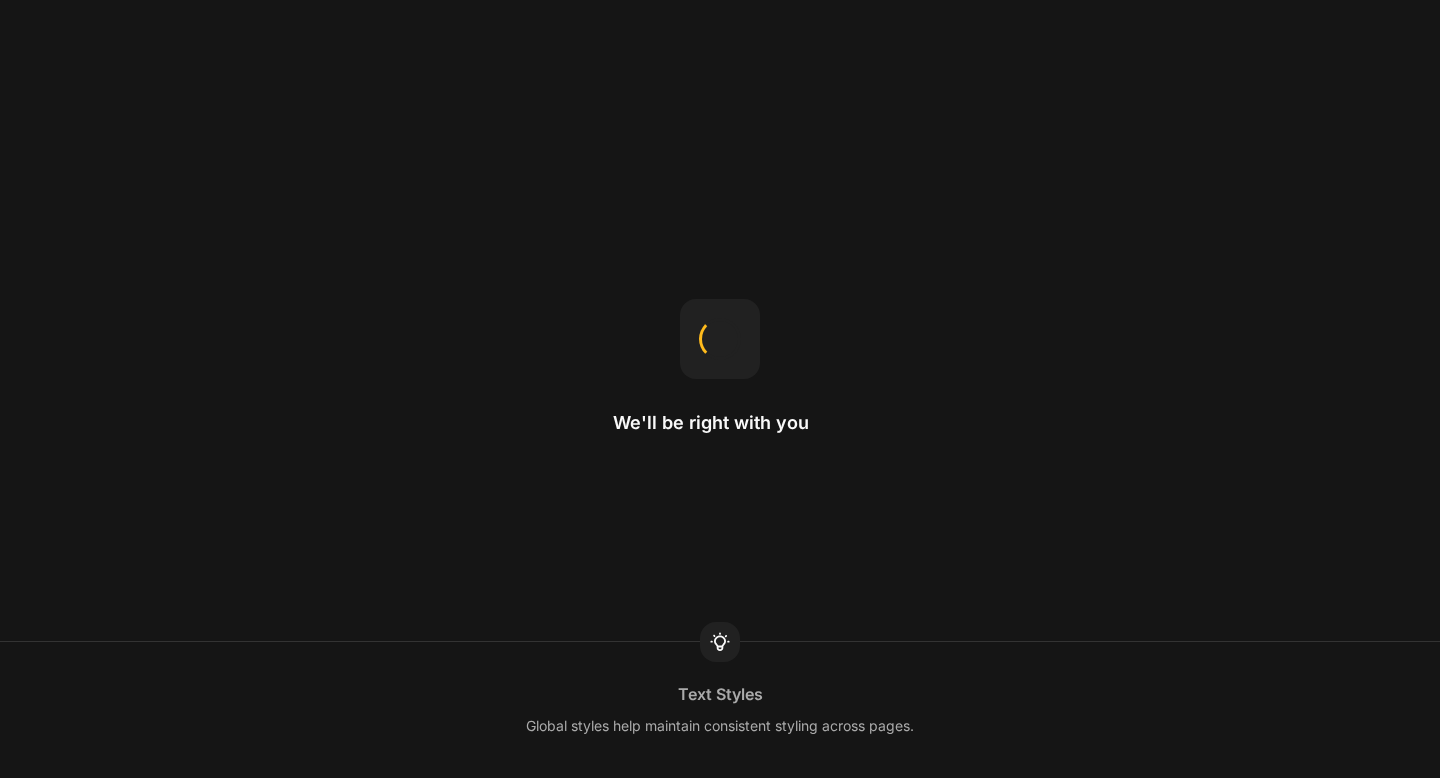 scroll, scrollTop: 0, scrollLeft: 0, axis: both 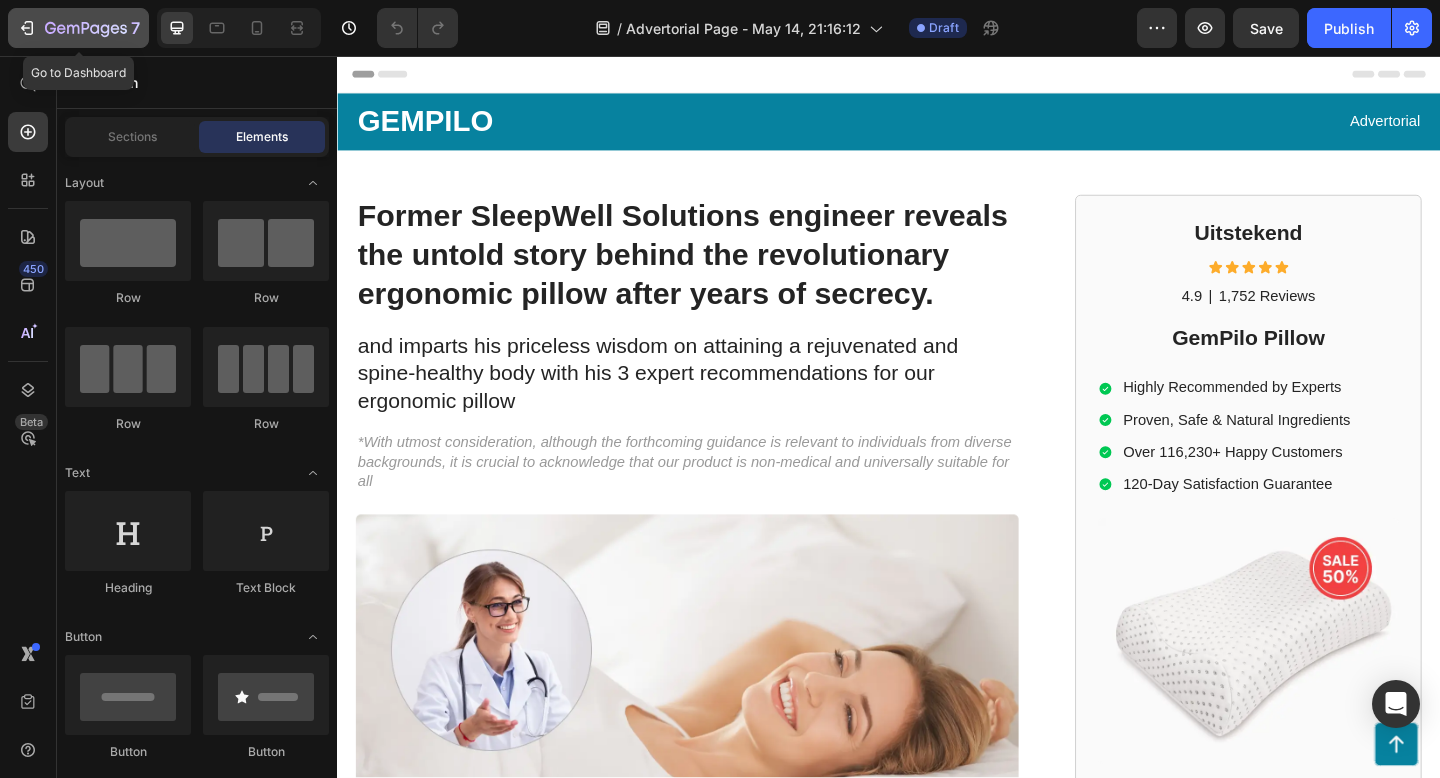 click 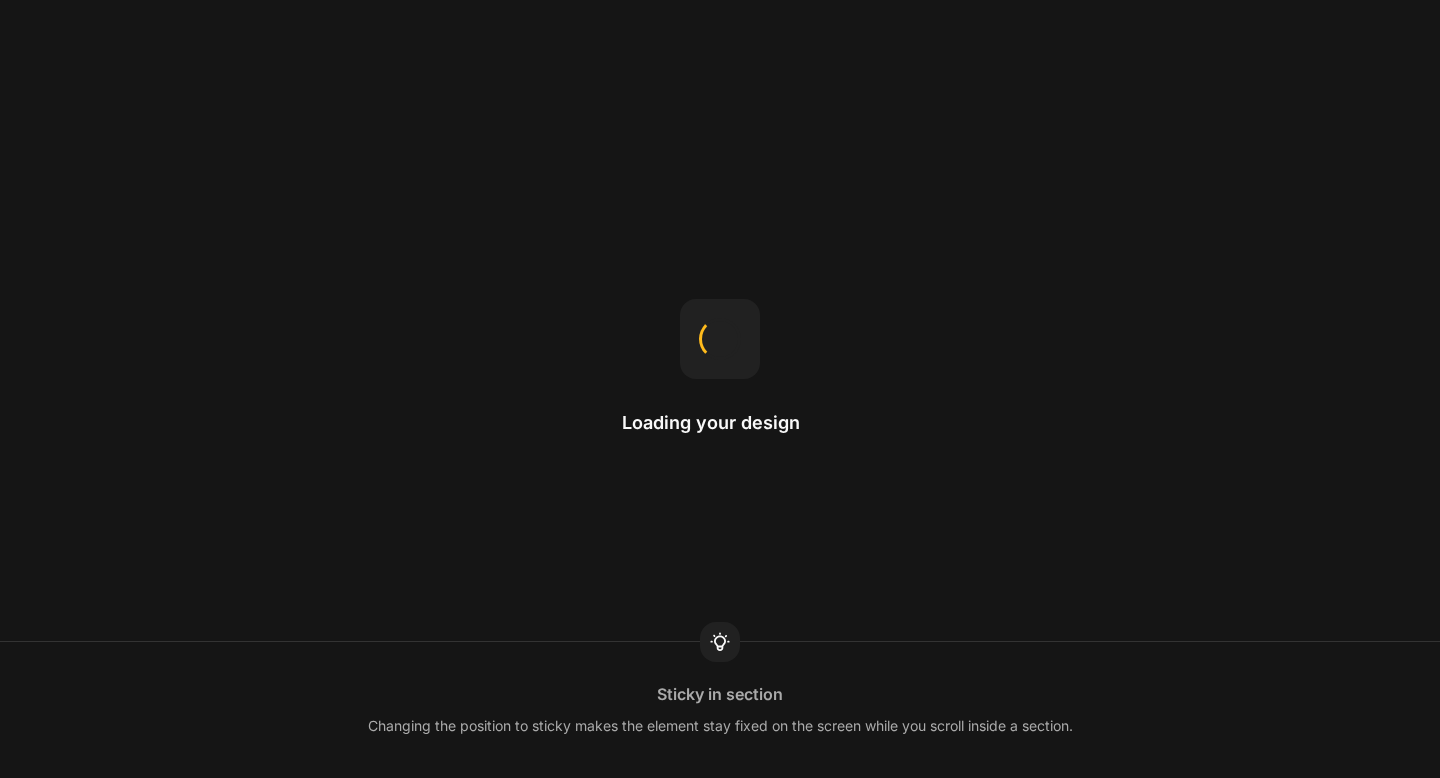 scroll, scrollTop: 0, scrollLeft: 0, axis: both 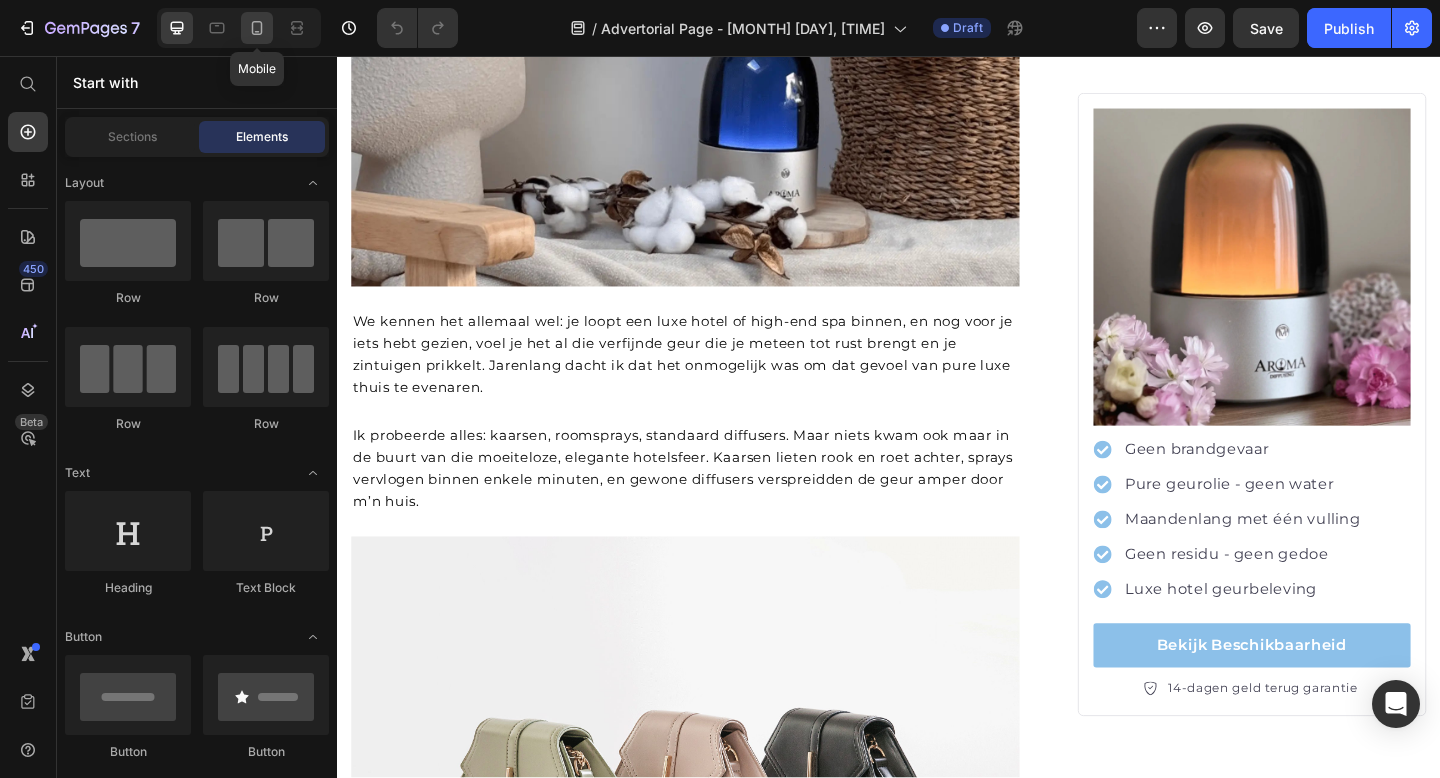 click 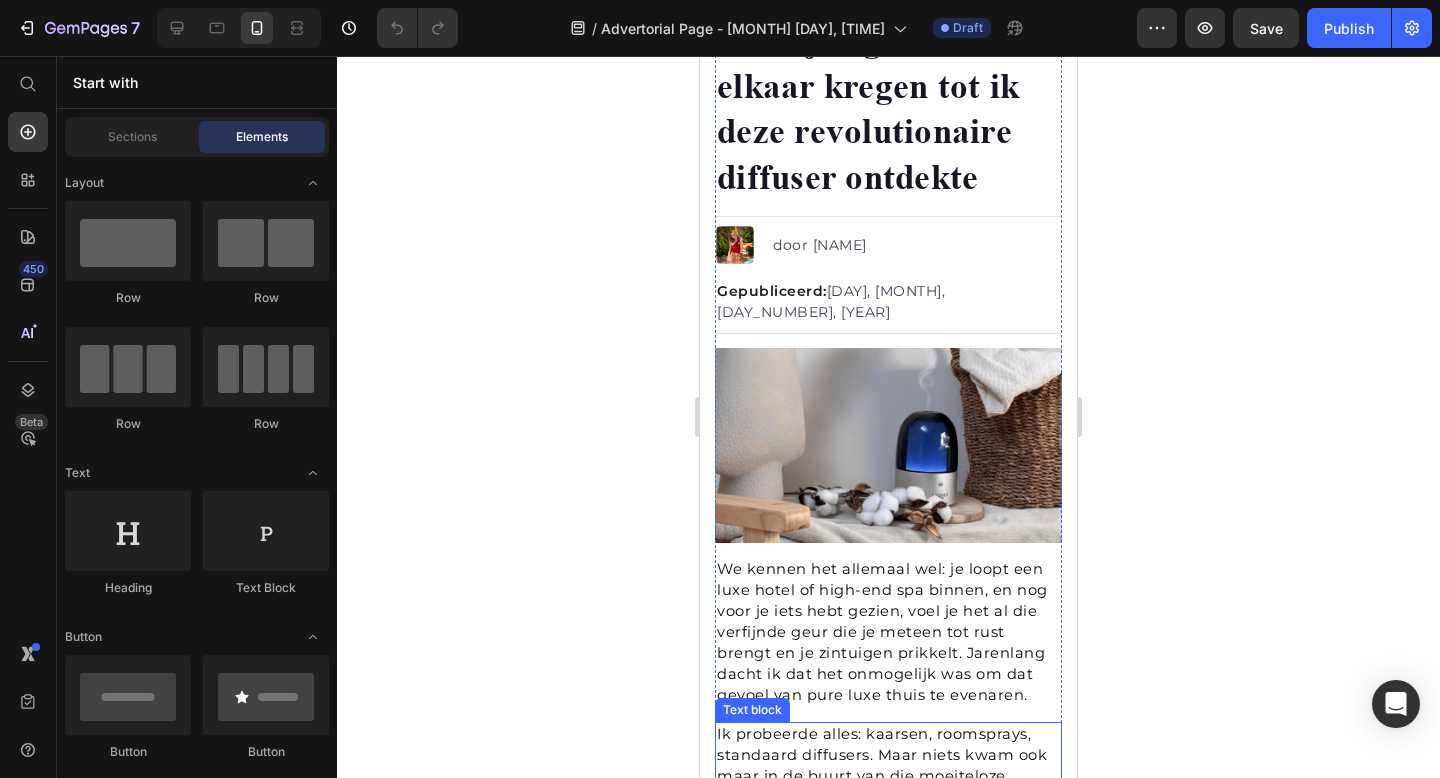 scroll, scrollTop: 280, scrollLeft: 0, axis: vertical 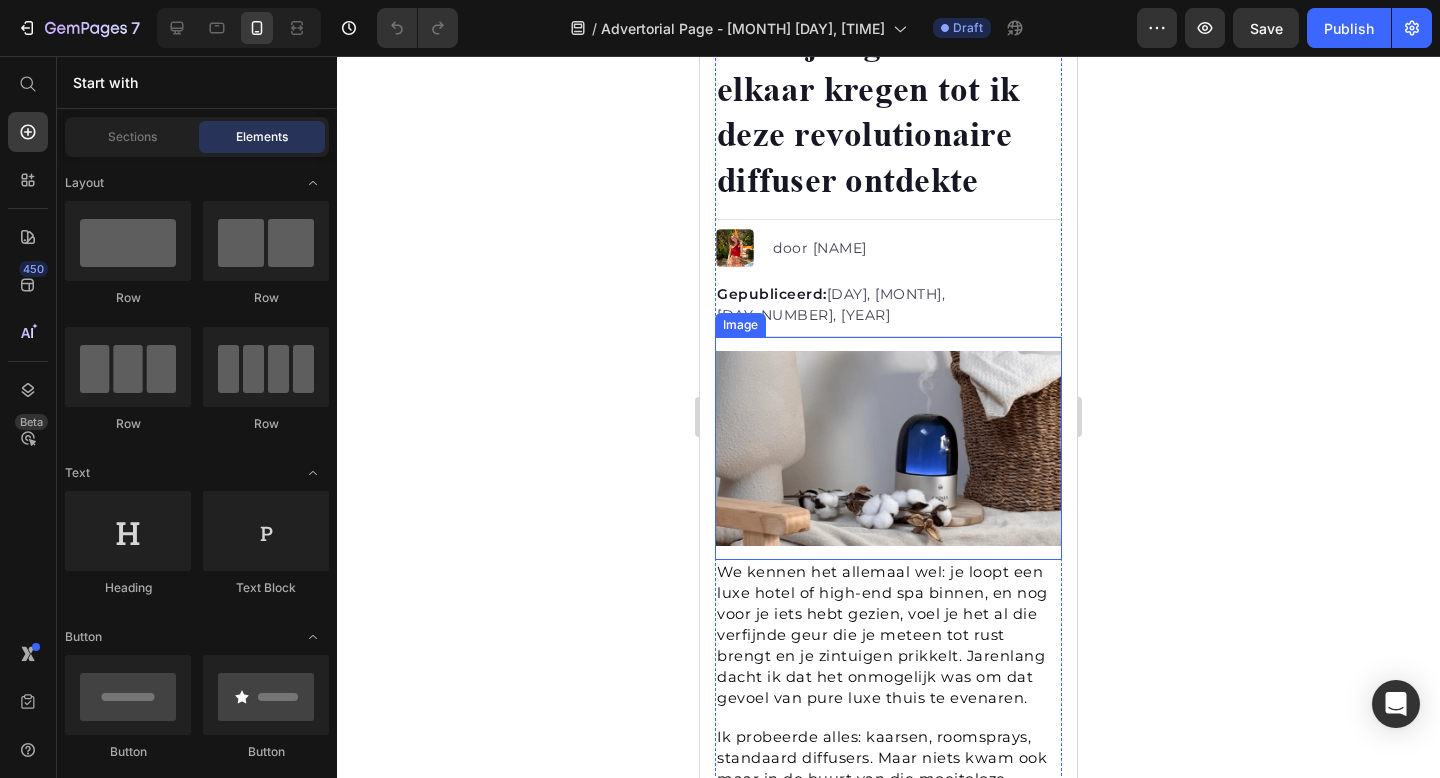 click at bounding box center [888, 448] 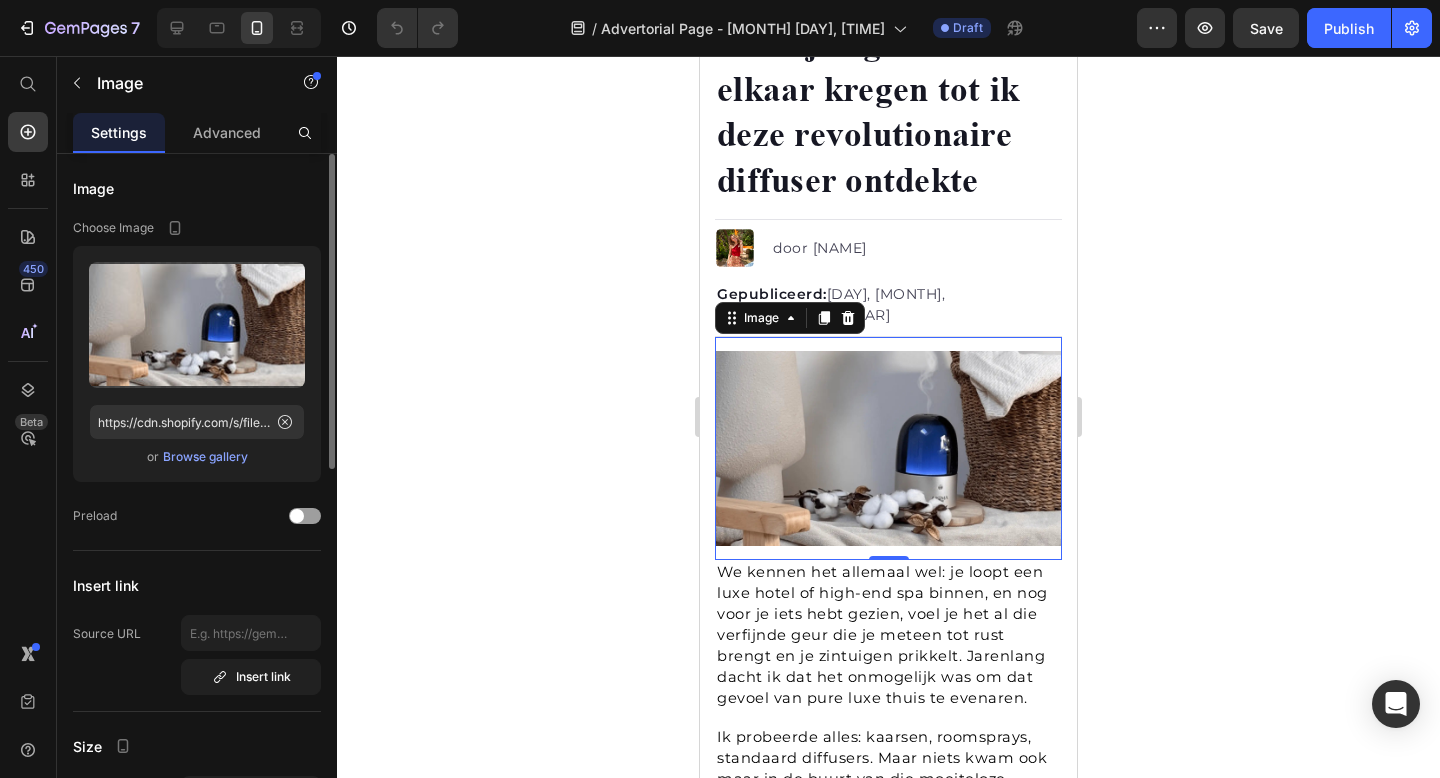 click on "Browse gallery" at bounding box center (205, 457) 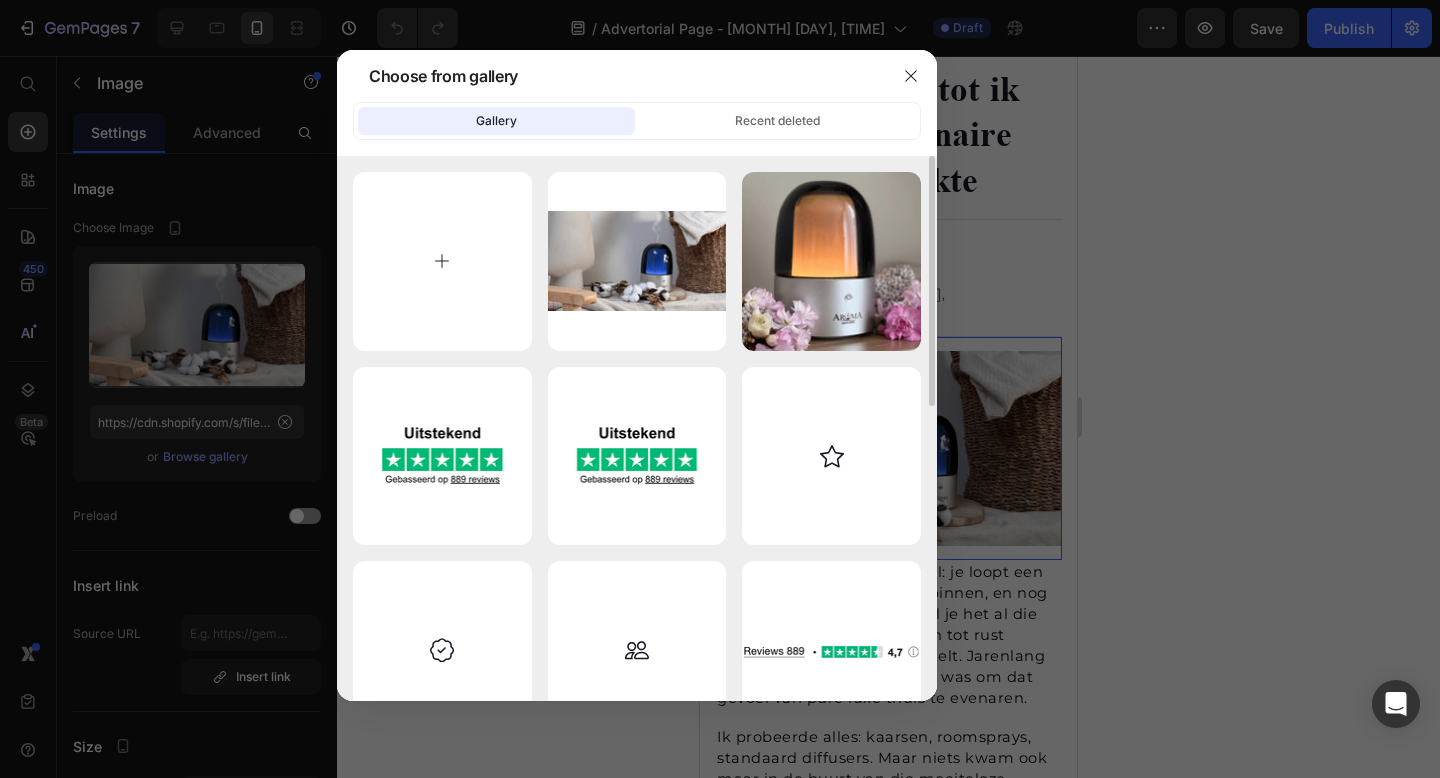 click at bounding box center [442, 261] 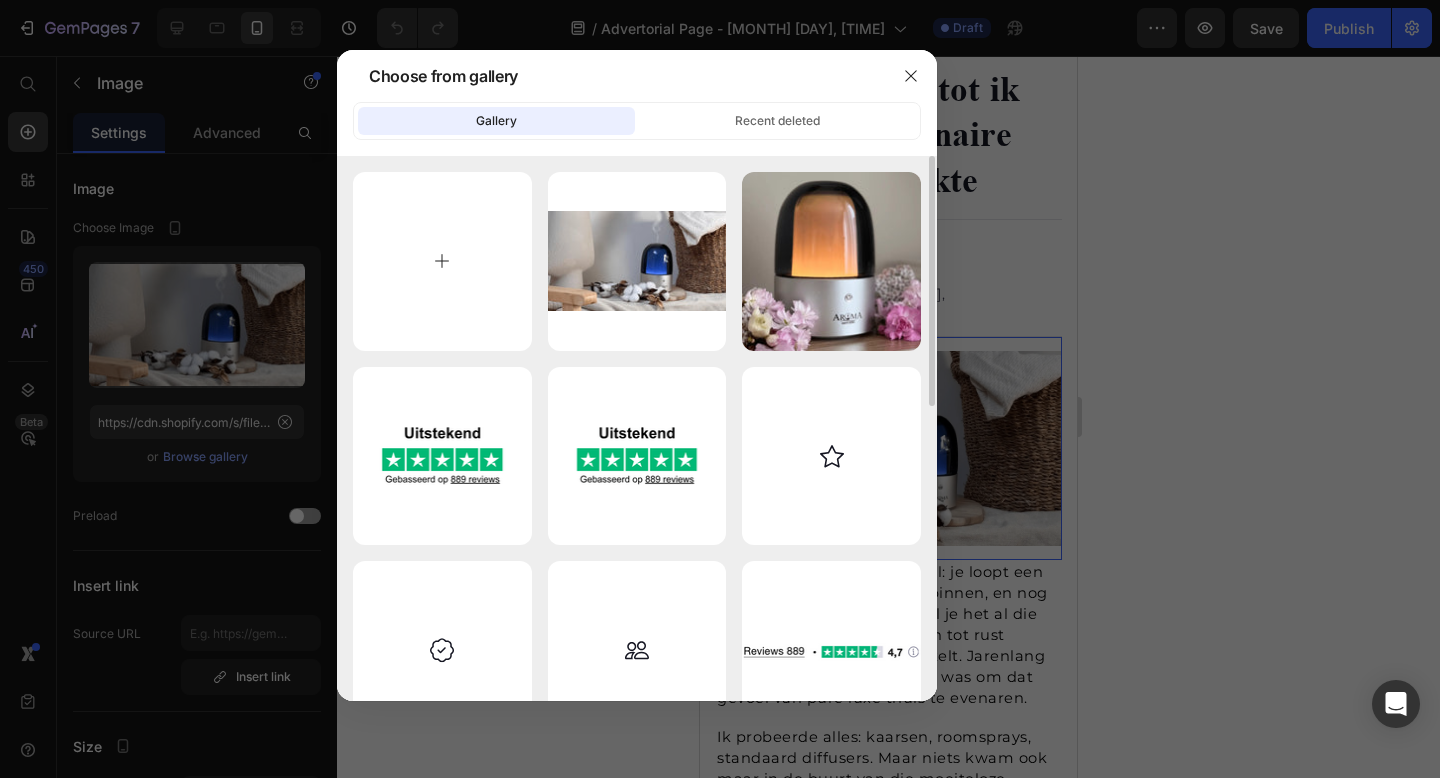type on "C:\fakepath\ChatGPT Image [MONTH] [DAY_NUMBER], [YEAR], [TIME].png" 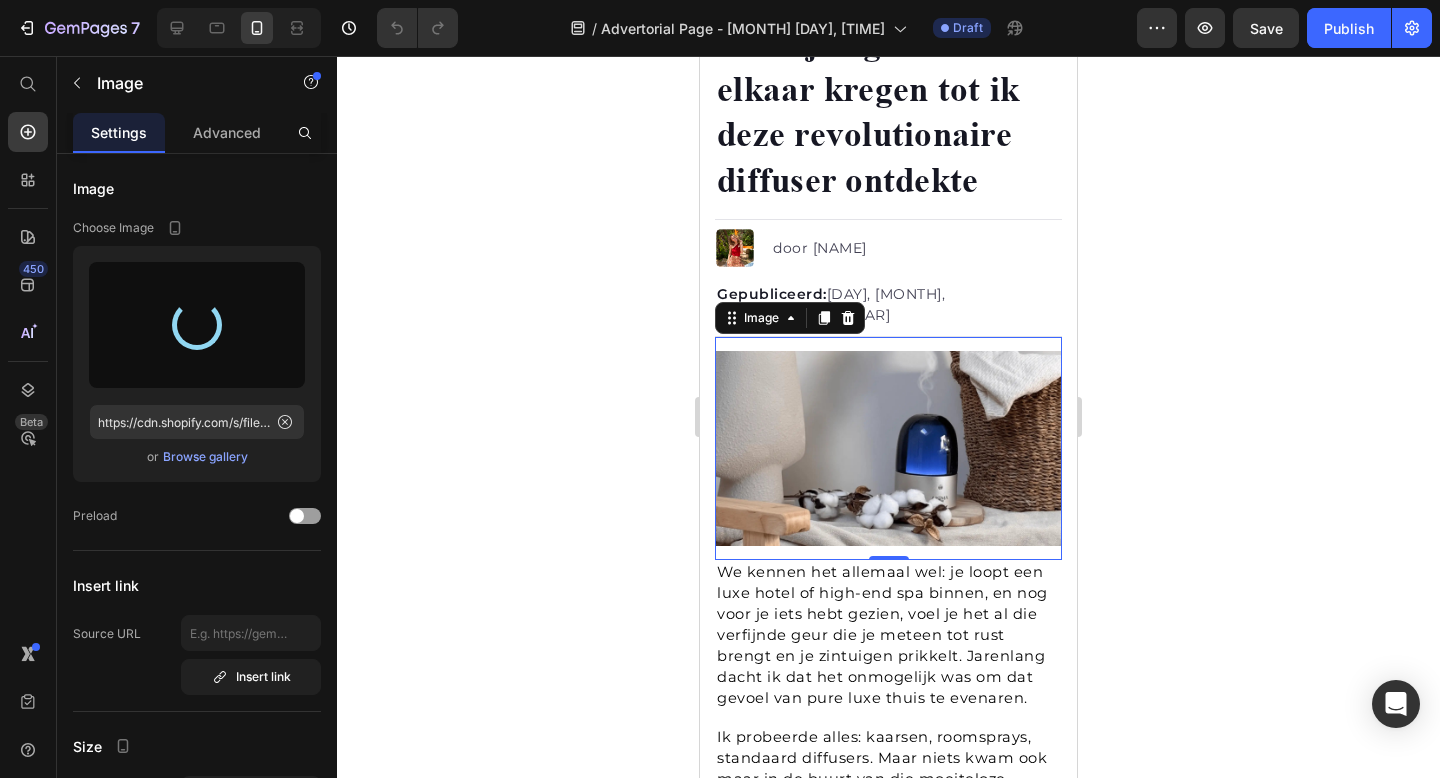 type on "[URL]" 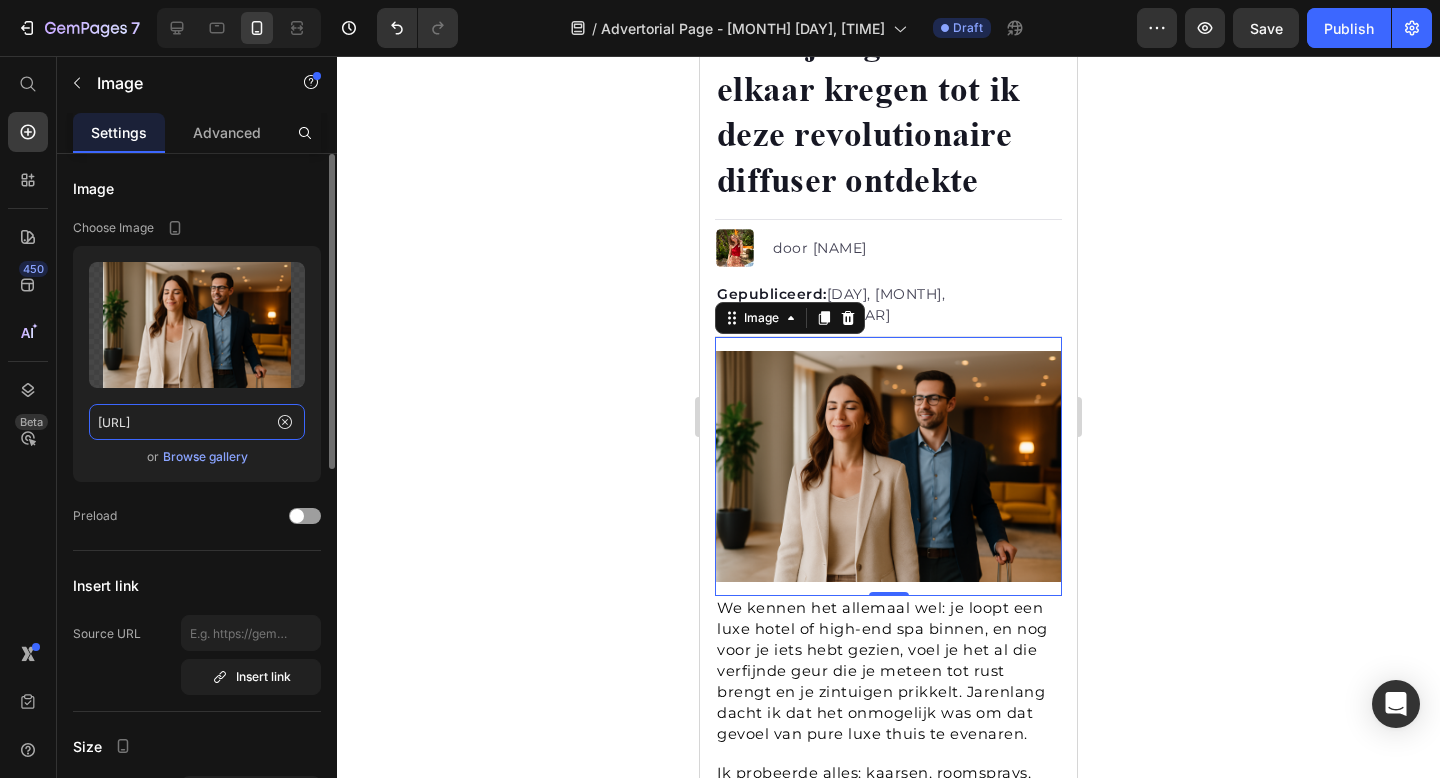click on "[URL]" 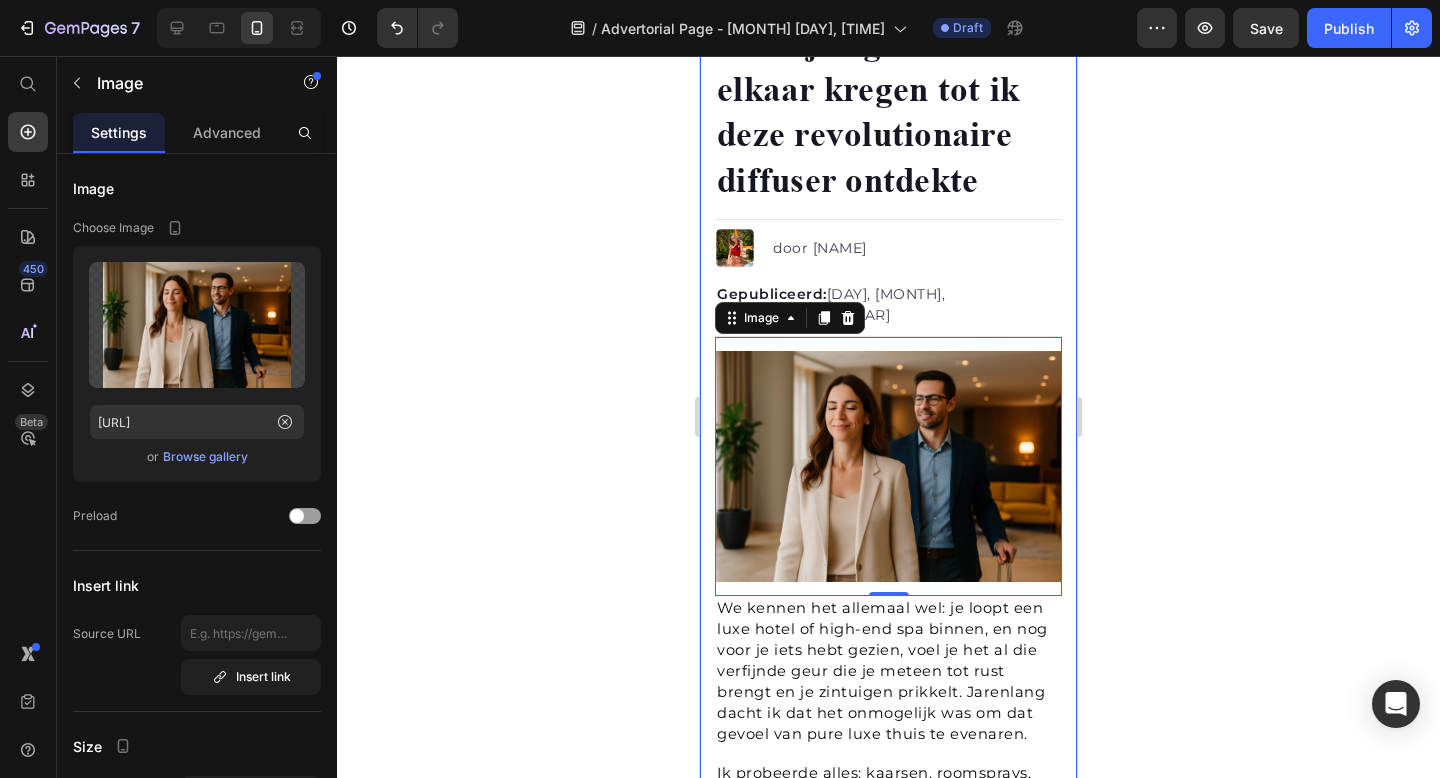 click 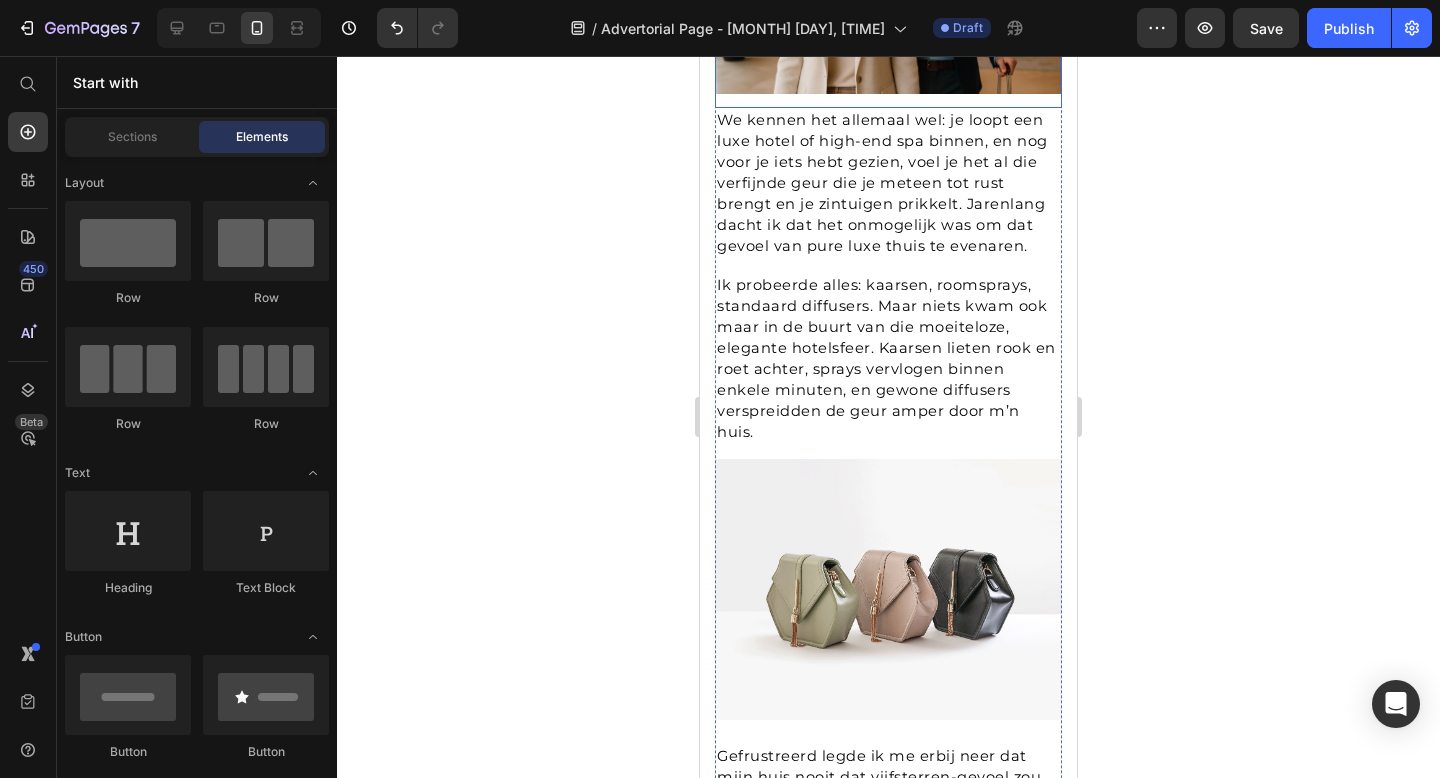scroll, scrollTop: 773, scrollLeft: 0, axis: vertical 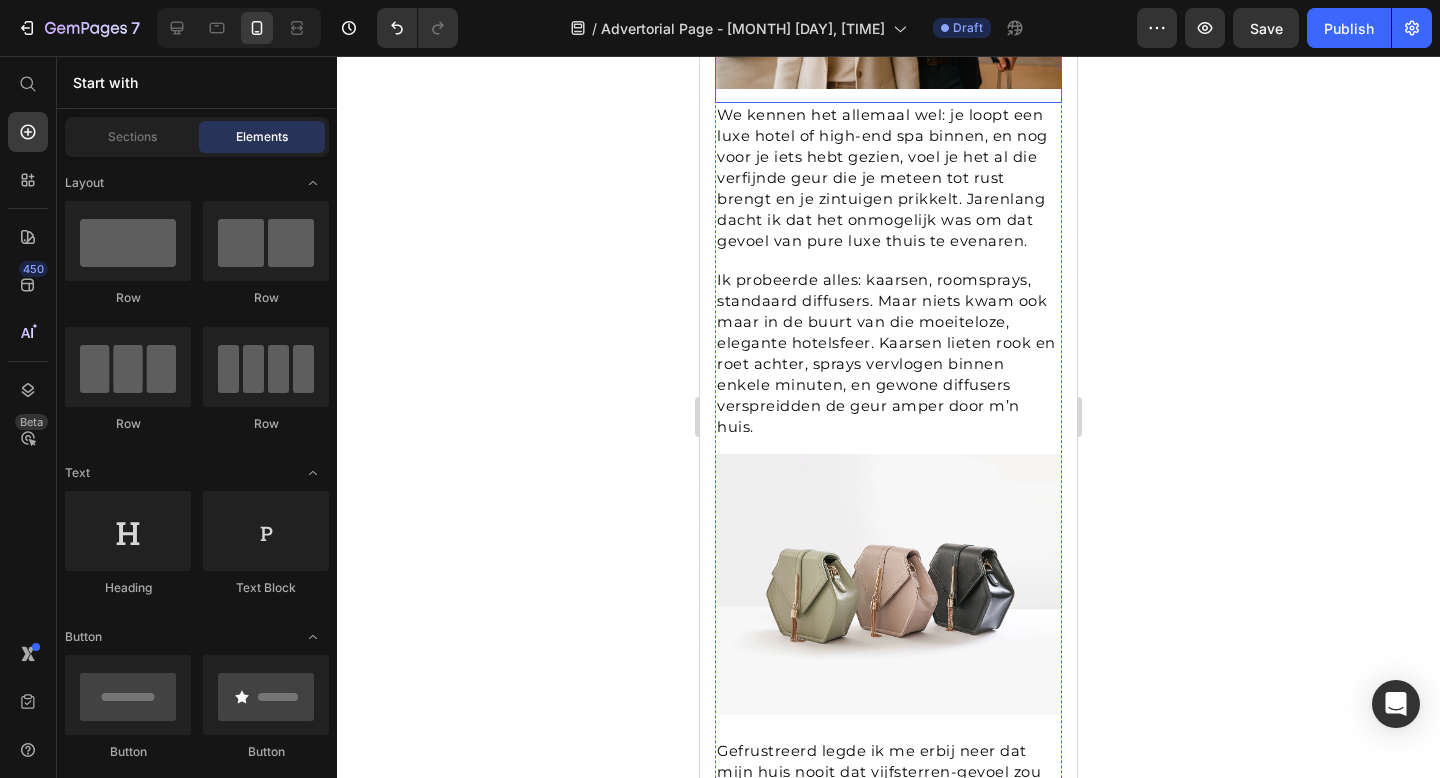 click at bounding box center (888, 584) 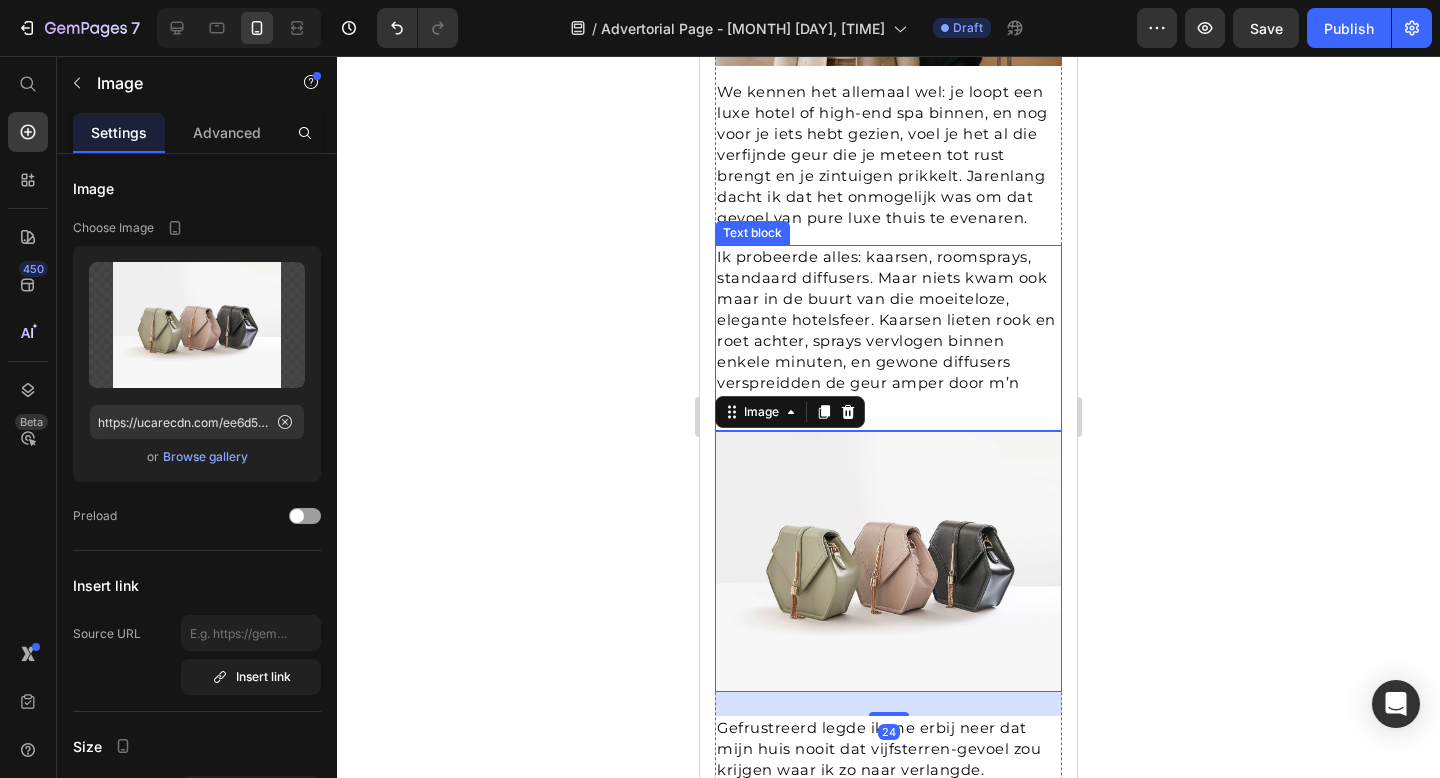 scroll, scrollTop: 803, scrollLeft: 0, axis: vertical 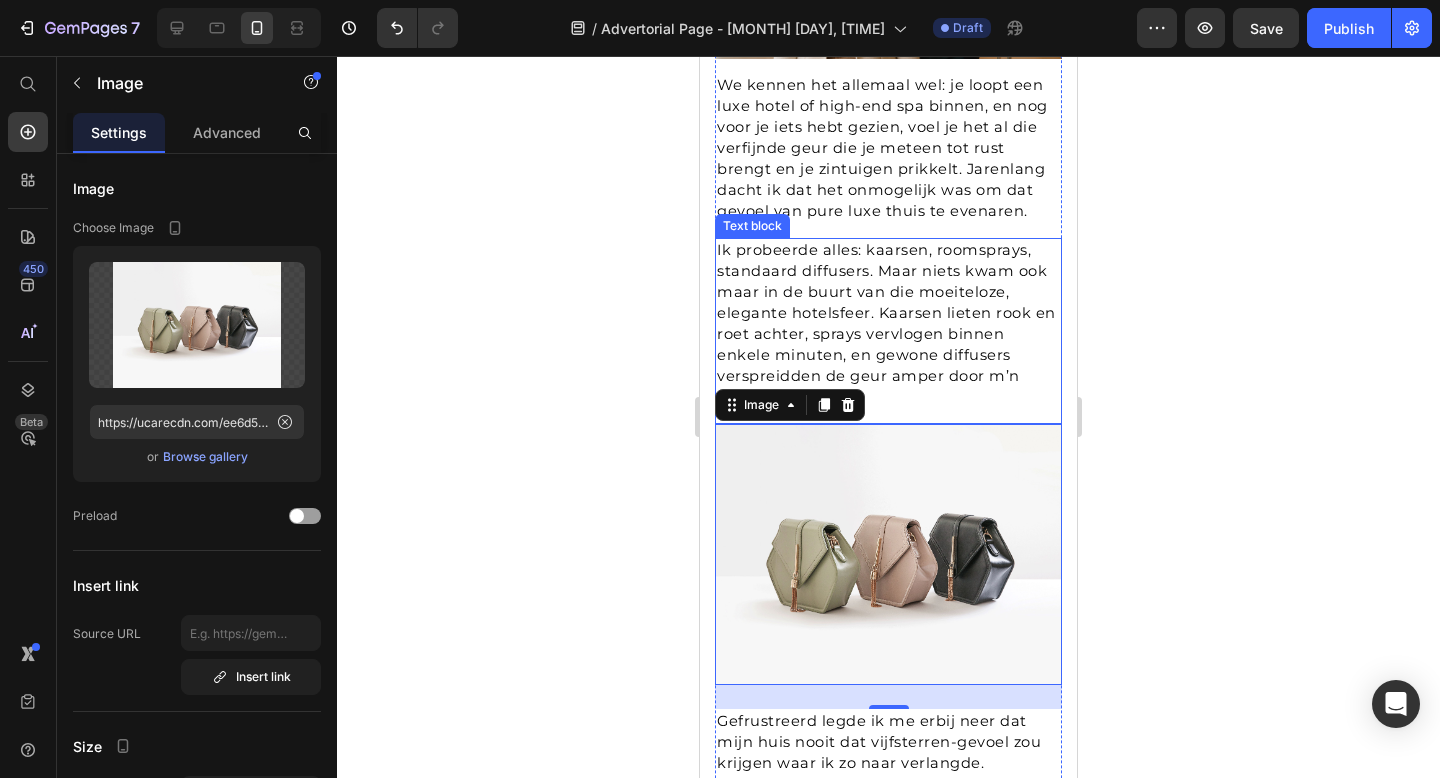 click on "Ik probeerde alles: kaarsen, roomsprays, standaard diffusers. Maar niets kwam ook maar in de buurt van die moeiteloze, elegante hotelsfeer. Kaarsen lieten rook en roet achter, sprays vervlogen binnen enkele minuten, en gewone diffusers verspreidden de geur amper door m’n huis." at bounding box center [886, 323] 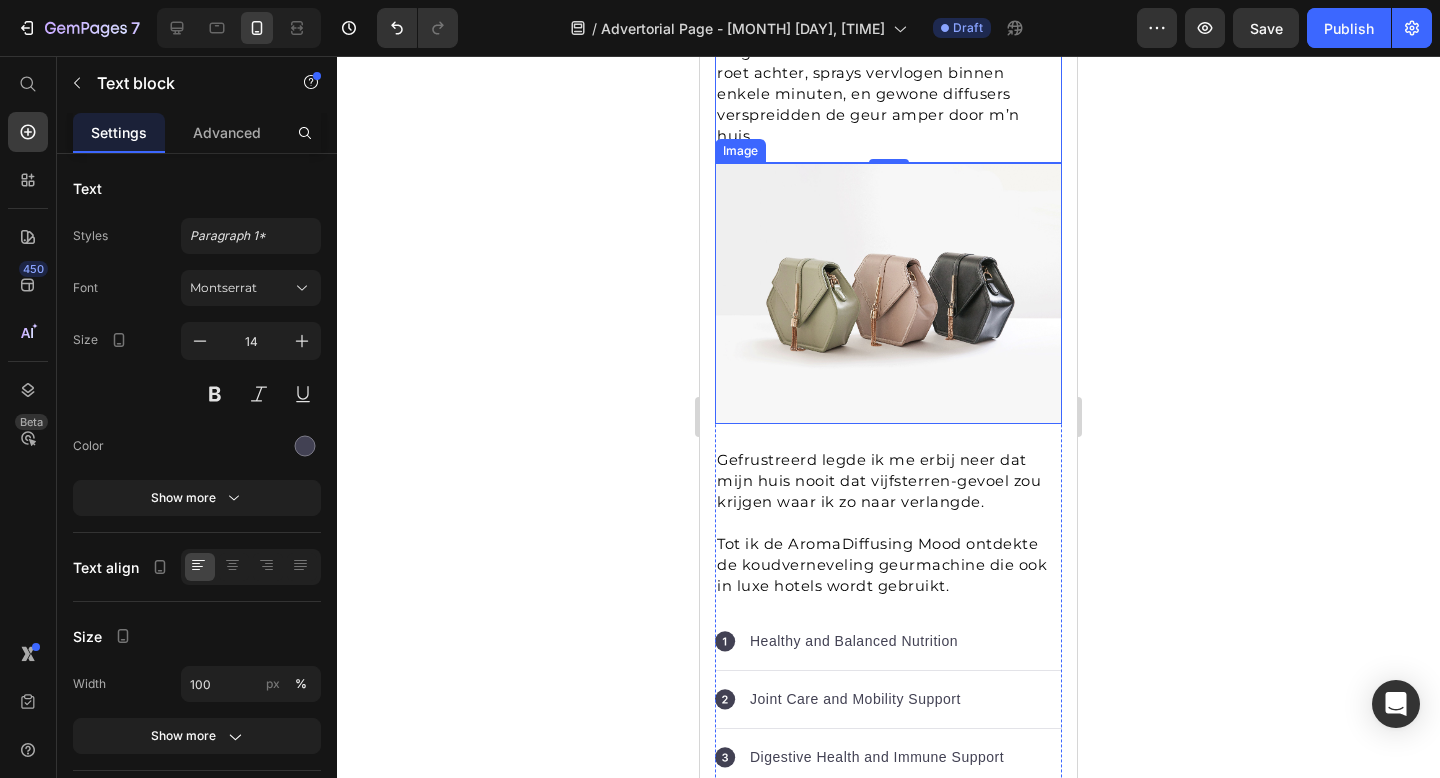 scroll, scrollTop: 1068, scrollLeft: 0, axis: vertical 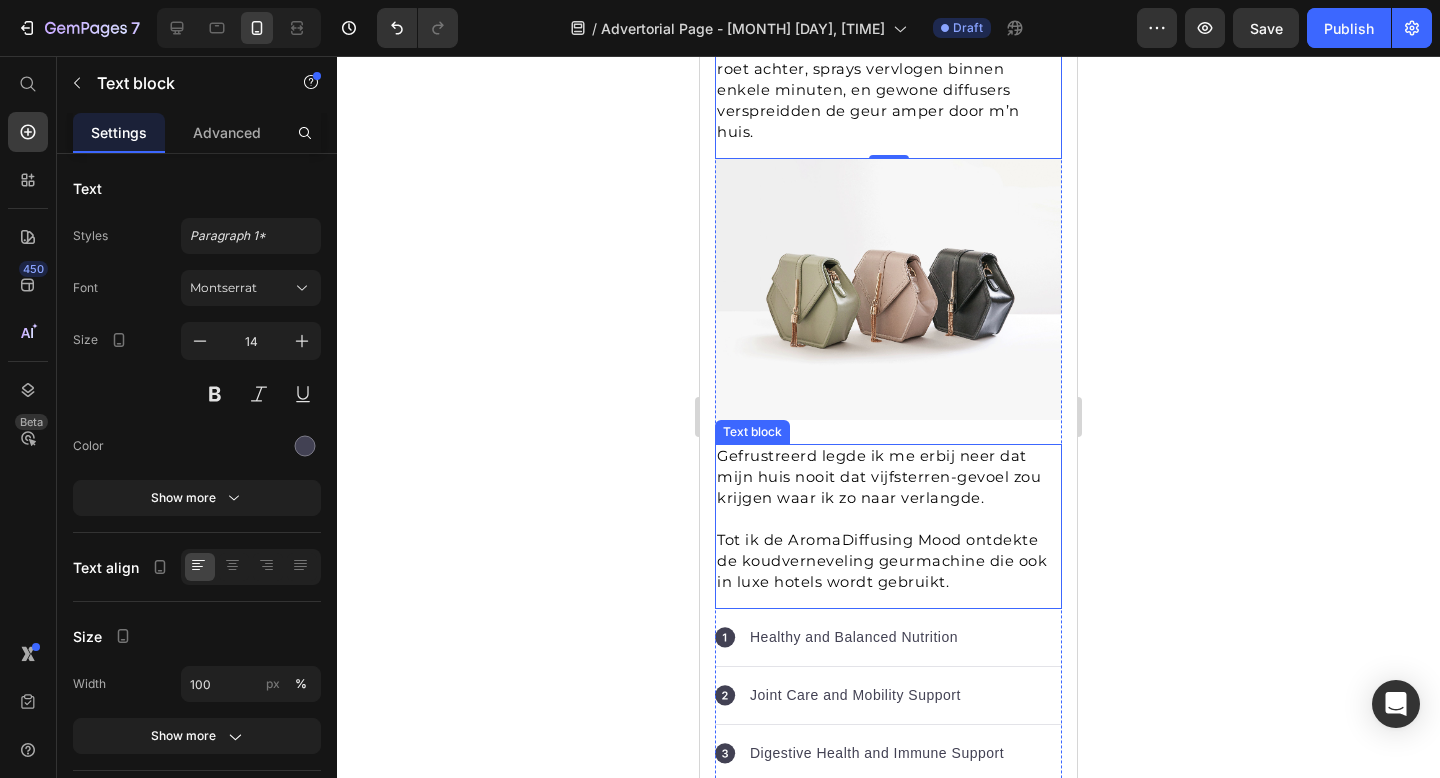 click on "Tot ik de AromaDiffusing Mood ontdekte de koudverneveling geurmachine die ook in luxe hotels wordt gebruikt." at bounding box center (882, 561) 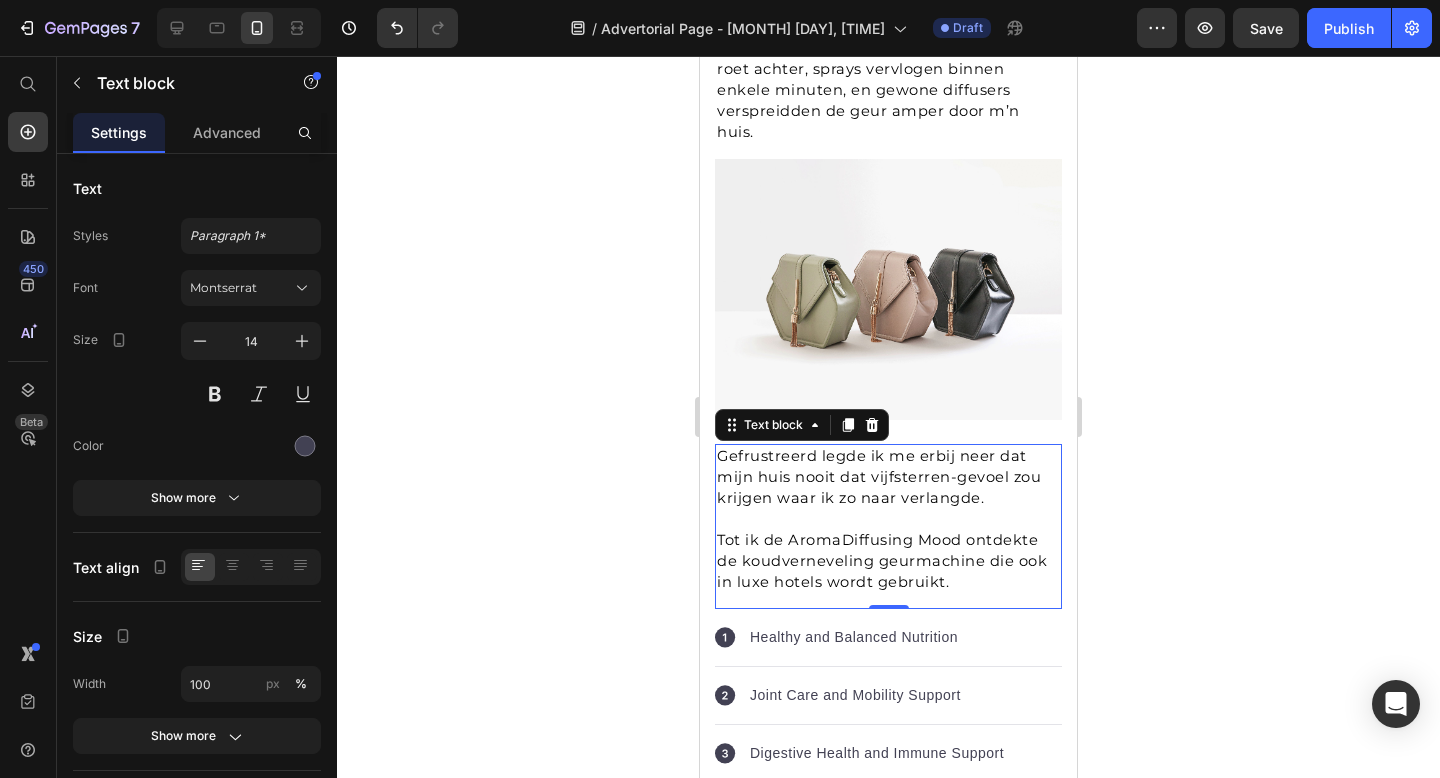 click on "Tot ik de AromaDiffusing Mood ontdekte de koudverneveling geurmachine die ook in luxe hotels wordt gebruikt." at bounding box center (882, 561) 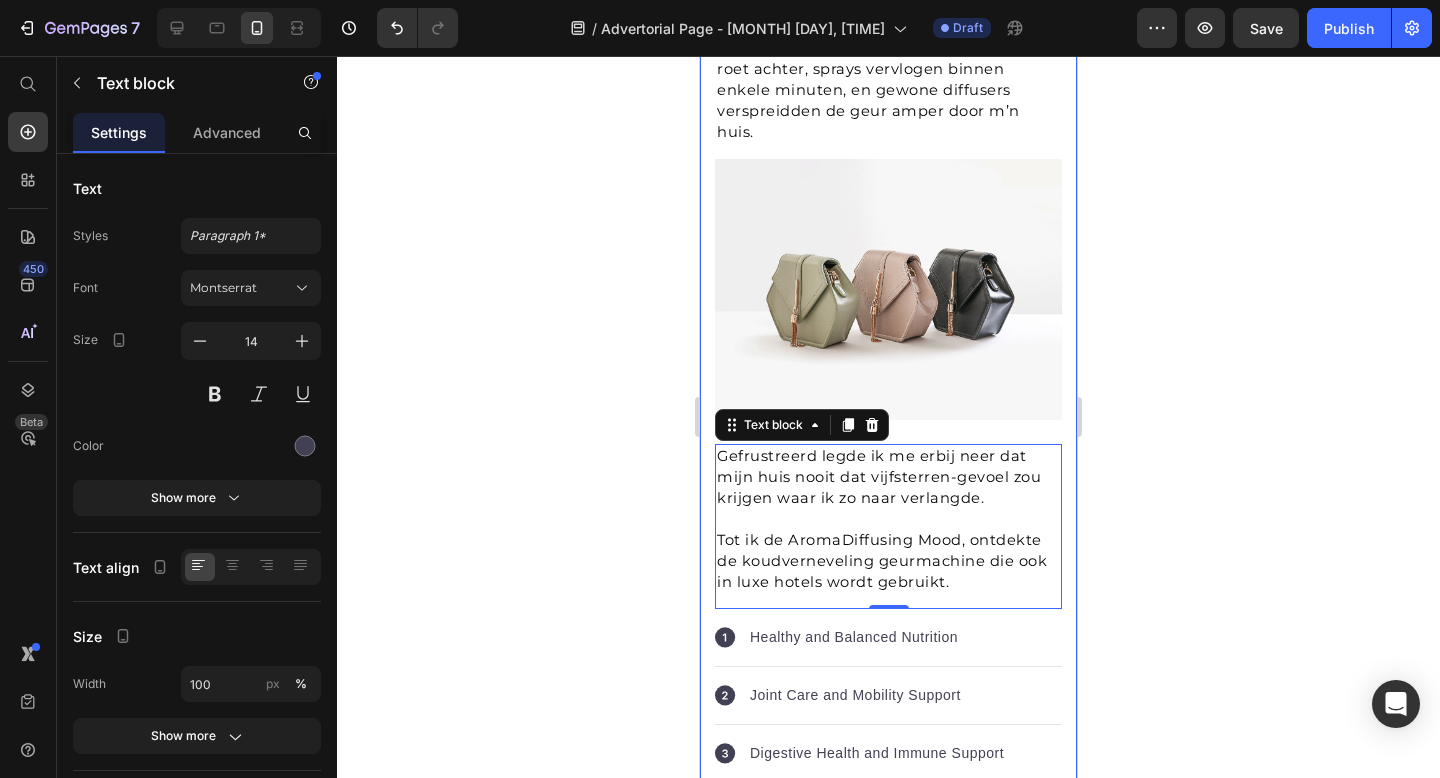 click 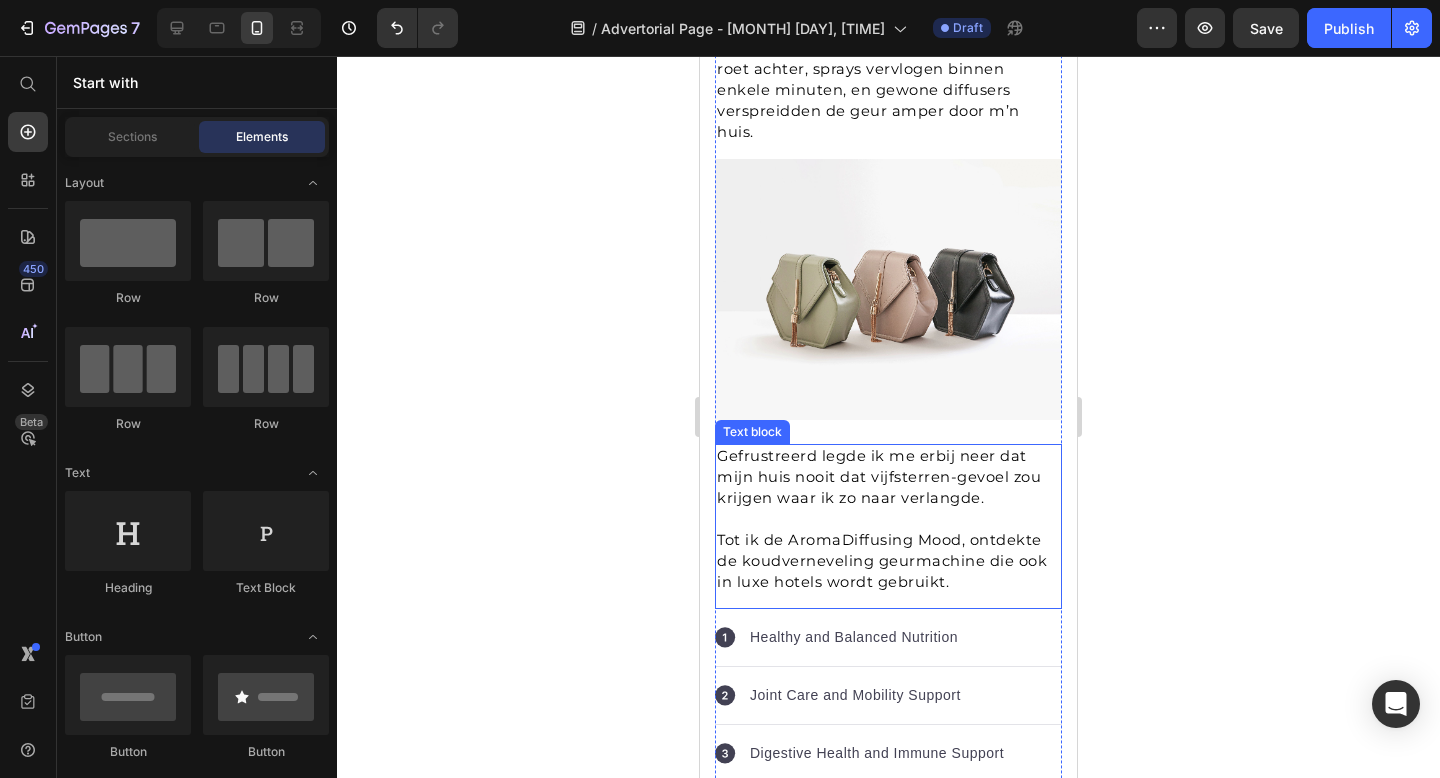 click on "Tot ik de AromaDiffusing Mood, ontdekte de koudverneveling geurmachine die ook in luxe hotels wordt gebruikt." at bounding box center (882, 561) 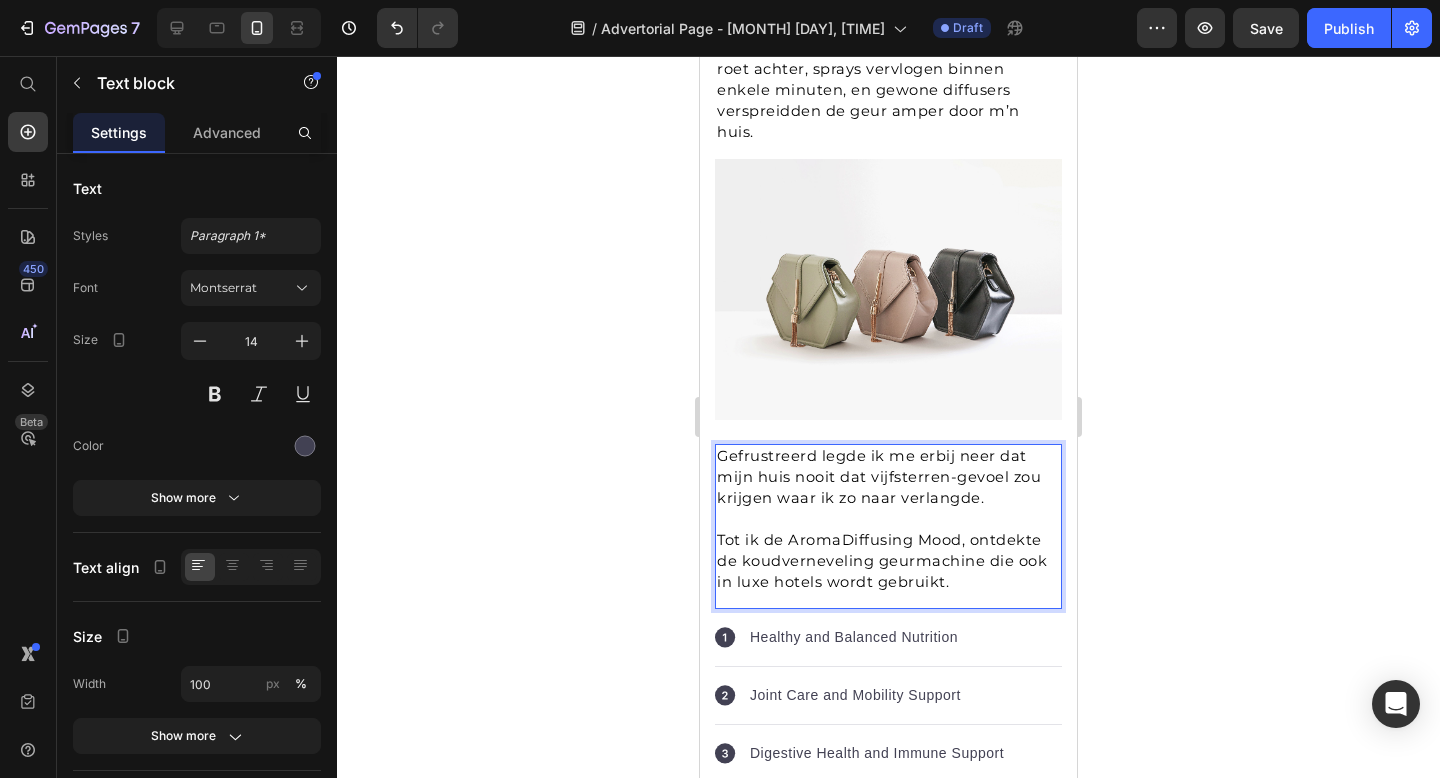 click on "Tot ik de AromaDiffusing Mood, ontdekte de koudverneveling geurmachine die ook in luxe hotels wordt gebruikt." at bounding box center [882, 561] 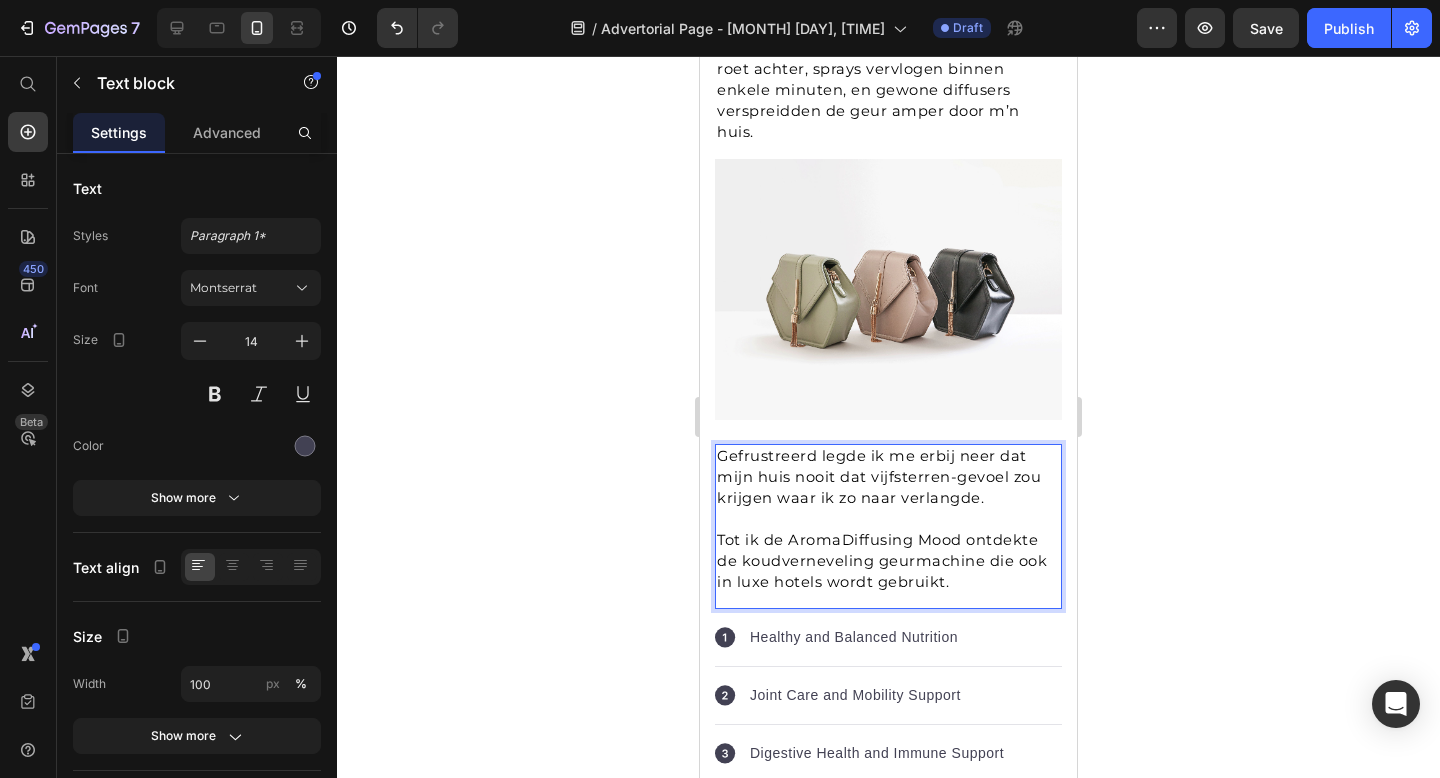 click on "Tot ik de AromaDiffusing Mood ontdekte de koudverneveling geurmachine die ook in luxe hotels wordt gebruikt." at bounding box center [882, 561] 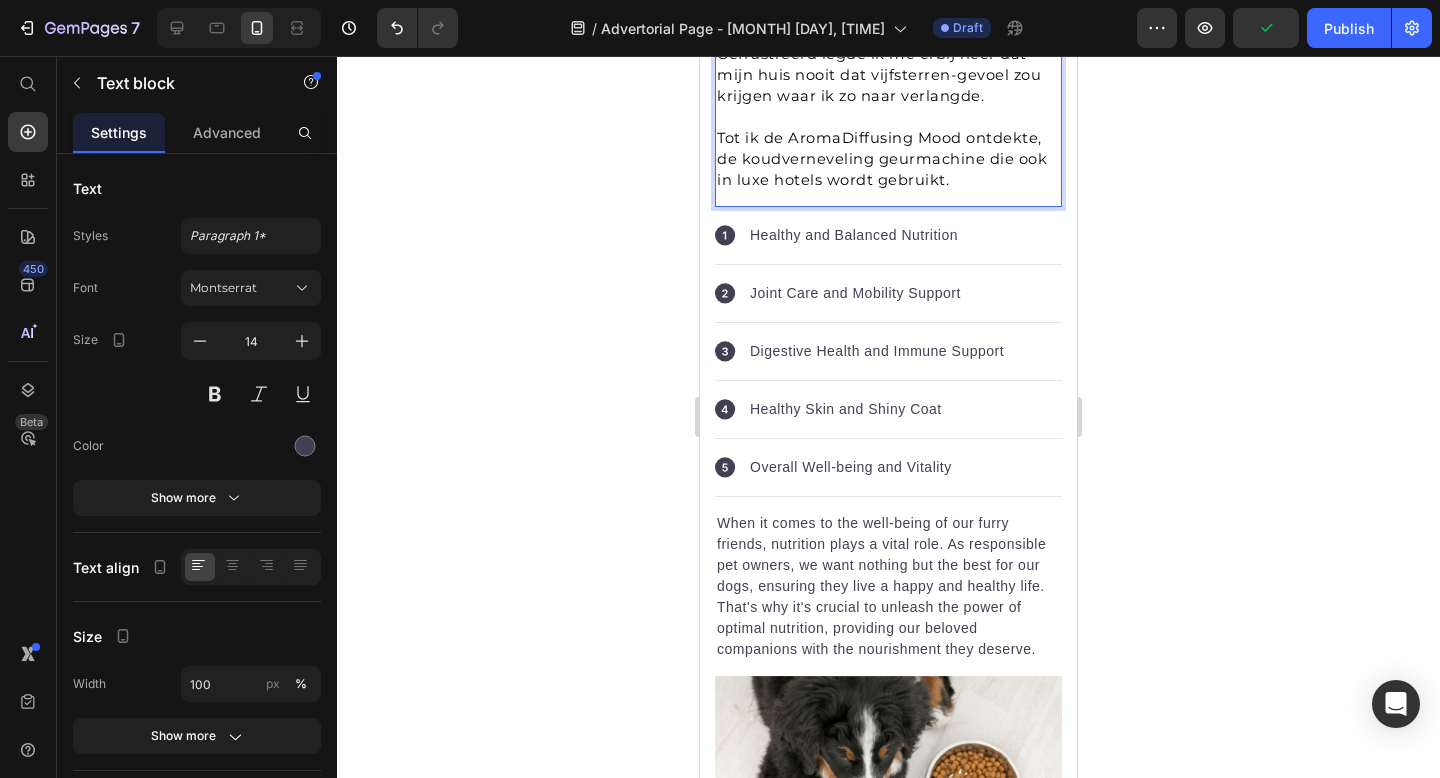 scroll, scrollTop: 1457, scrollLeft: 0, axis: vertical 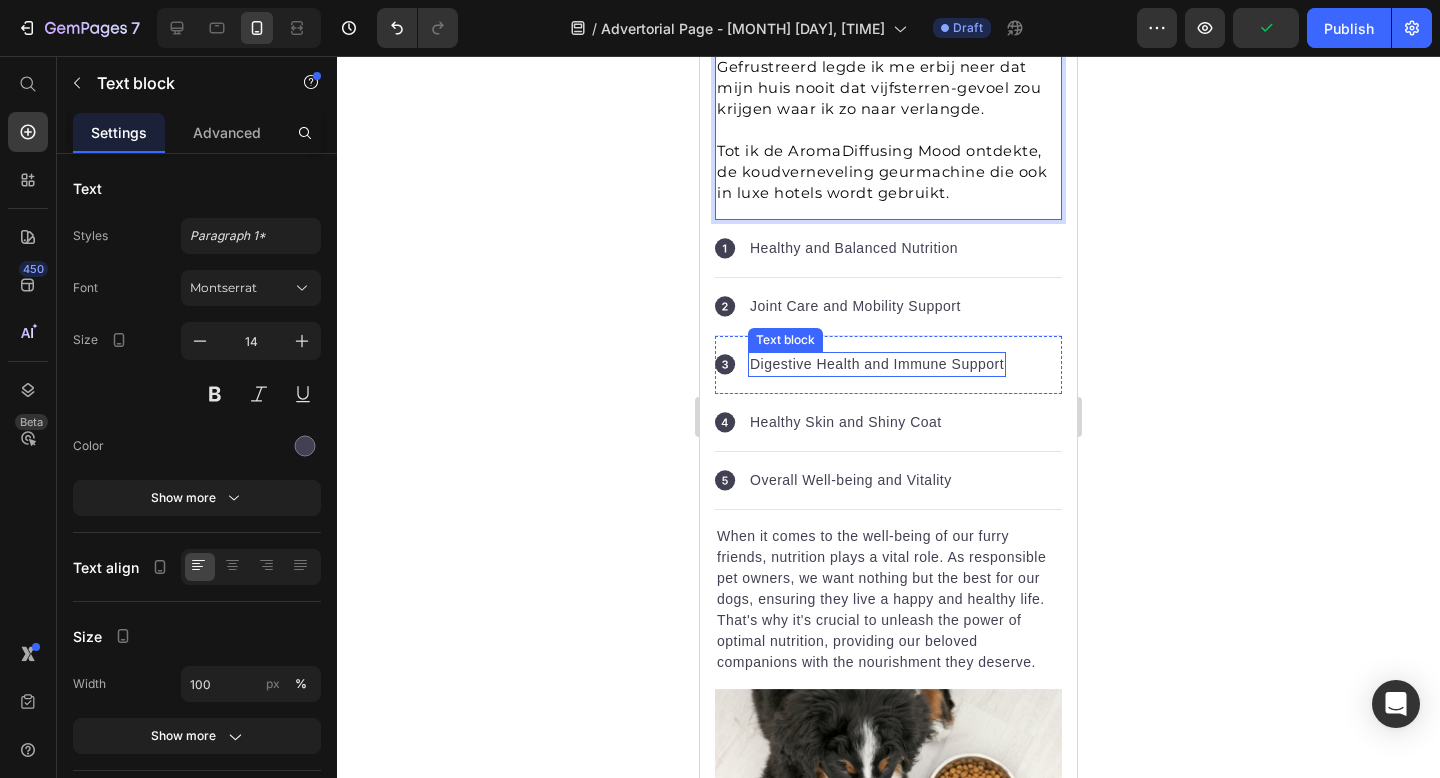 click on "Digestive Health and Immune Support" at bounding box center [877, 364] 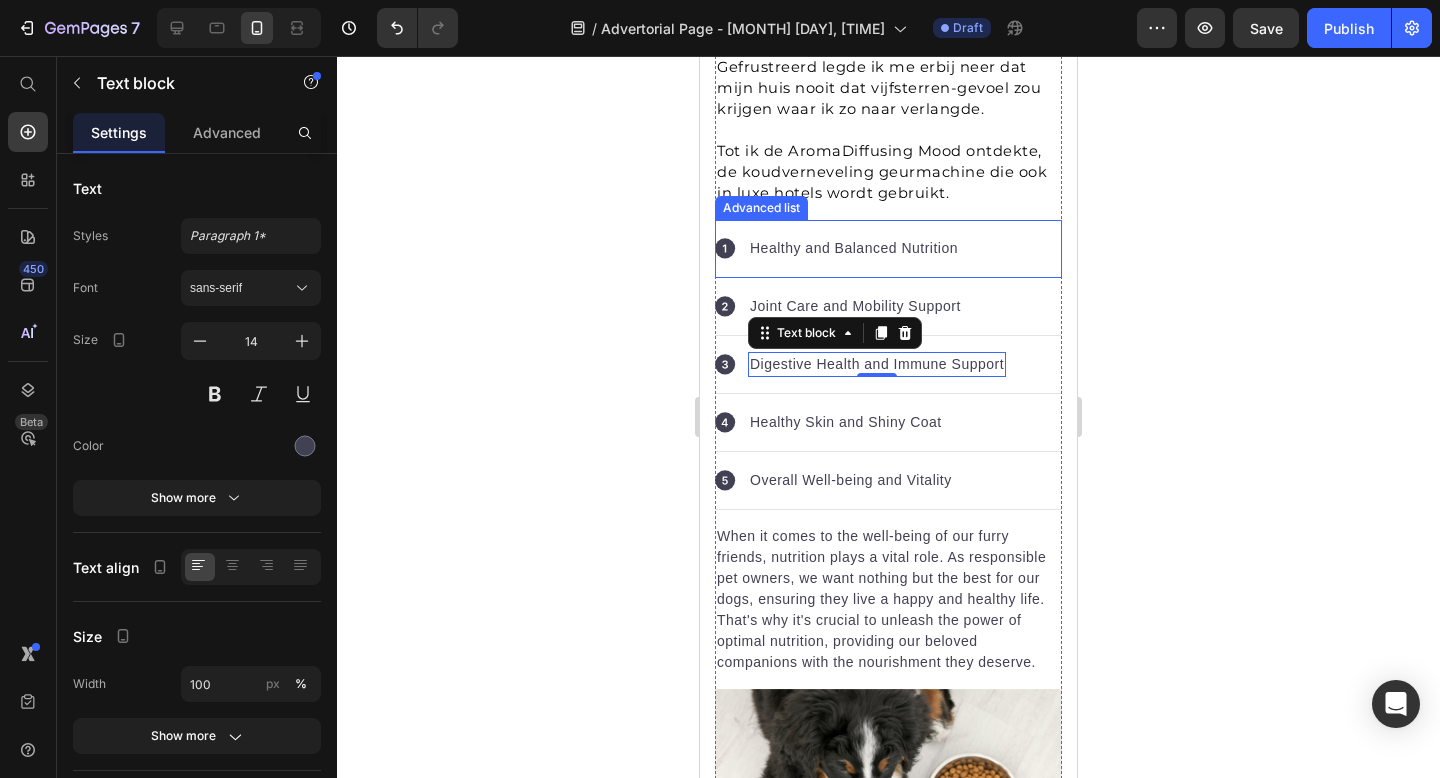 click on "Icon Healthy and Balanced Nutrition Text block" at bounding box center [888, 249] 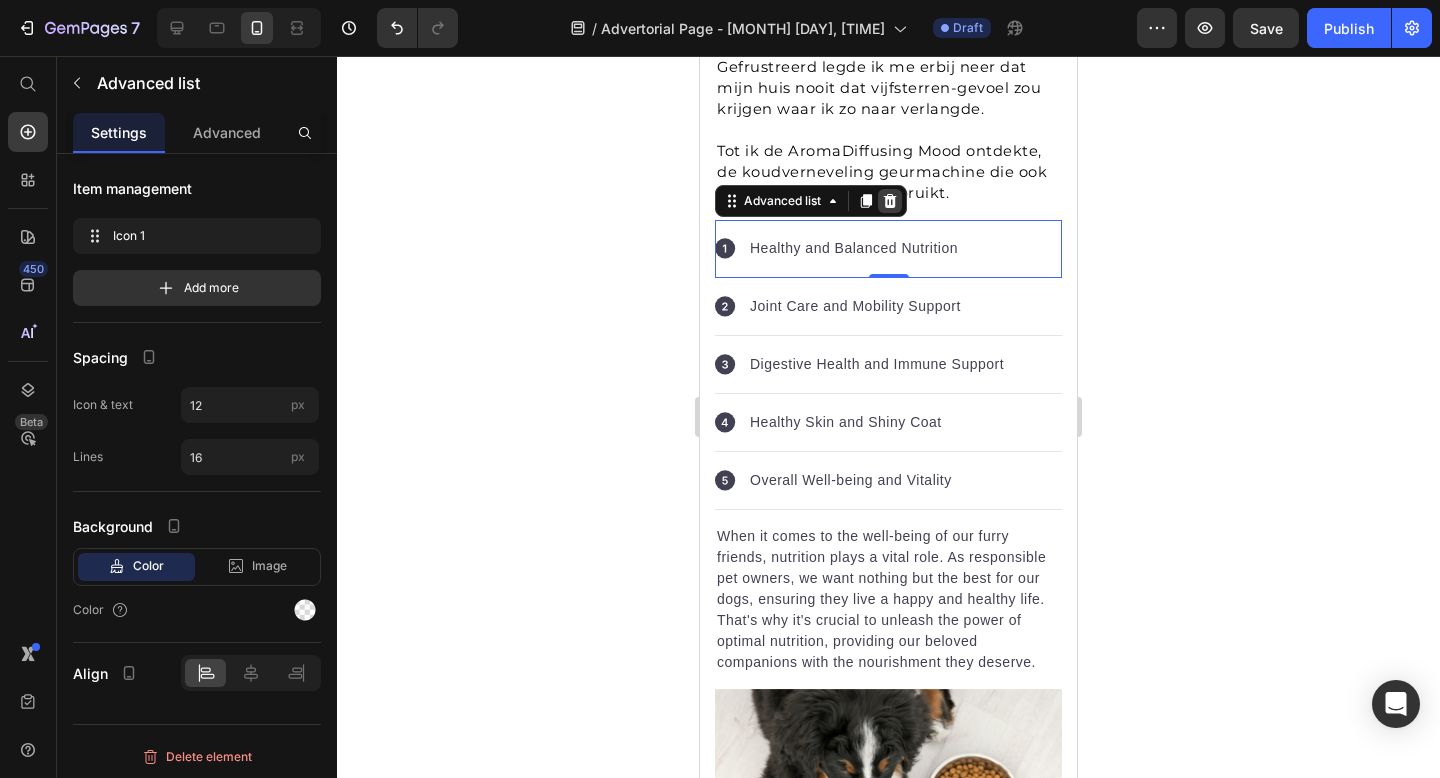click at bounding box center (890, 201) 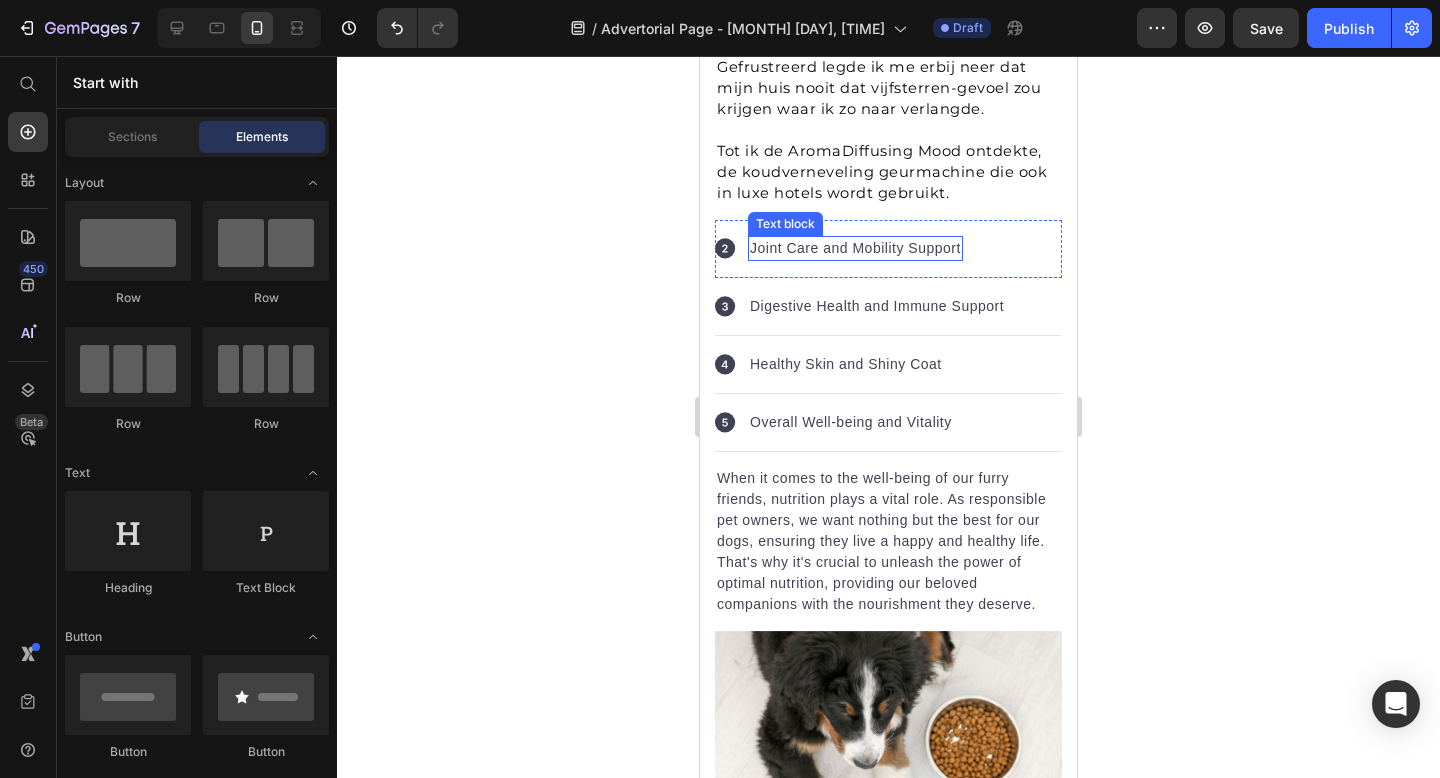 click on "Joint Care and Mobility Support" at bounding box center (855, 248) 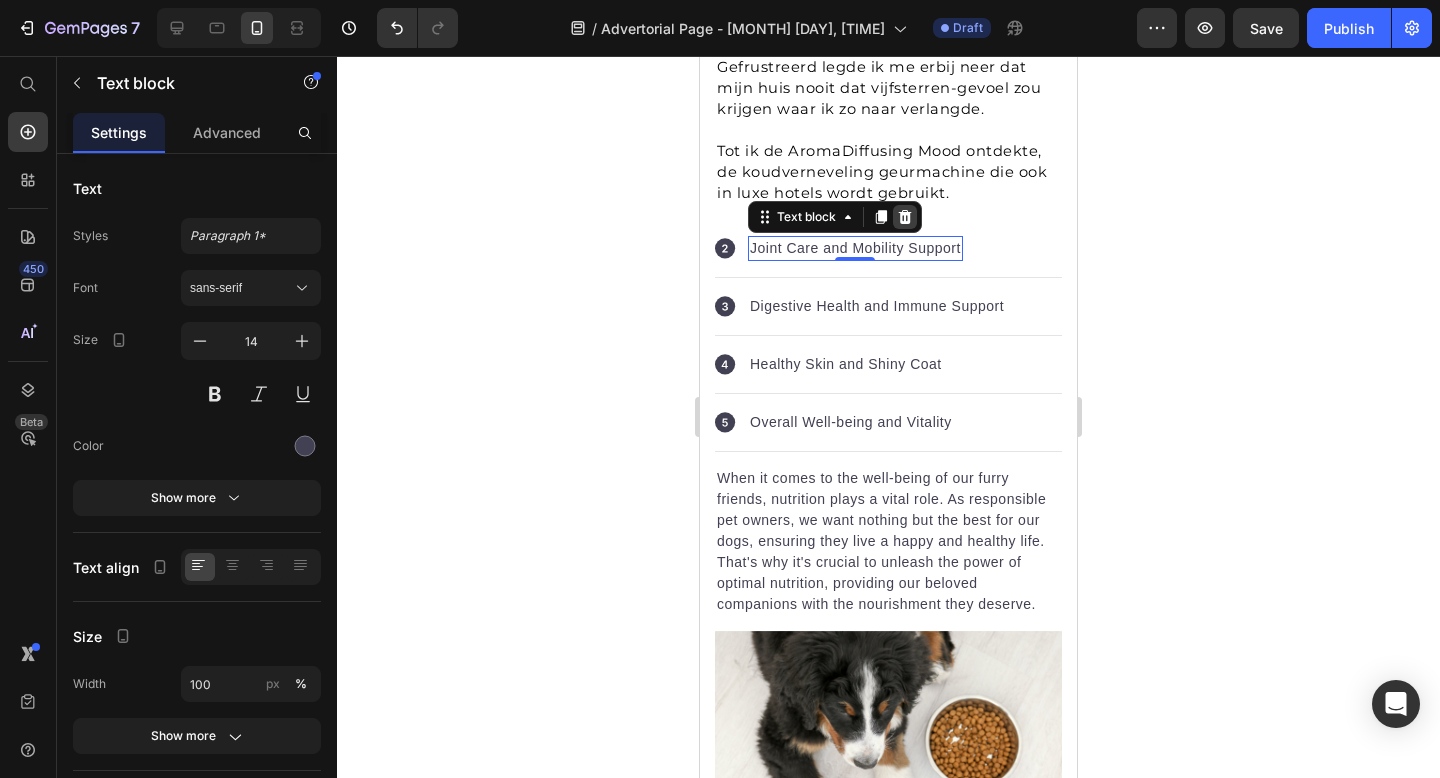 click 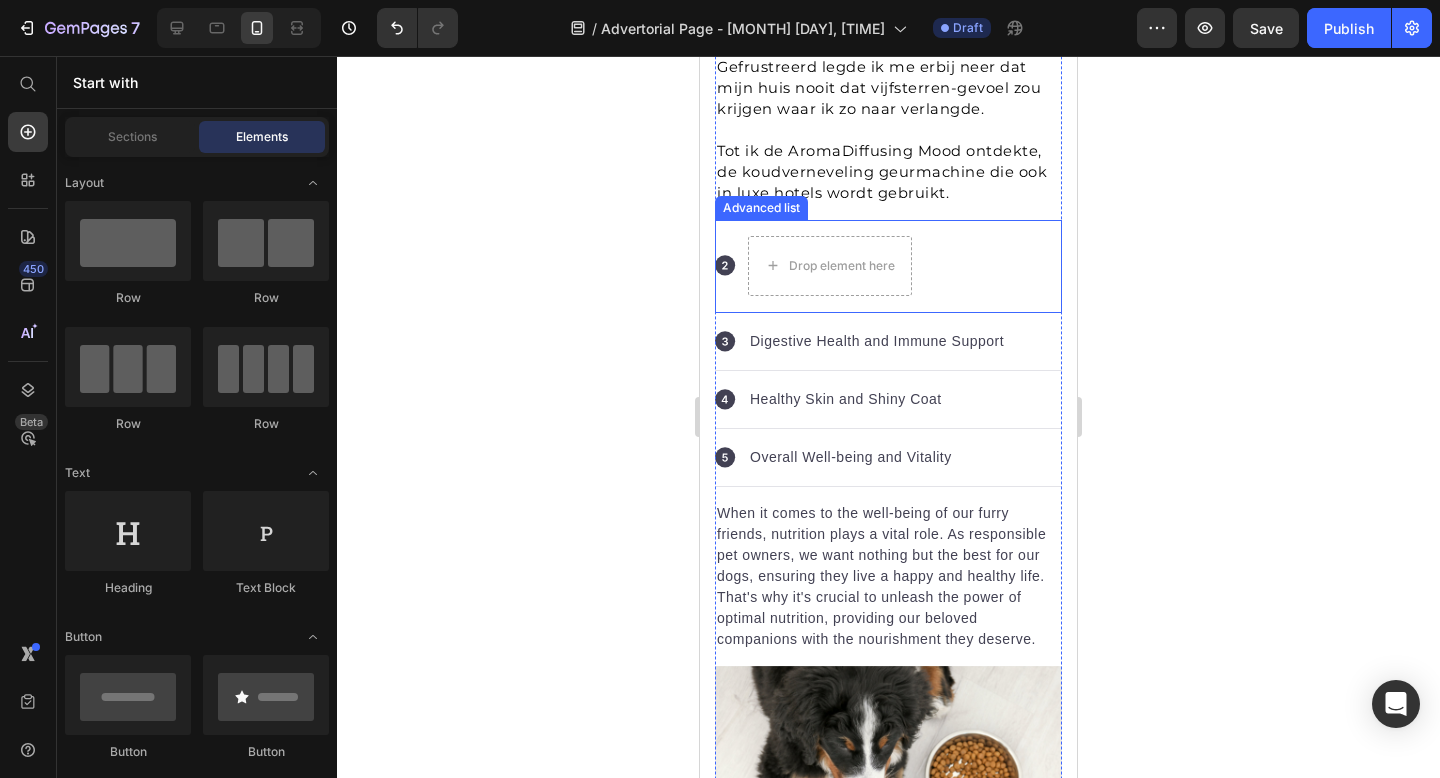 click on "Icon
Drop element here" at bounding box center (888, 266) 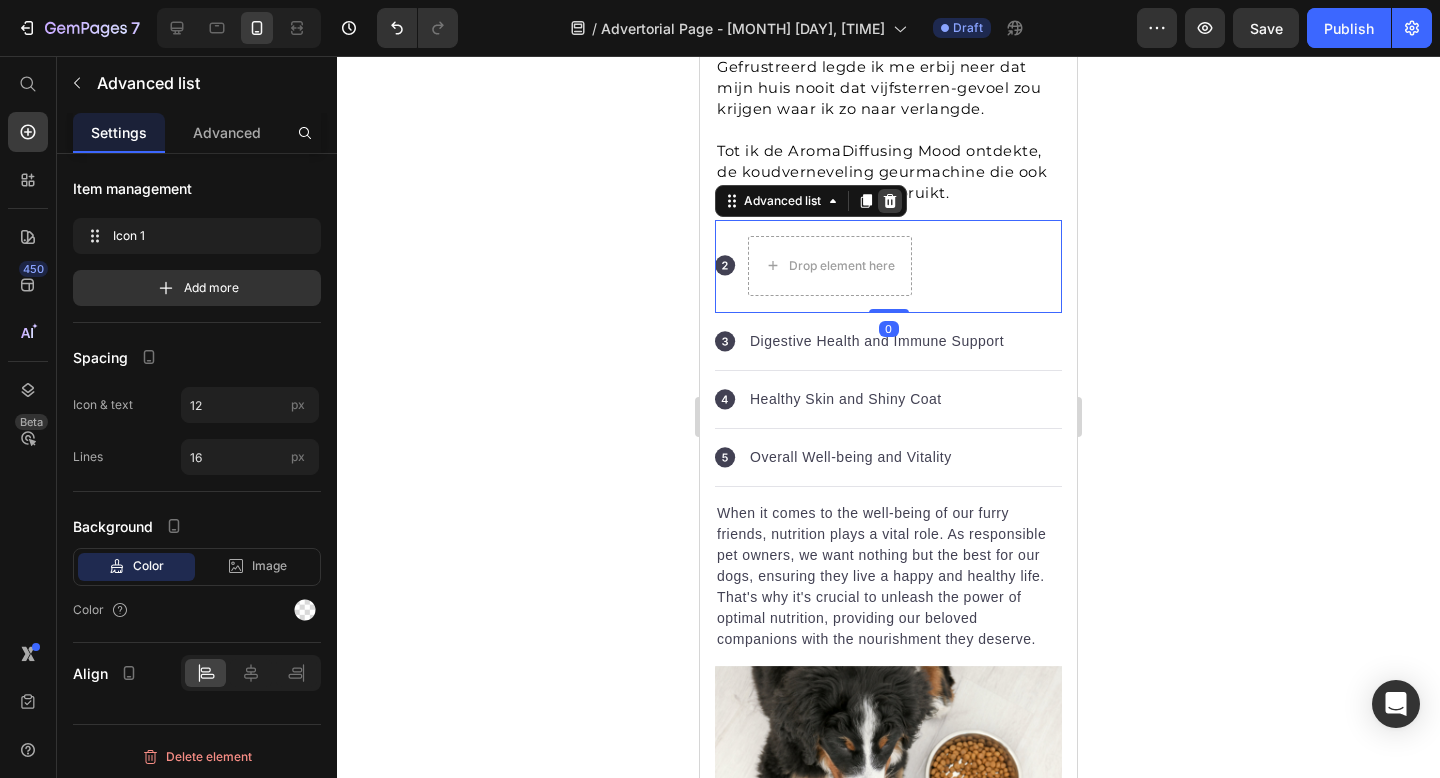 click 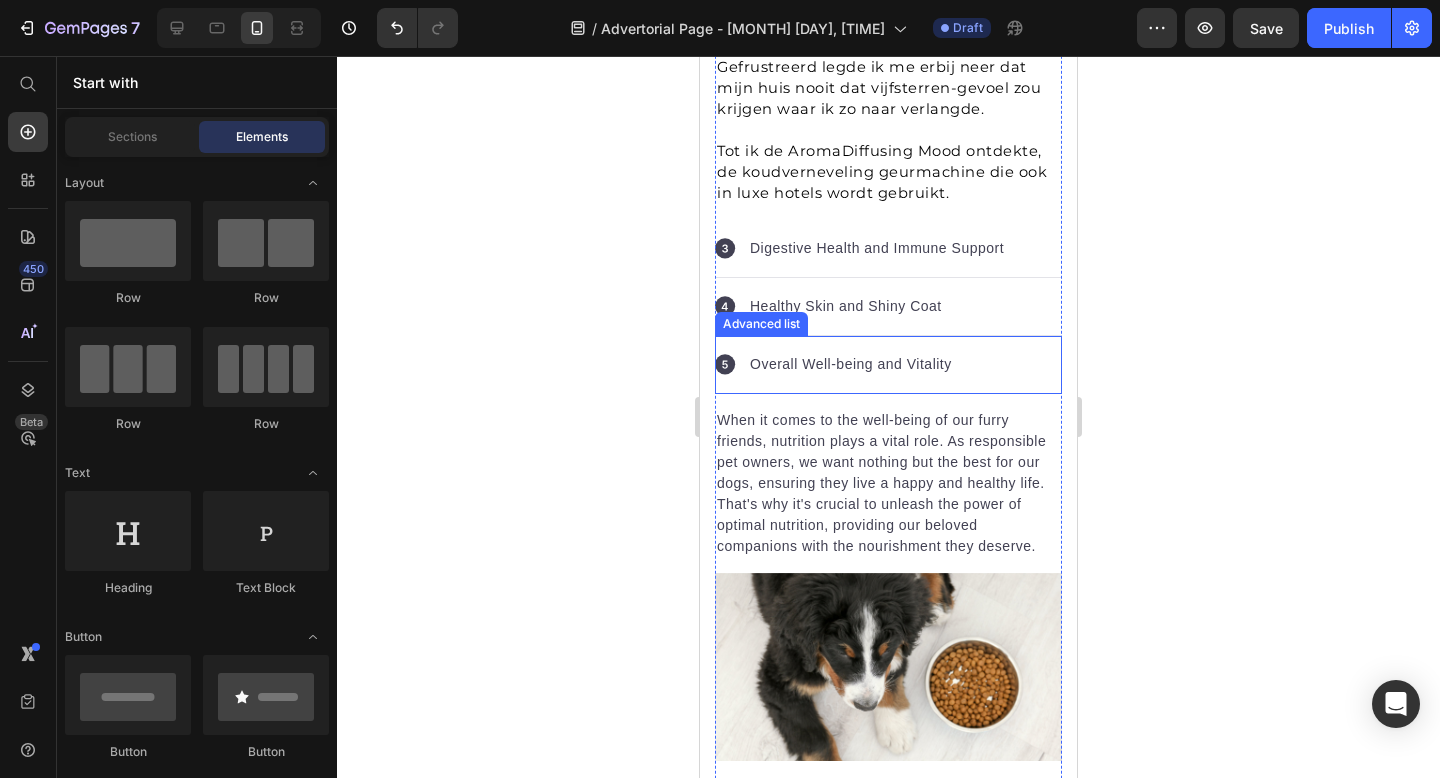 click on "Icon Overall Well-being and Vitality Text block" at bounding box center [888, 365] 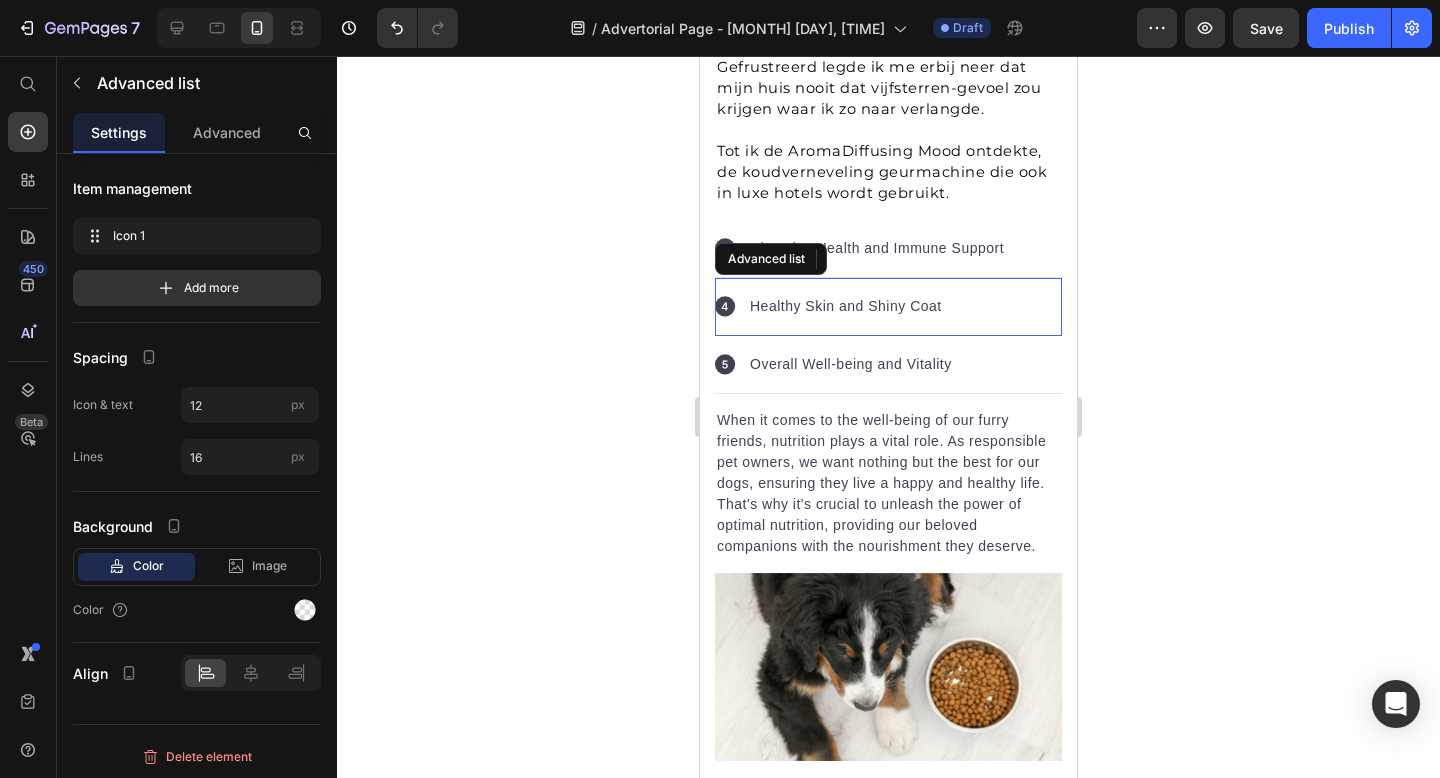 click on "Icon Healthy Skin and Shiny Coat Text block" at bounding box center (888, 307) 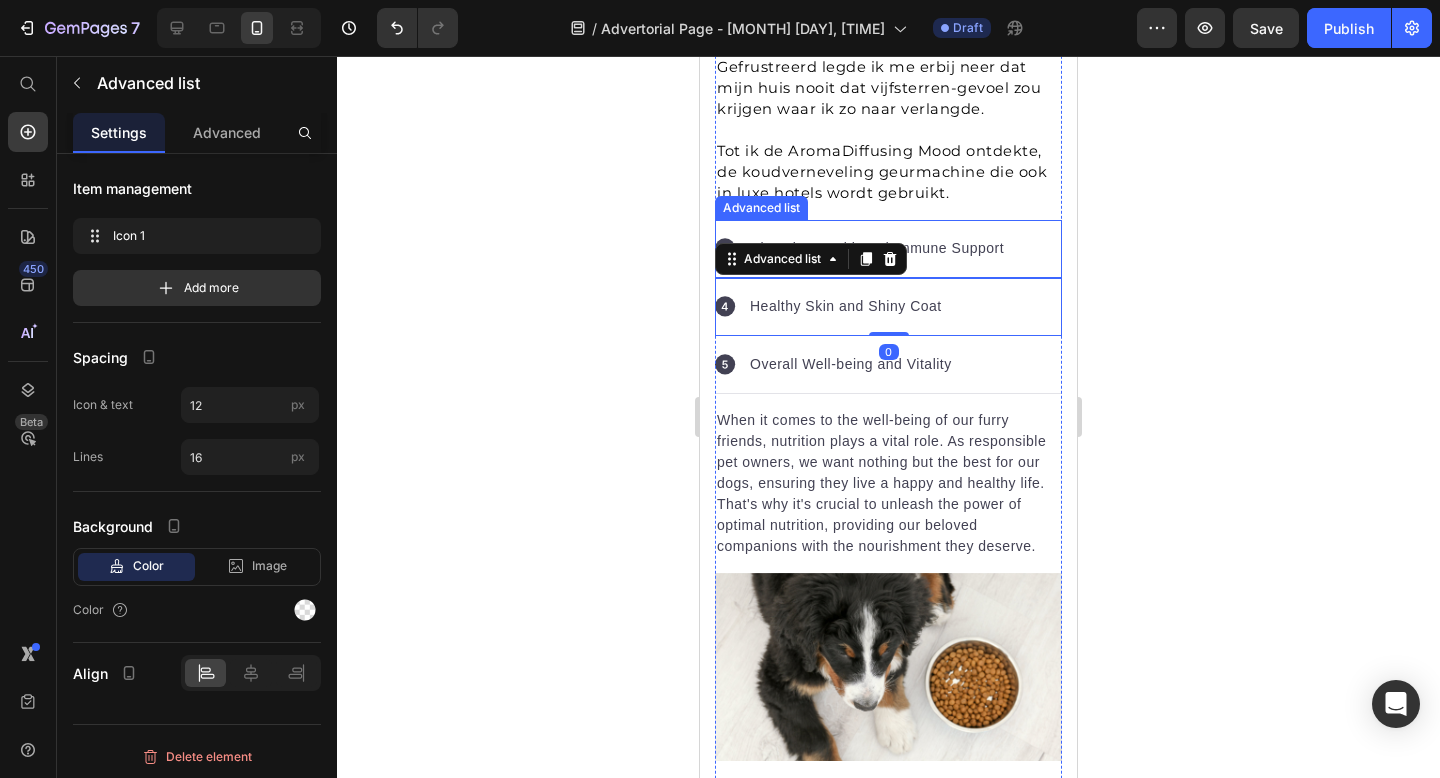 click on "Icon Digestive Health and Immune Support Text block" at bounding box center (888, 249) 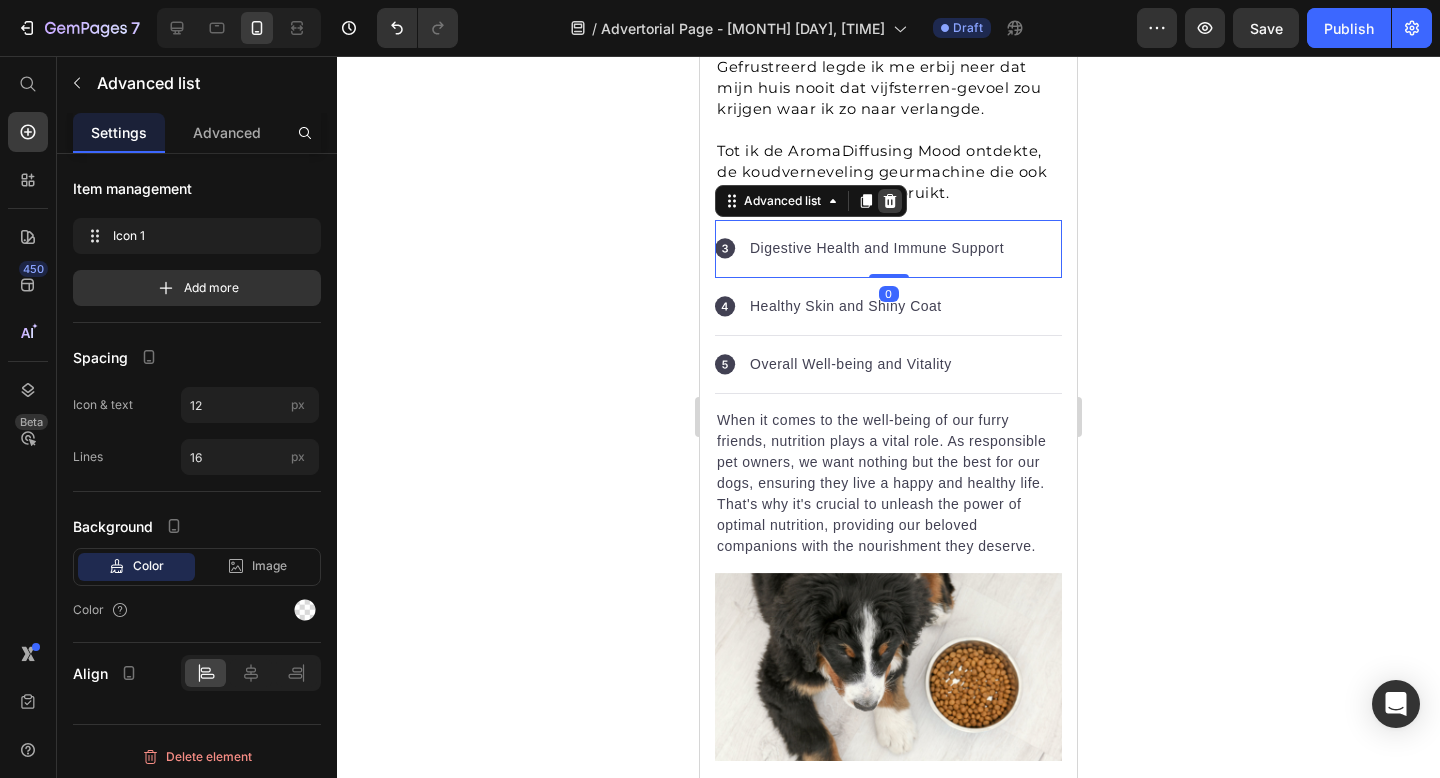 click 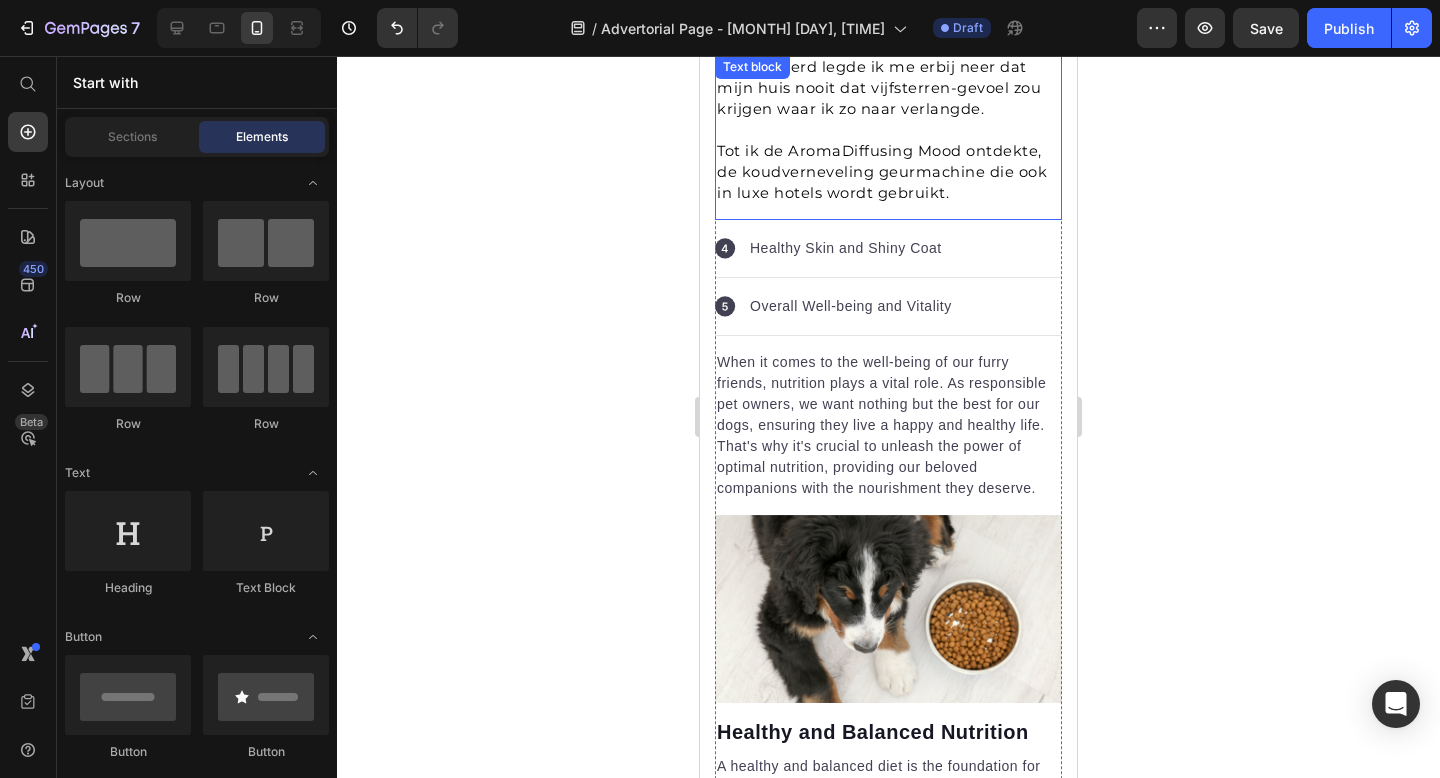 click on "Icon Healthy Skin and Shiny Coat Text block" at bounding box center (888, 249) 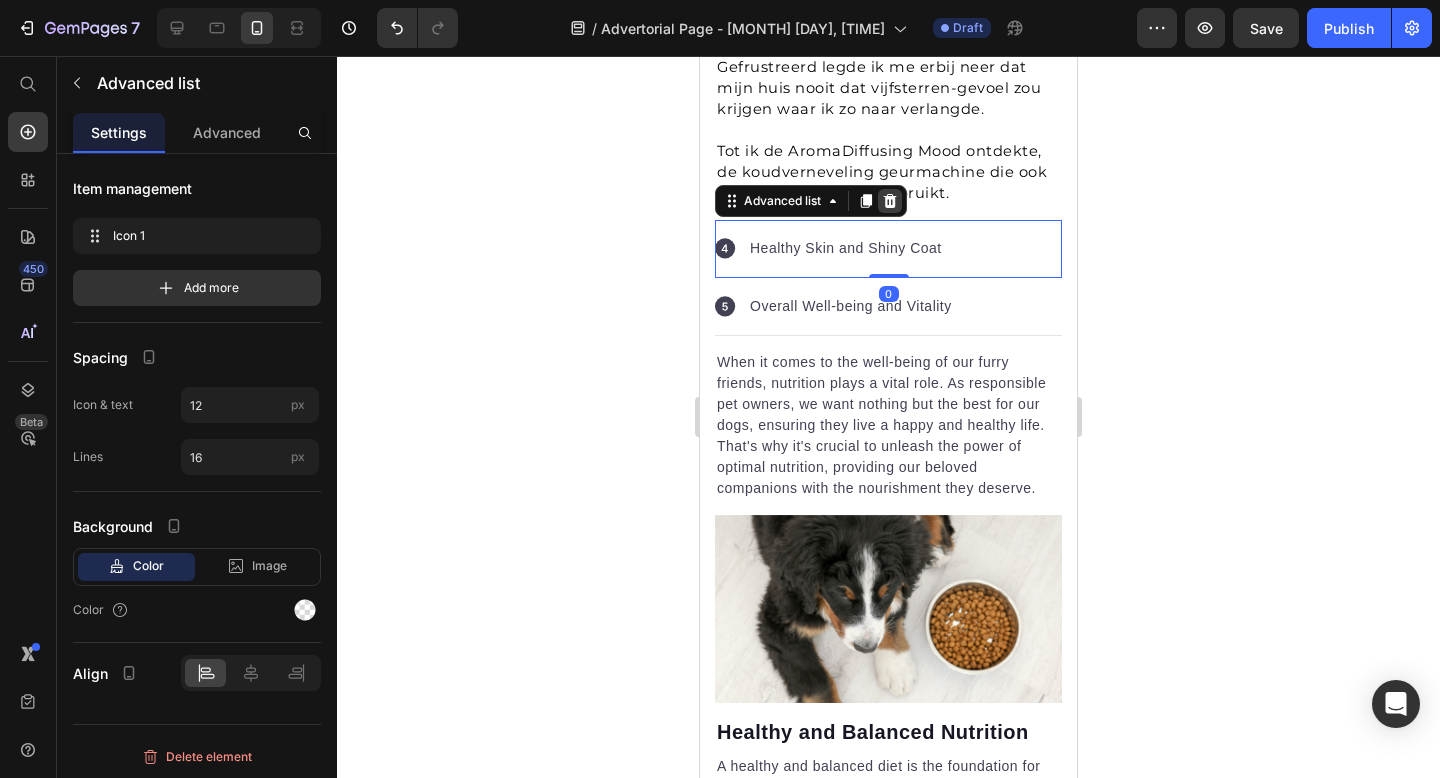 click 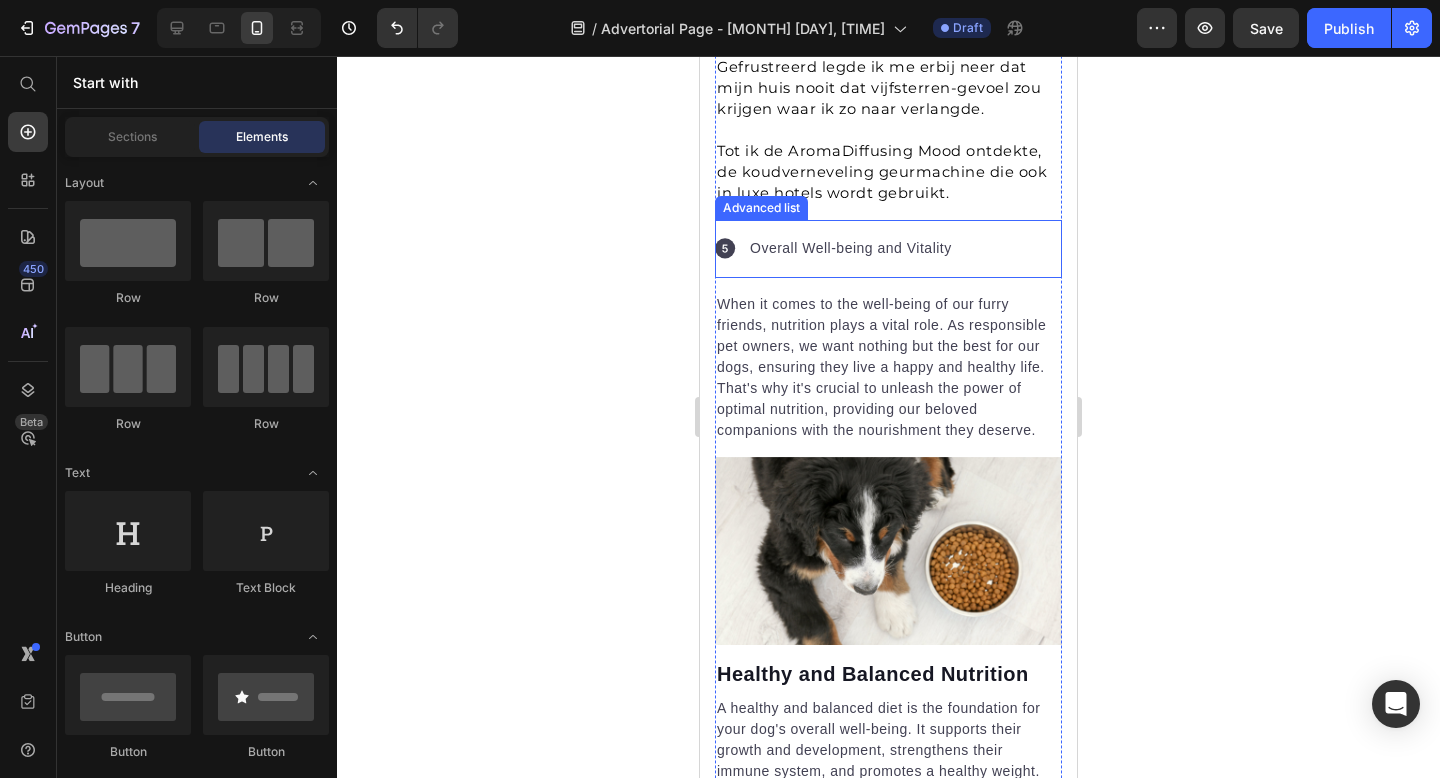 click on "Icon Overall Well-being and Vitality Text block" at bounding box center (888, 249) 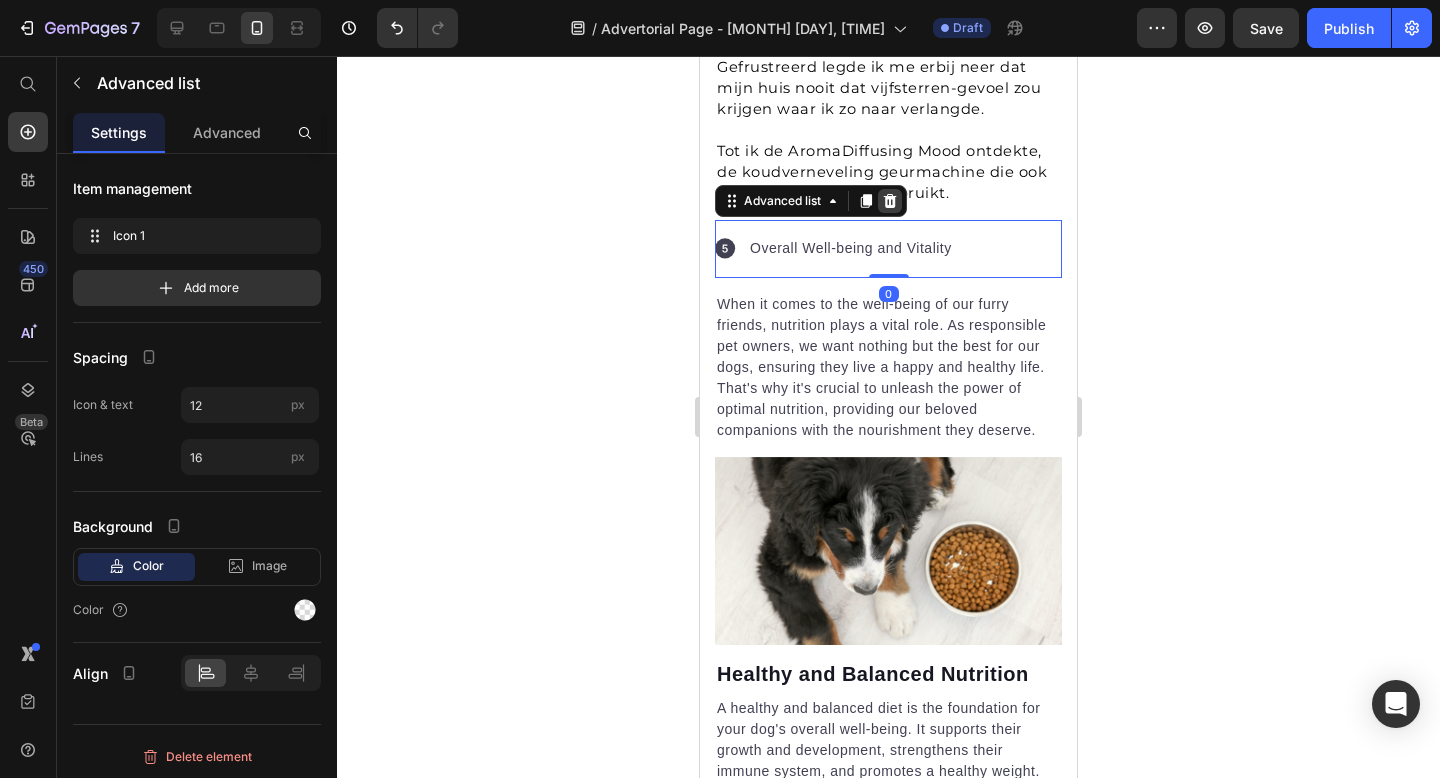 click 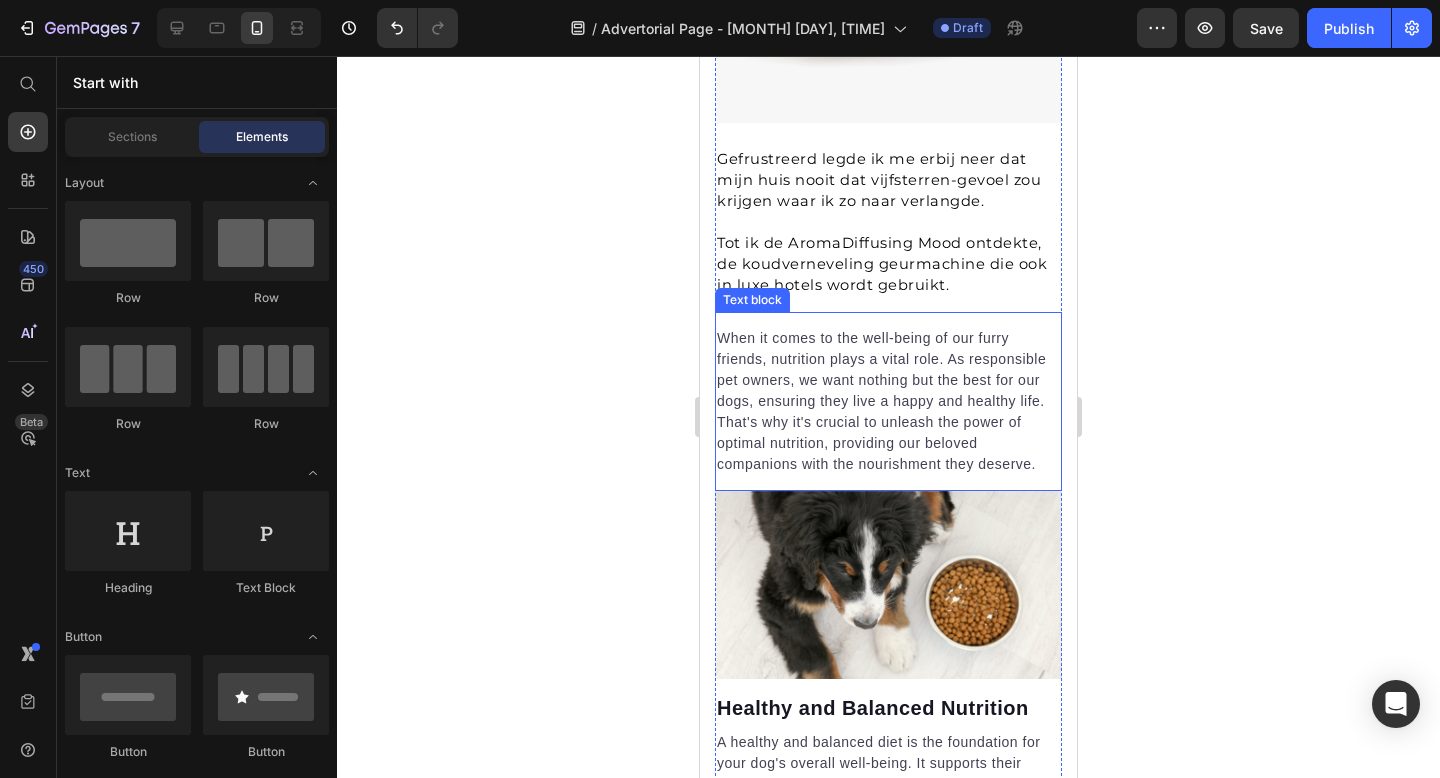 scroll, scrollTop: 1348, scrollLeft: 0, axis: vertical 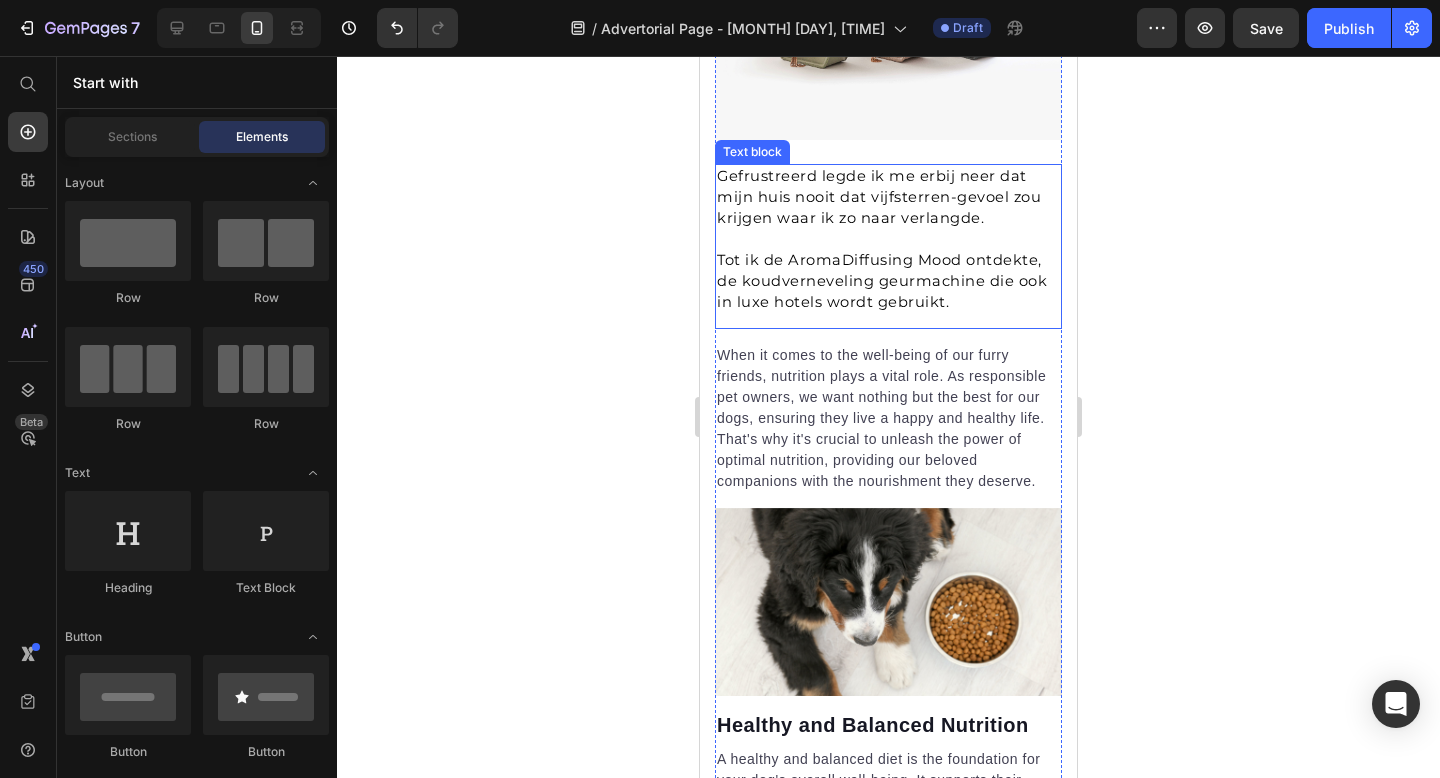 click on "Tot ik de AromaDiffusing Mood ontdekte, de koudverneveling geurmachine die ook in luxe hotels wordt gebruikt." at bounding box center (882, 281) 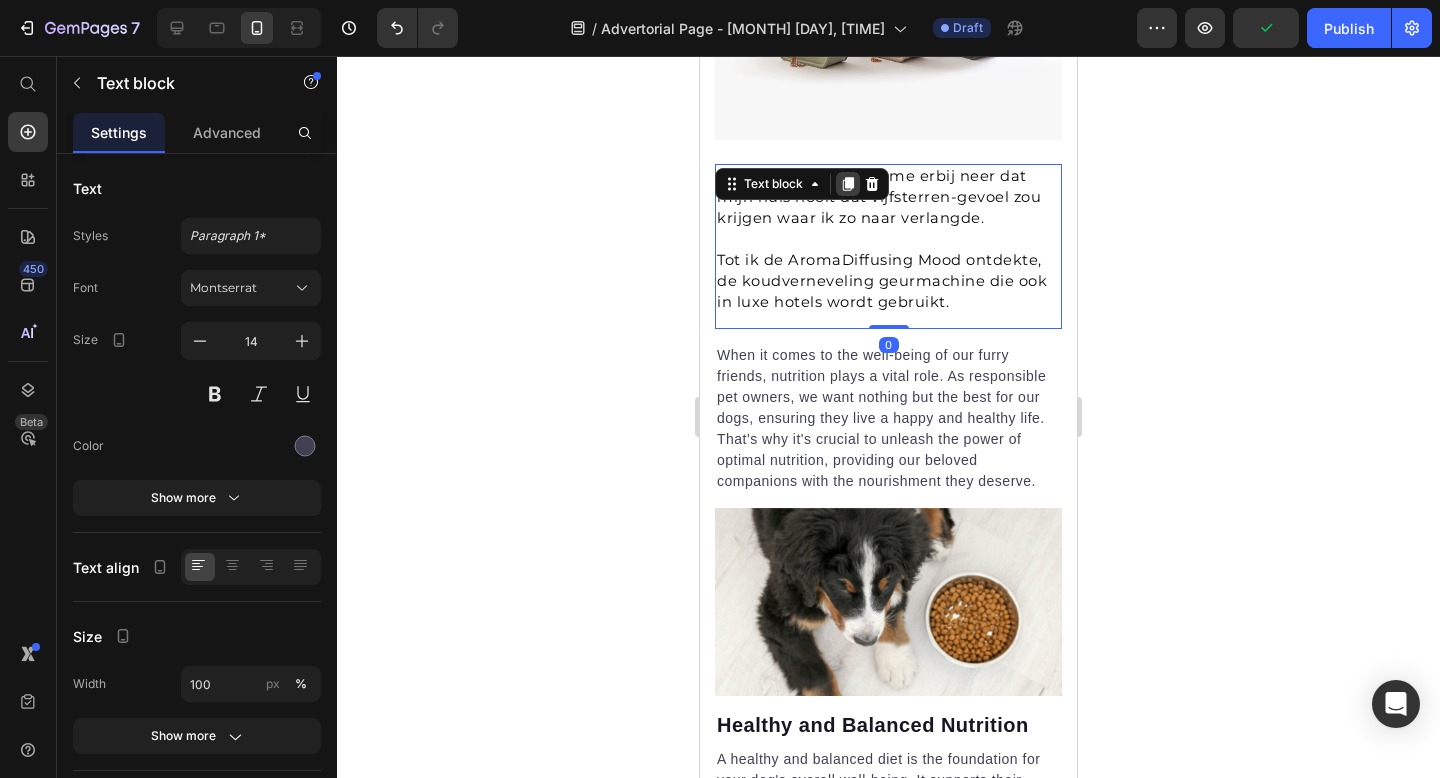 click 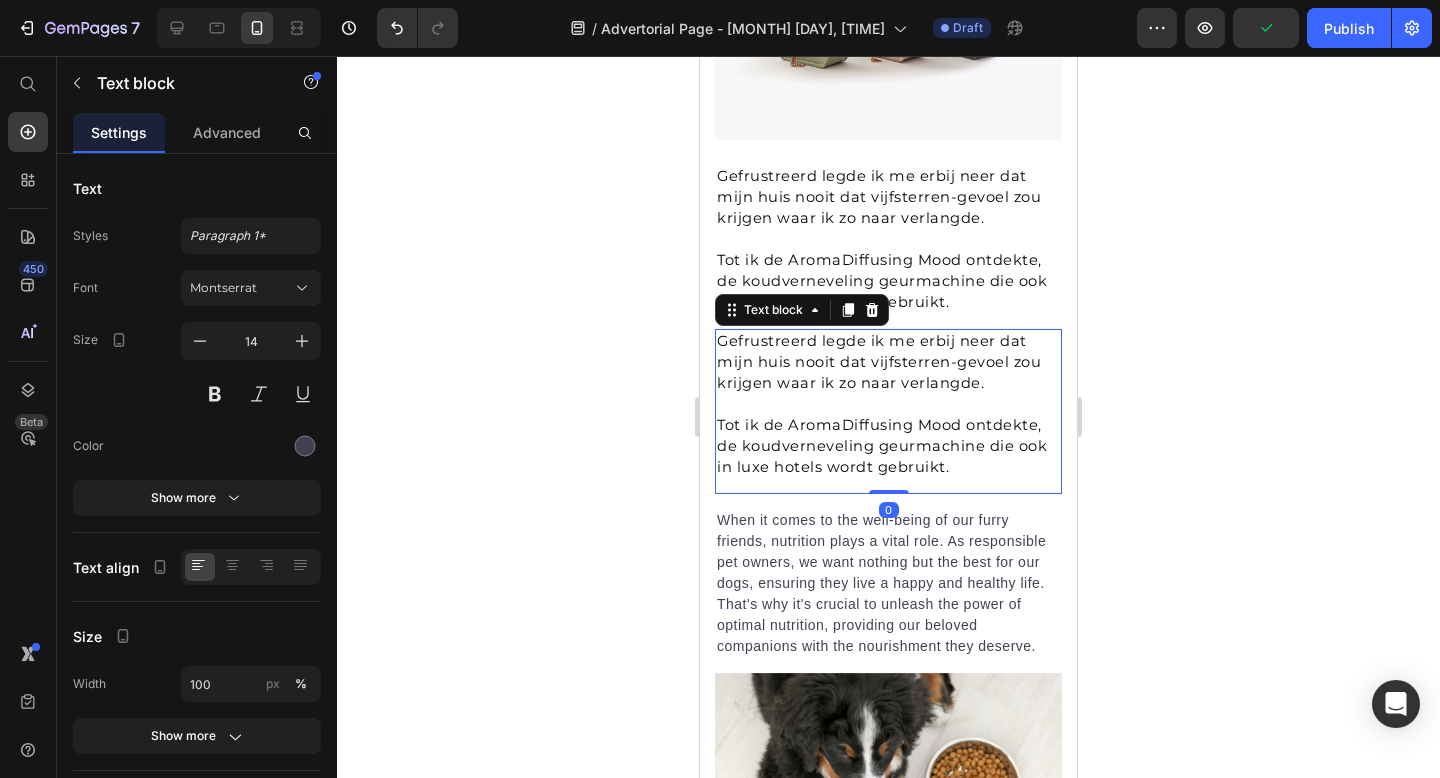 click on "Gefrustreerd legde ik me erbij neer dat mijn huis nooit dat vijfsterren-gevoel zou krijgen waar ik zo naar verlangde." at bounding box center (879, 362) 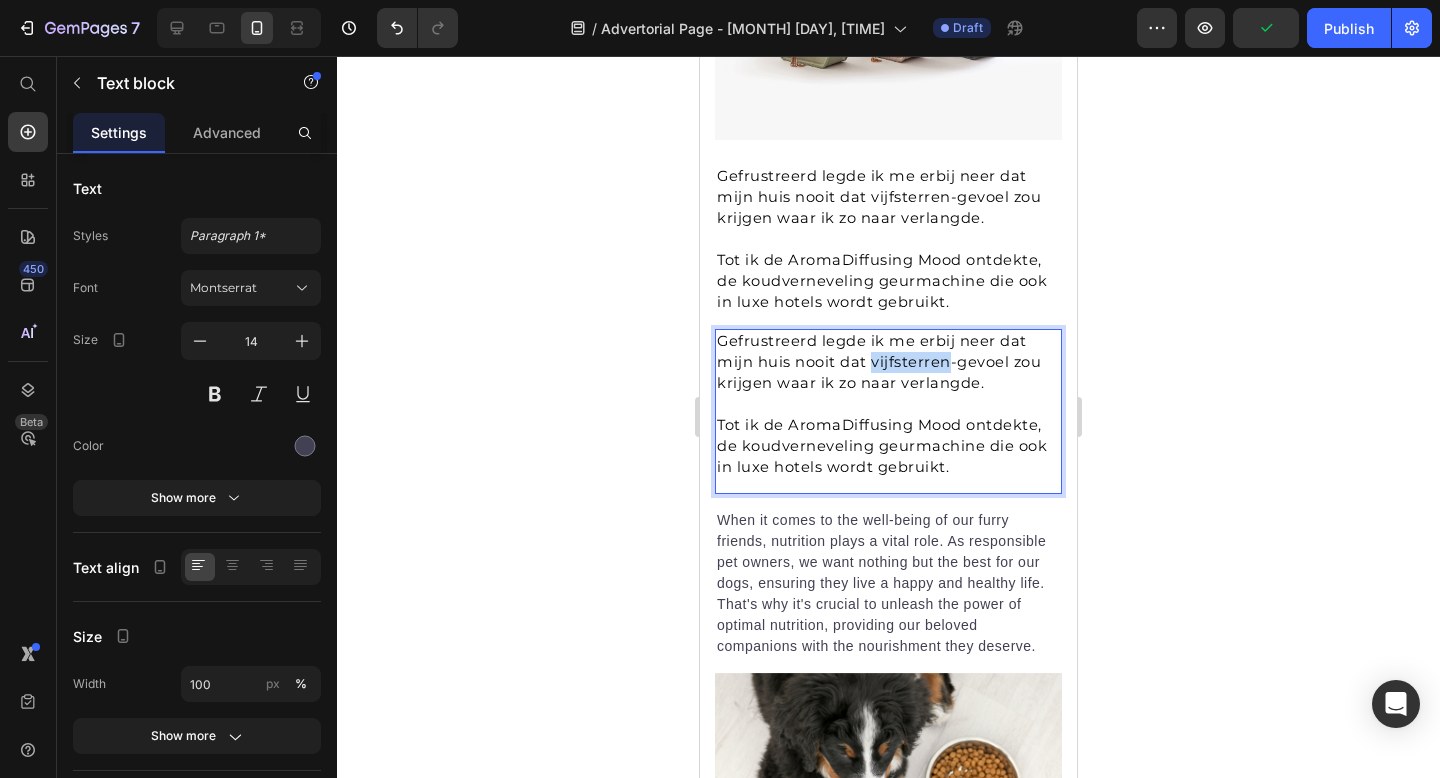 click on "Gefrustreerd legde ik me erbij neer dat mijn huis nooit dat vijfsterren-gevoel zou krijgen waar ik zo naar verlangde." at bounding box center [879, 362] 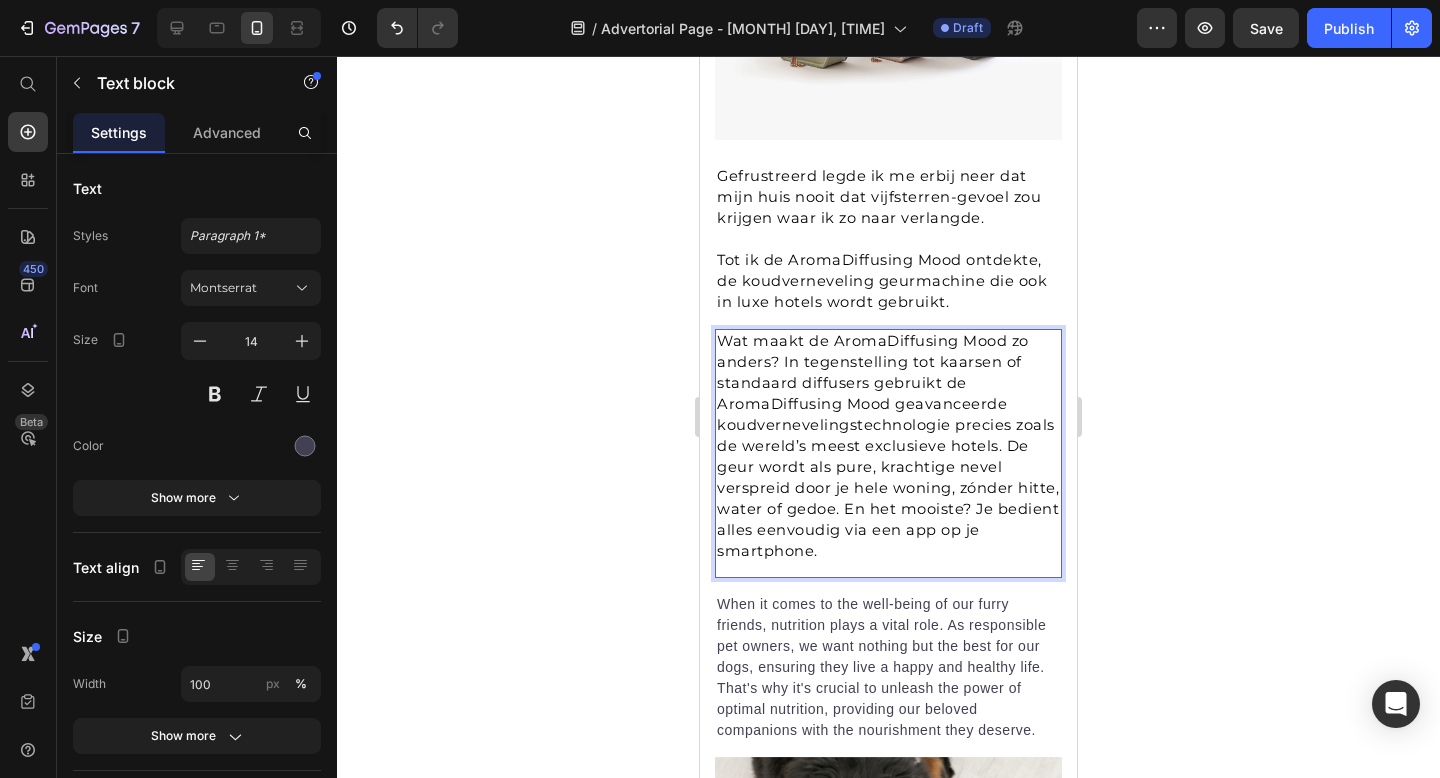 click on "Wat maakt de AromaDiffusing Mood zo anders? In tegenstelling tot kaarsen of standaard diffusers gebruikt de AromaDiffusing Mood geavanceerde koudvernevelingstechnologie precies zoals de wereld’s meest exclusieve hotels. De geur wordt als pure, krachtige nevel verspreid door je hele woning, zónder hitte, water of gedoe. En het mooiste? Je bedient alles eenvoudig via een app op je smartphone." at bounding box center (888, 446) 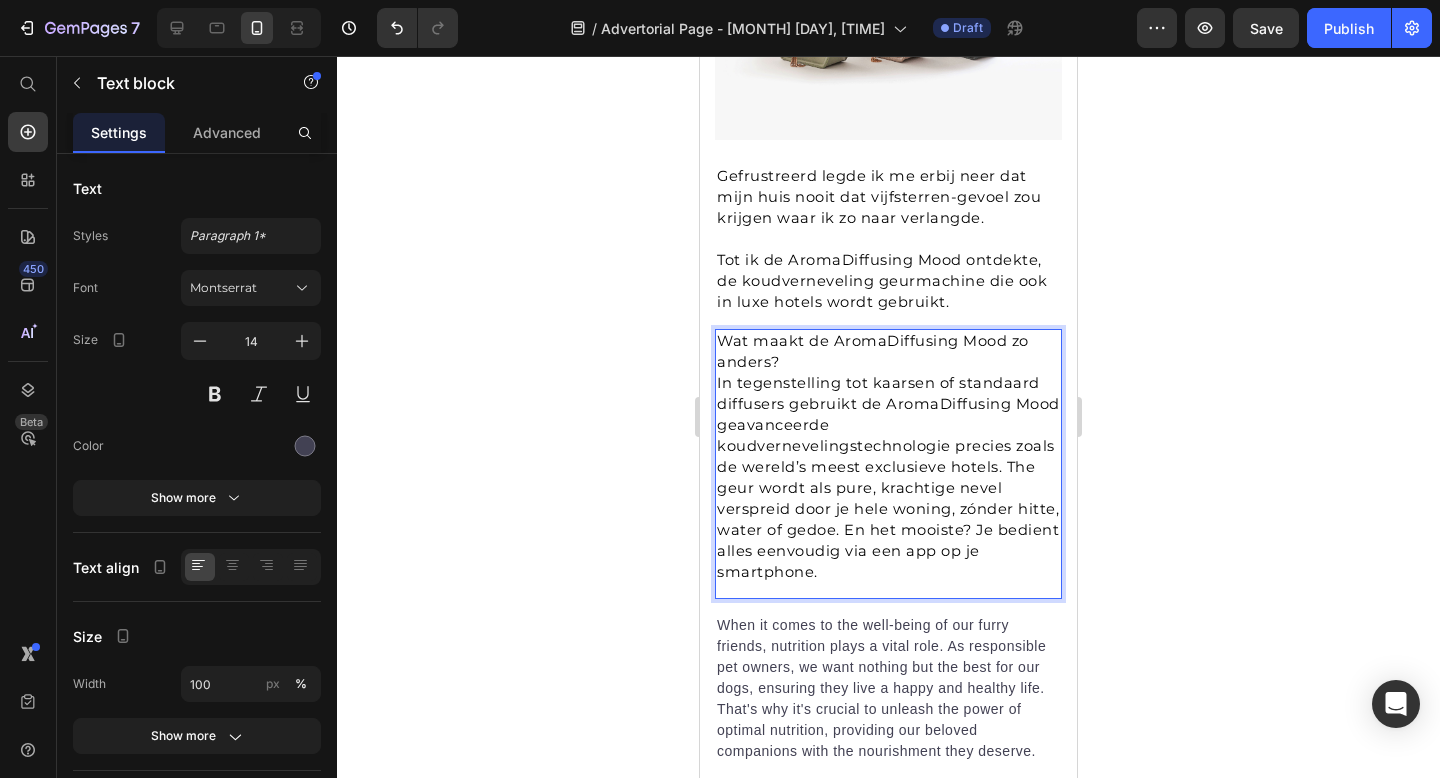 click on "In tegenstelling tot kaarsen of standaard diffusers gebruikt de AromaDiffusing Mood geavanceerde koudvernevelingstechnologie precies zoals de wereld’s meest exclusieve hotels. The geur wordt als pure, krachtige nevel verspreid door je hele woning, zónder hitte, water of gedoe. En het mooiste? Je bedient alles eenvoudig via een app op je smartphone." at bounding box center [888, 477] 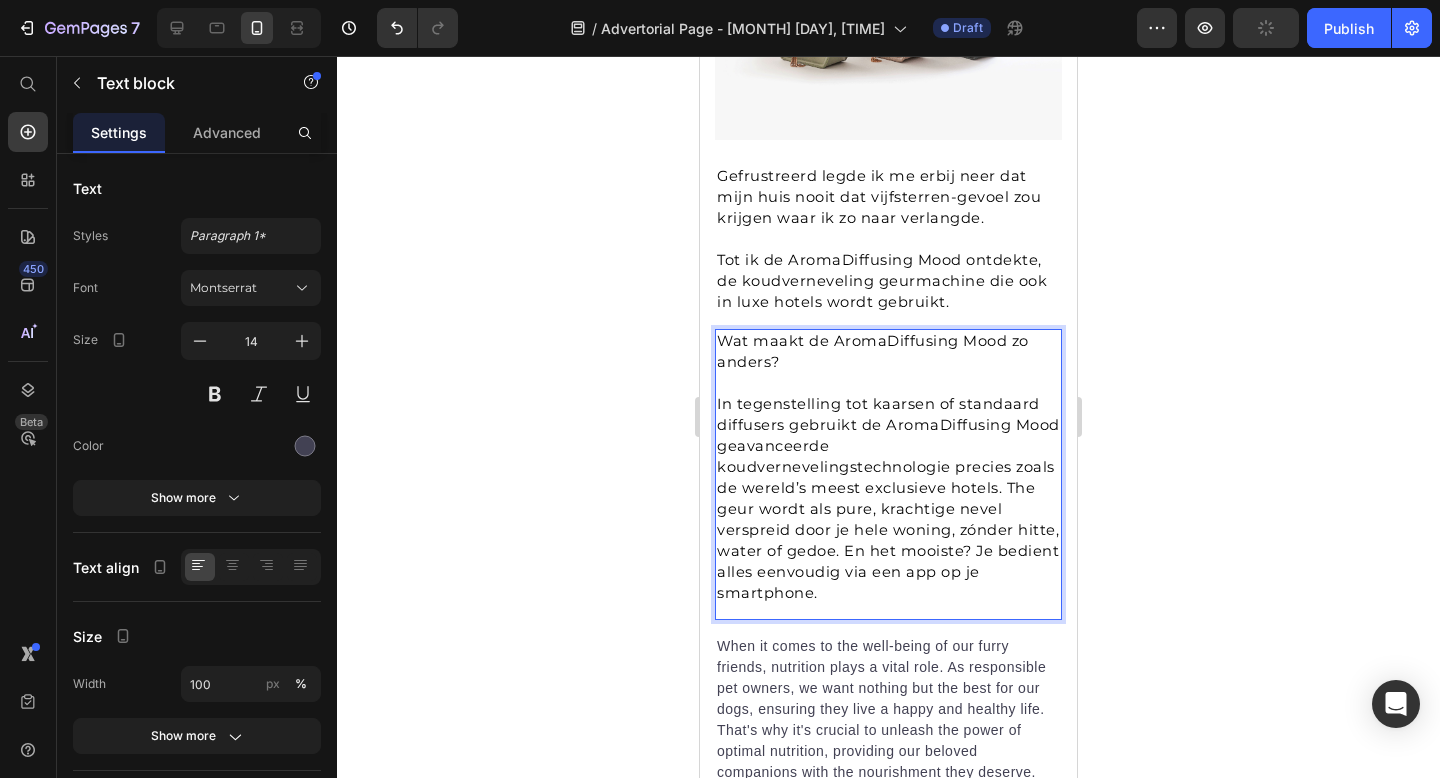 drag, startPoint x: 802, startPoint y: 323, endPoint x: 688, endPoint y: 301, distance: 116.1034 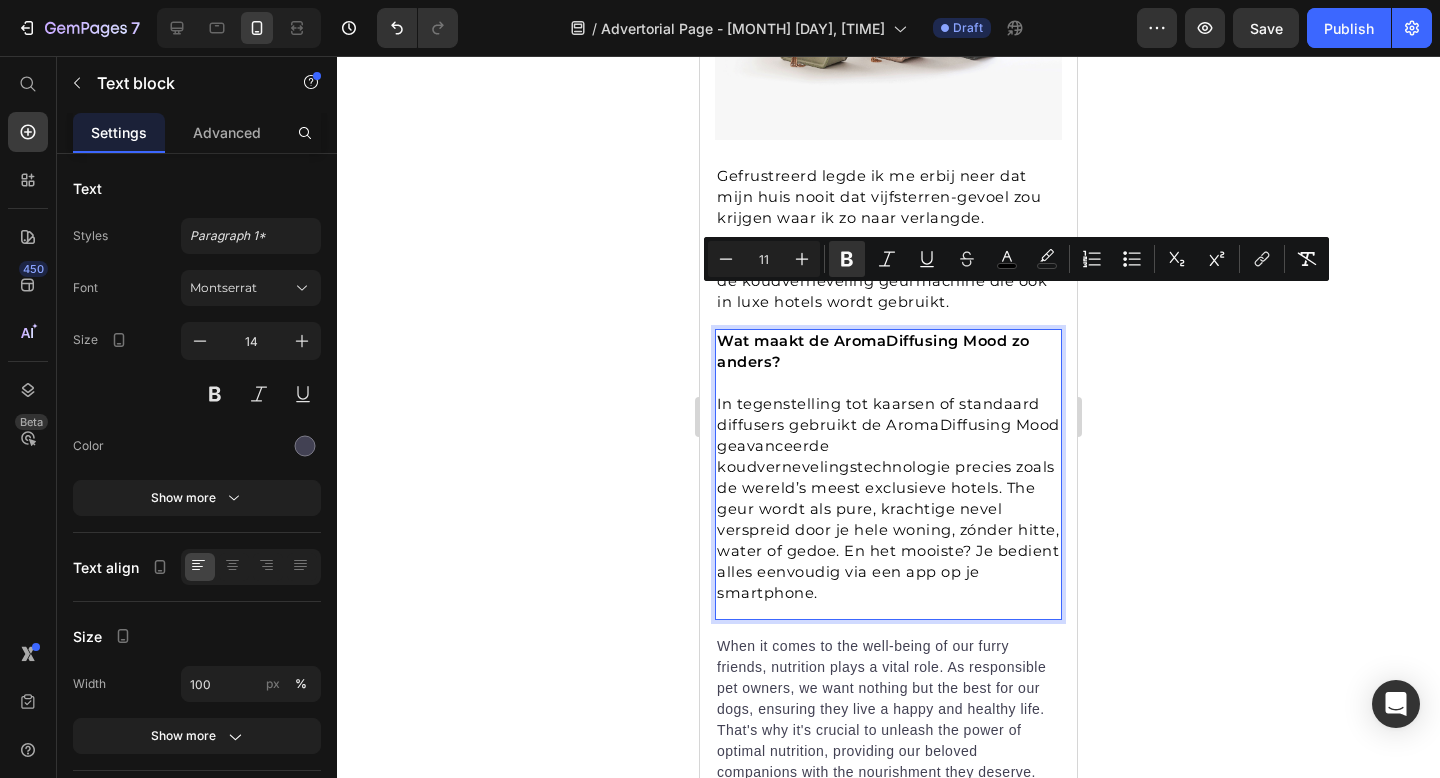 click on "In tegenstelling tot kaarsen of standaard diffusers gebruikt de AromaDiffusing Mood geavanceerde koudvernevelingstechnologie precies zoals de wereld’s meest exclusieve hotels. The geur wordt als pure, krachtige nevel verspreid door je hele woning, zónder hitte, water of gedoe. En het mooiste? Je bedient alles eenvoudig via een app op je smartphone." at bounding box center [888, 498] 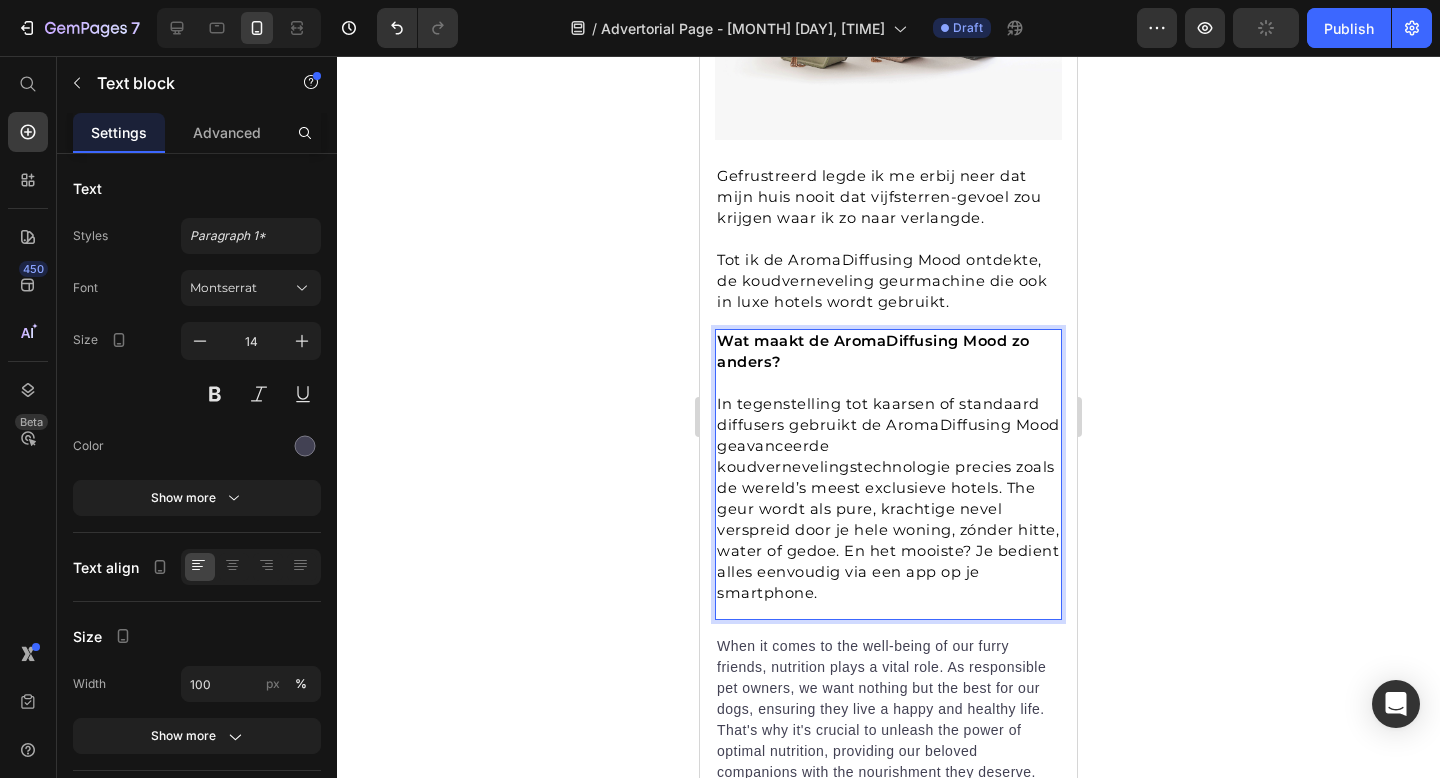 click on "In tegenstelling tot kaarsen of standaard diffusers gebruikt de AromaDiffusing Mood geavanceerde koudvernevelingstechnologie precies zoals de wereld’s meest exclusieve hotels. The geur wordt als pure, krachtige nevel verspreid door je hele woning, zónder hitte, water of gedoe. En het mooiste? Je bedient alles eenvoudig via een app op je smartphone." at bounding box center [888, 498] 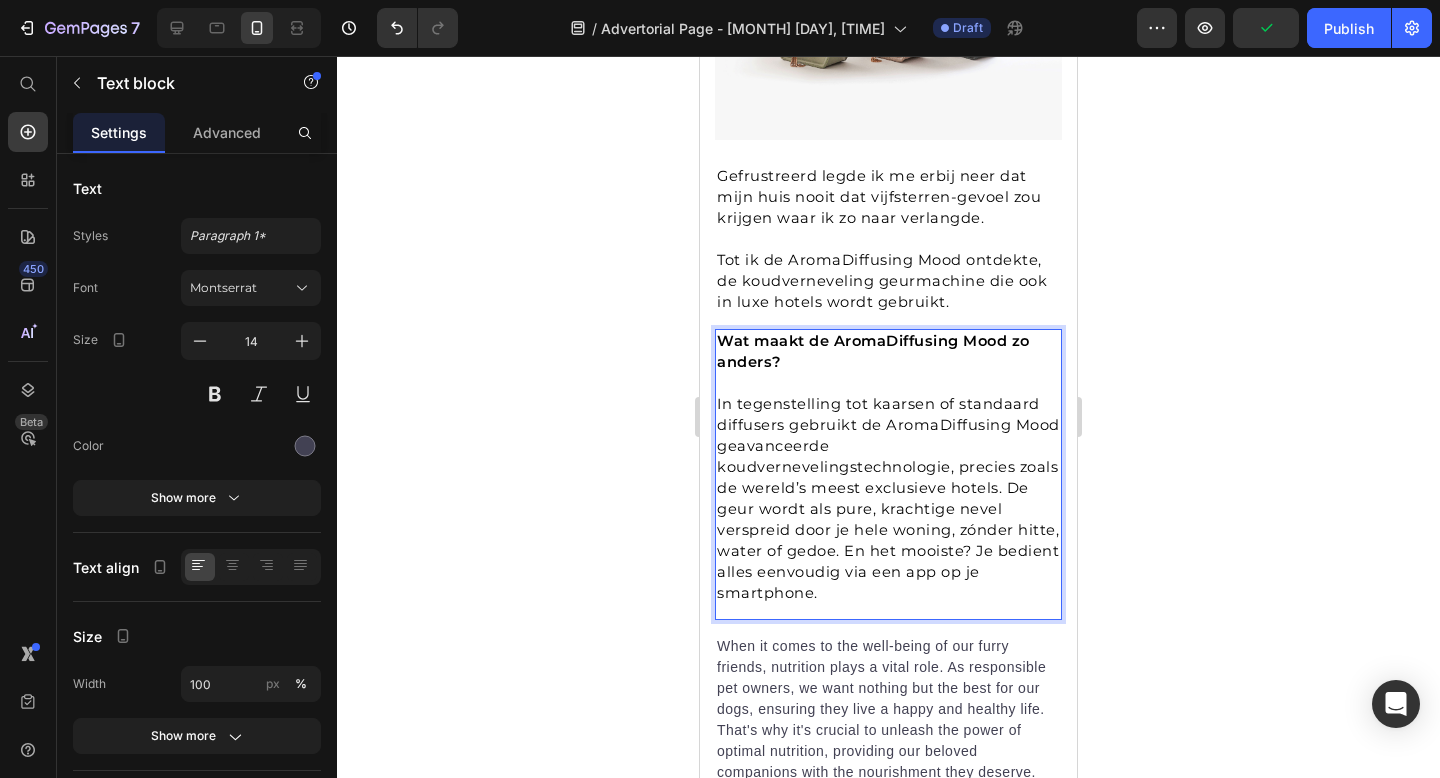 click on "In tegenstelling tot kaarsen of standaard diffusers gebruikt de AromaDiffusing Mood geavanceerde koudvernevelingstechnologie, precies zoals de wereld’s meest exclusieve hotels. De geur wordt als pure, krachtige nevel verspreid door je hele woning, zónder hitte, water of gedoe. En het mooiste? Je bedient alles eenvoudig via een app op je smartphone." at bounding box center (888, 498) 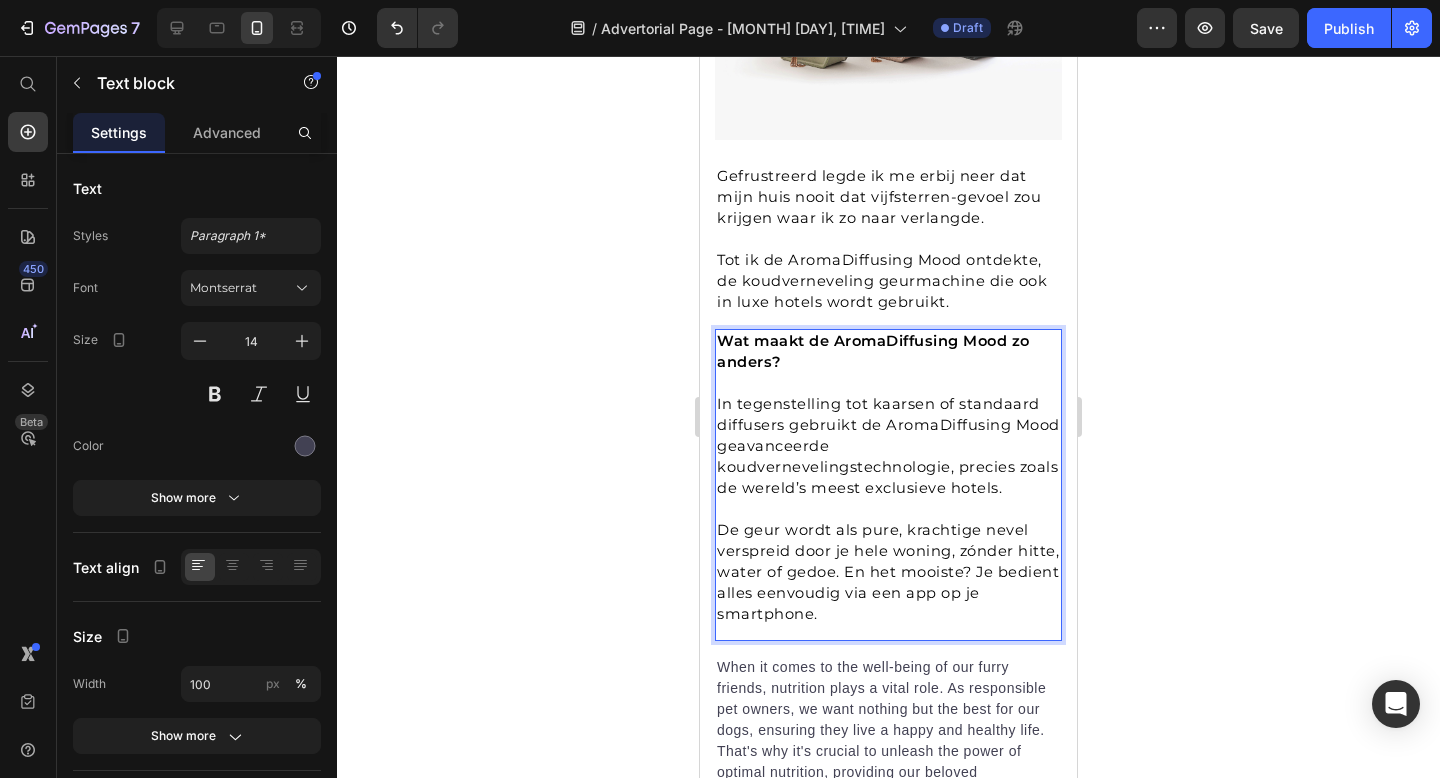 click on "De geur wordt als pure, krachtige nevel verspreid door je hele woning, zónder hitte, water of gedoe. En het mooiste? Je bedient alles eenvoudig via een app op je smartphone." at bounding box center [888, 572] 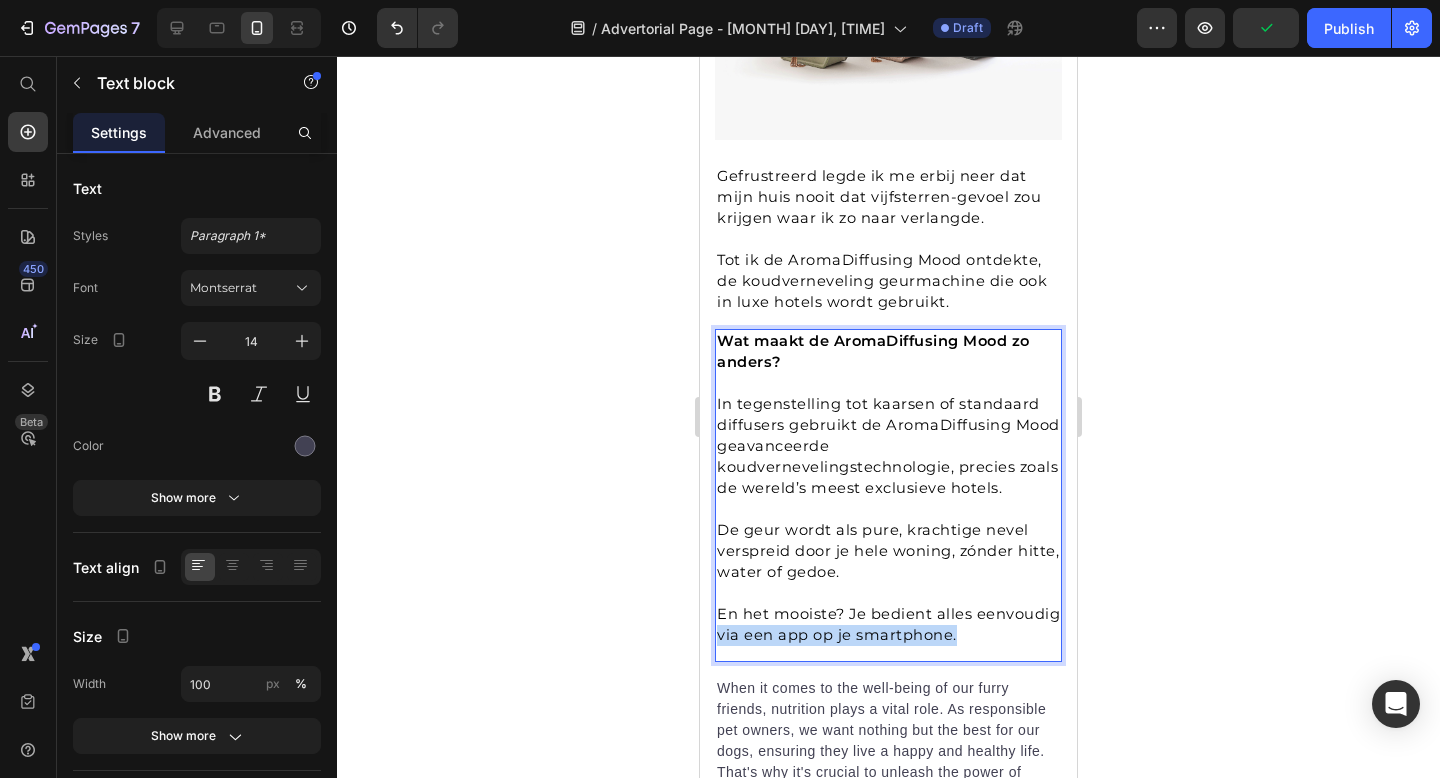 drag, startPoint x: 720, startPoint y: 594, endPoint x: 954, endPoint y: 596, distance: 234.00854 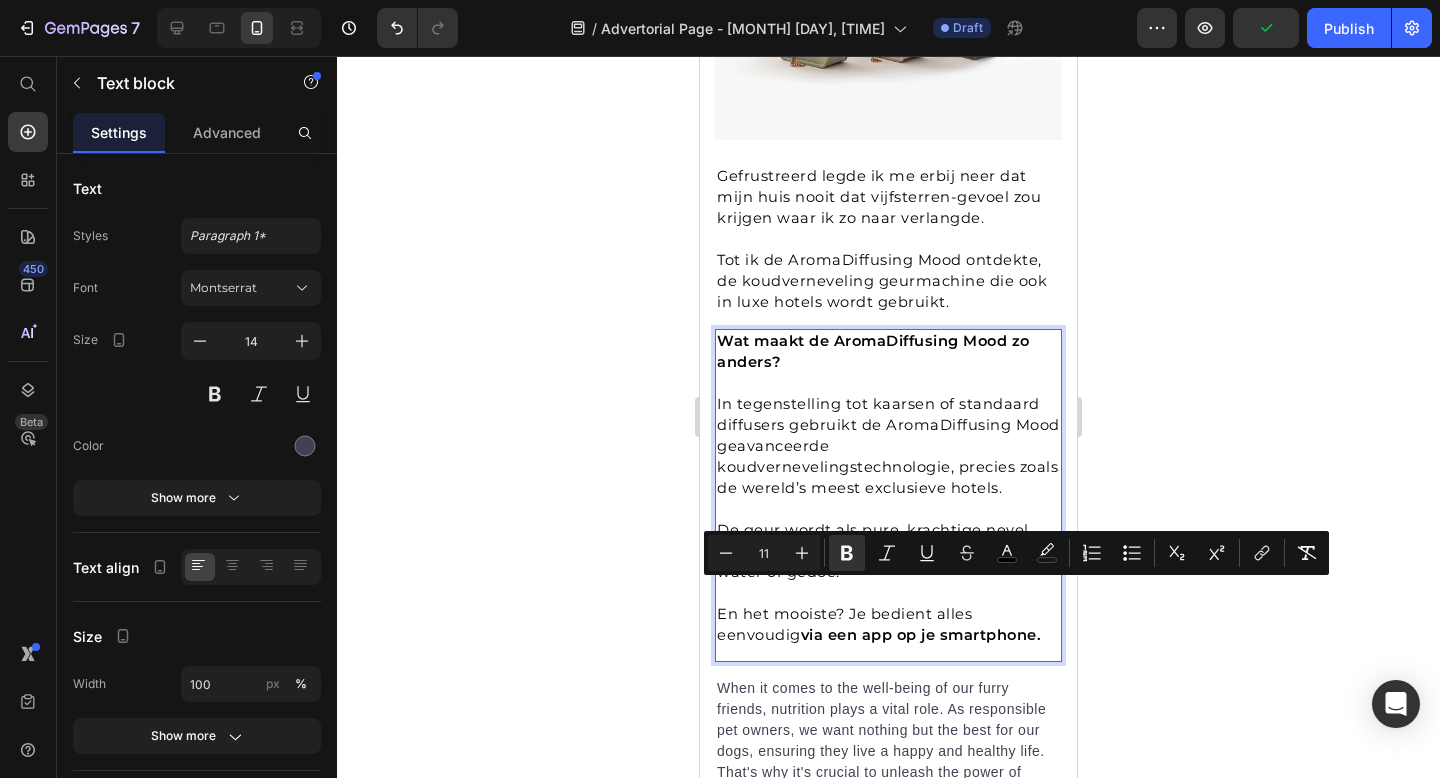 click on "De geur wordt als pure, krachtige nevel verspreid door je hele woning, zónder hitte, water of gedoe." at bounding box center [888, 551] 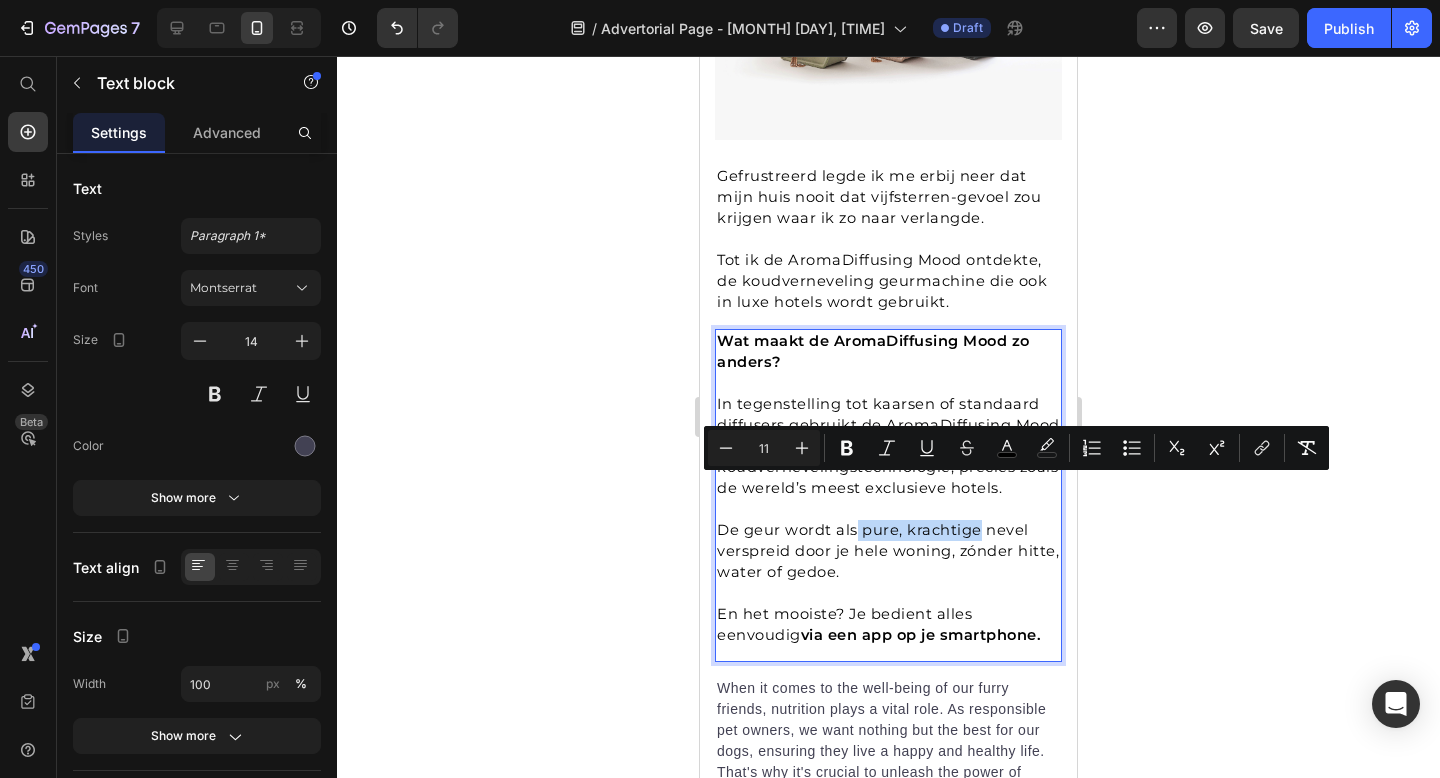 drag, startPoint x: 856, startPoint y: 489, endPoint x: 971, endPoint y: 489, distance: 115 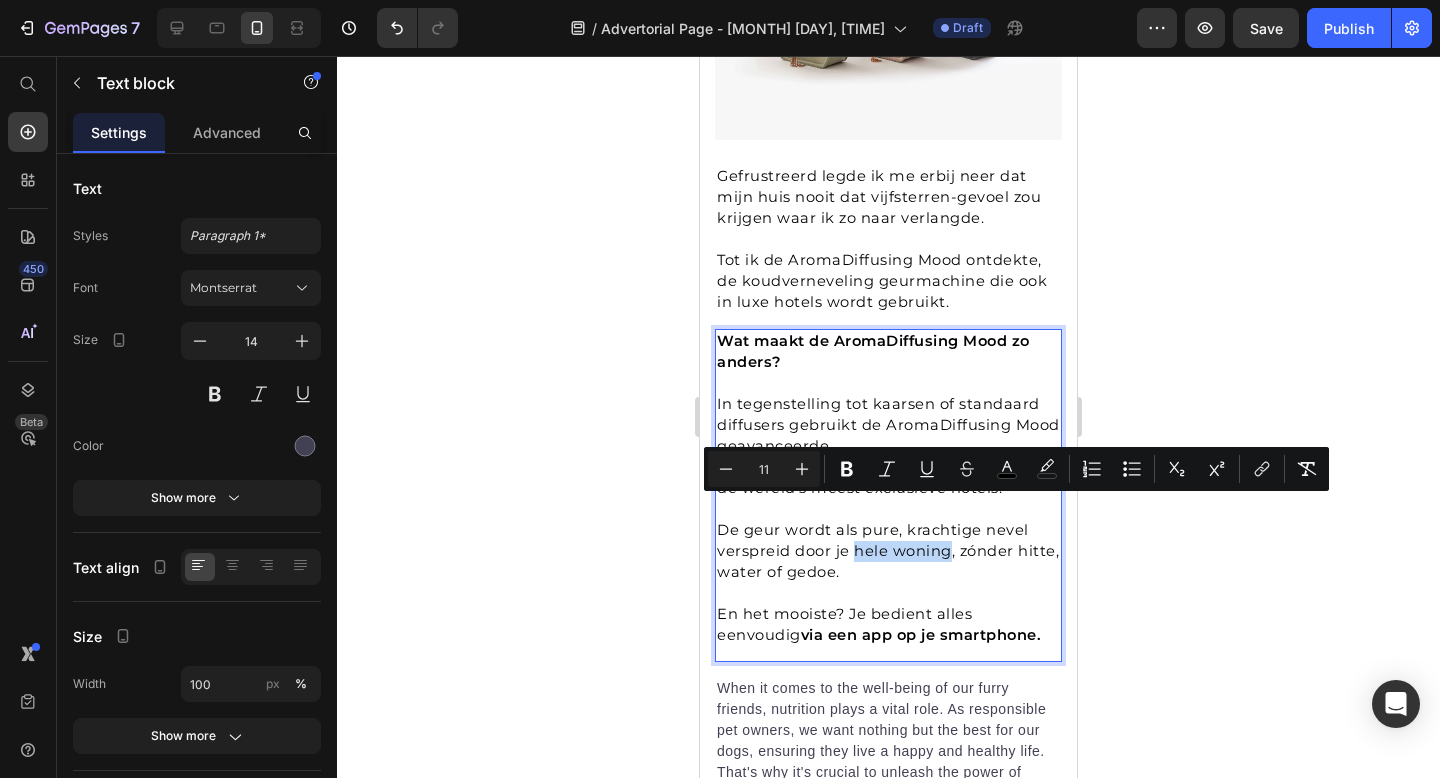 drag, startPoint x: 857, startPoint y: 511, endPoint x: 944, endPoint y: 517, distance: 87.20665 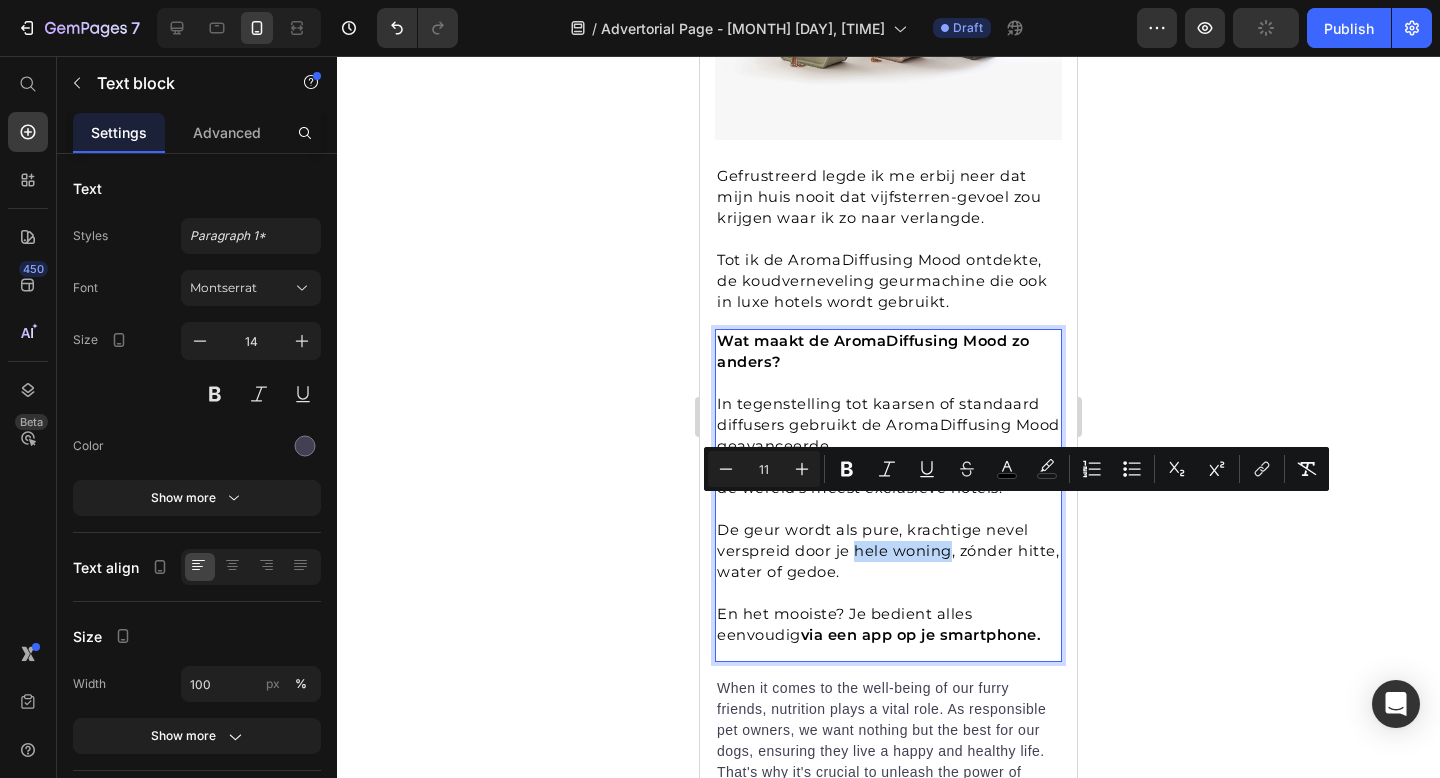 drag, startPoint x: 936, startPoint y: 525, endPoint x: 856, endPoint y: 511, distance: 81.21576 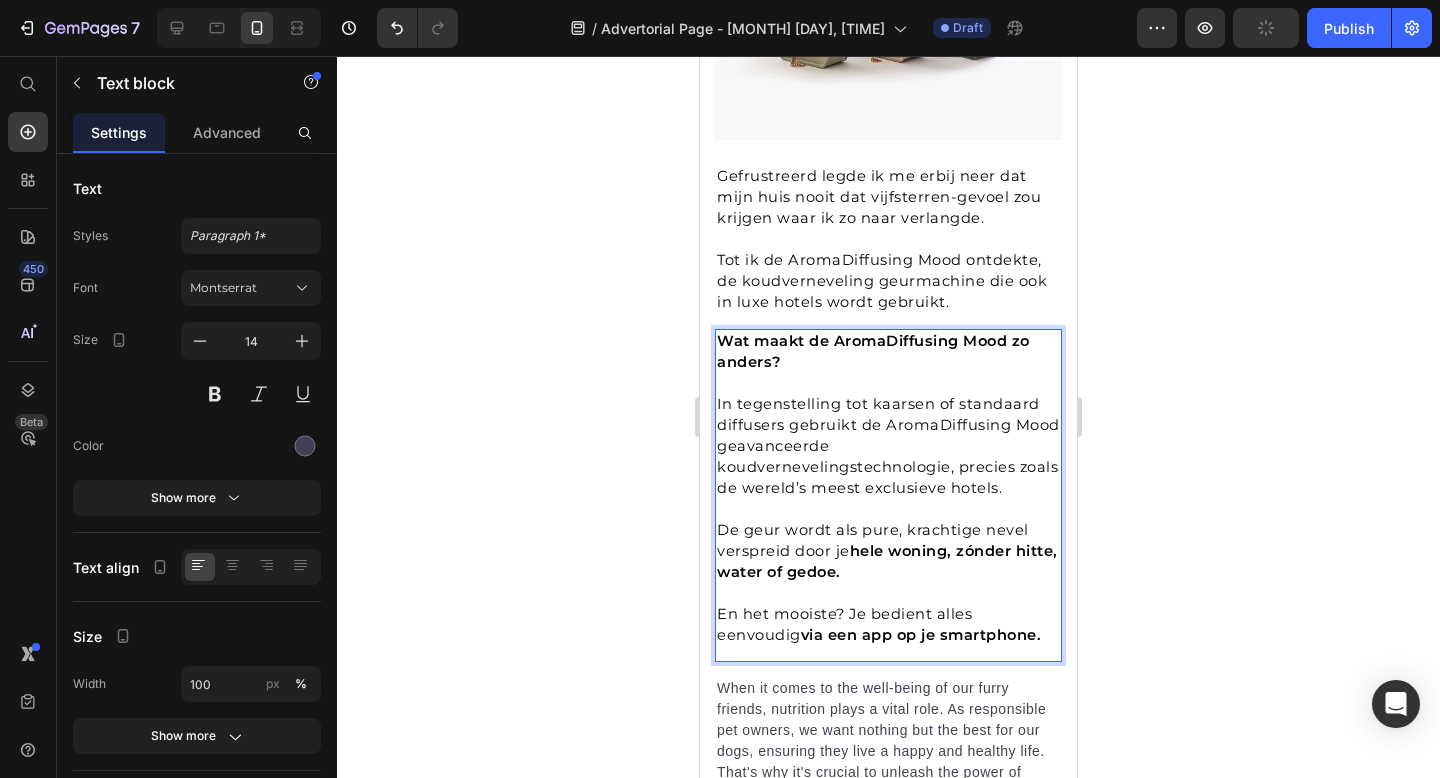 click on "In tegenstelling tot kaarsen of standaard diffusers gebruikt de AromaDiffusing Mood geavanceerde koudvernevelingstechnologie, precies zoals de wereld’s meest exclusieve hotels. De geur wordt als pure, krachtige nevel verspreid door je hele woning, zónder hitte, water of gedoe. En het mooiste? Je bedient alles eenvoudig via een app op je smartphone." at bounding box center [888, 520] 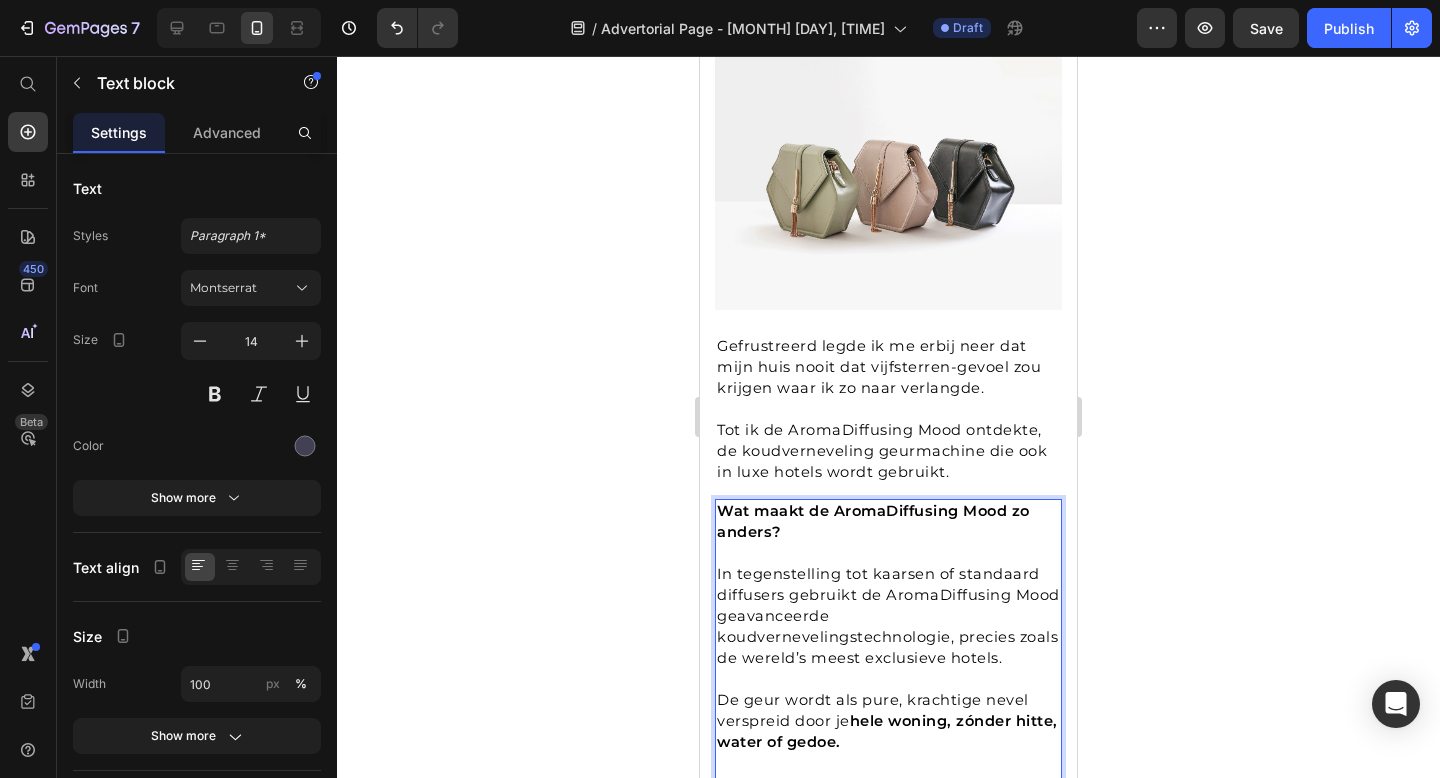 scroll, scrollTop: 1173, scrollLeft: 0, axis: vertical 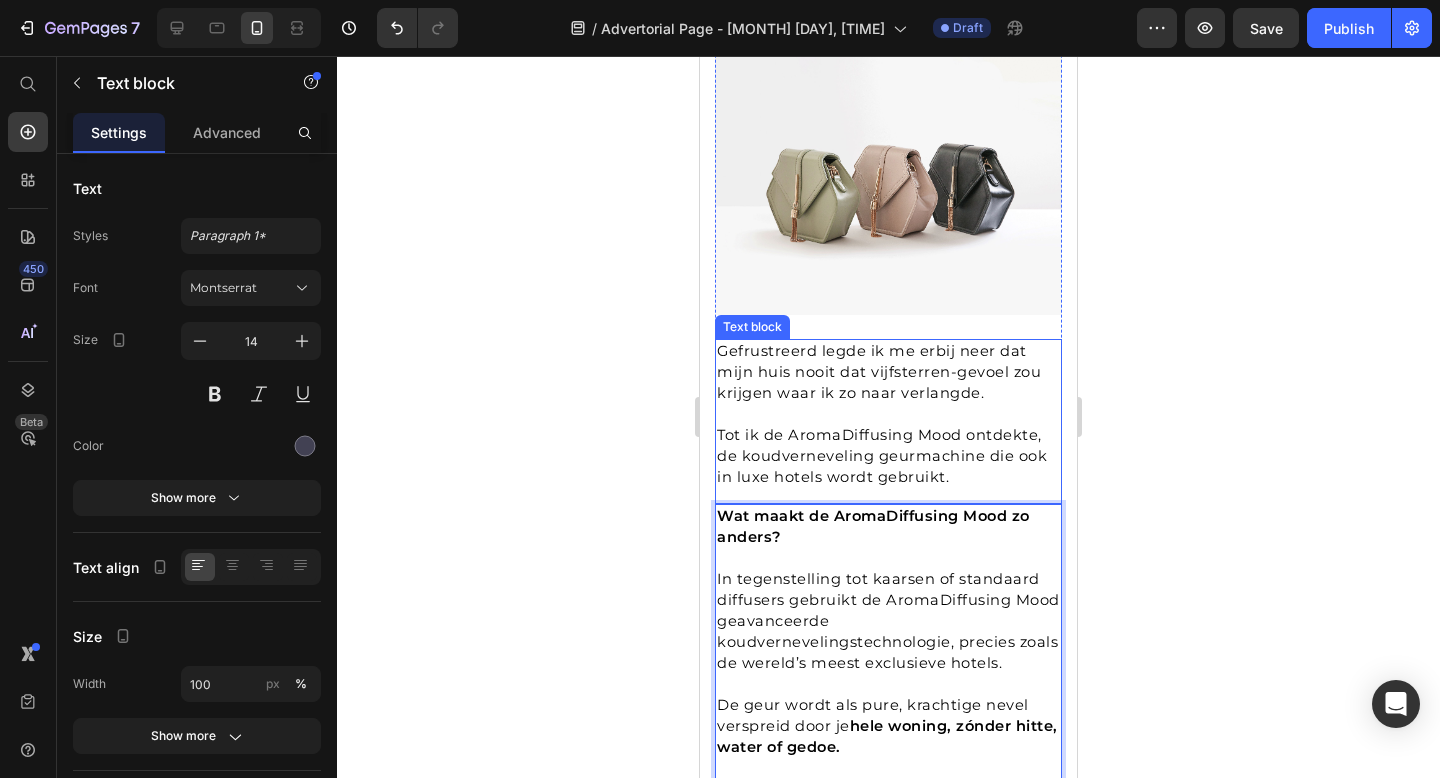 click on "Tot ik de AromaDiffusing Mood ontdekte, de koudverneveling geurmachine die ook in luxe hotels wordt gebruikt." at bounding box center (882, 456) 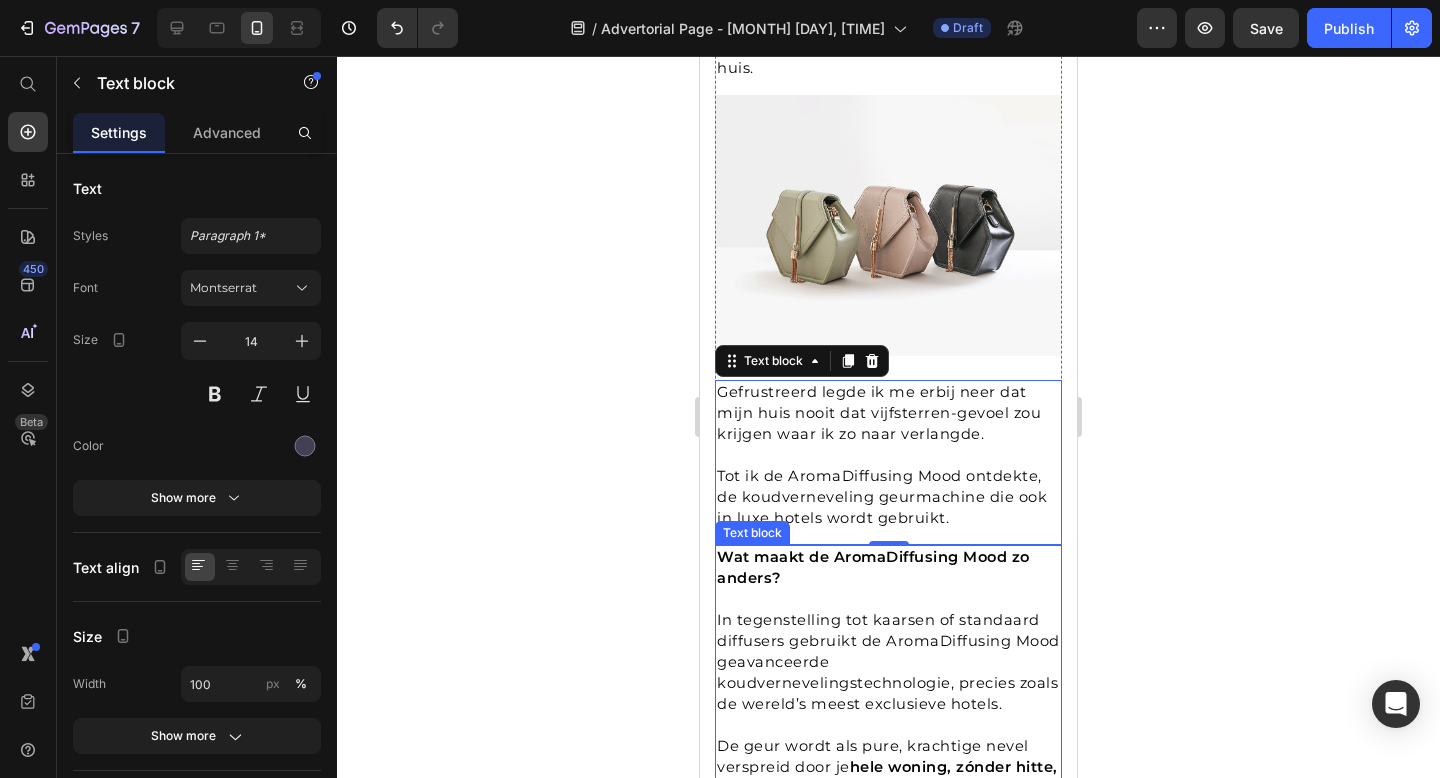 scroll, scrollTop: 1090, scrollLeft: 0, axis: vertical 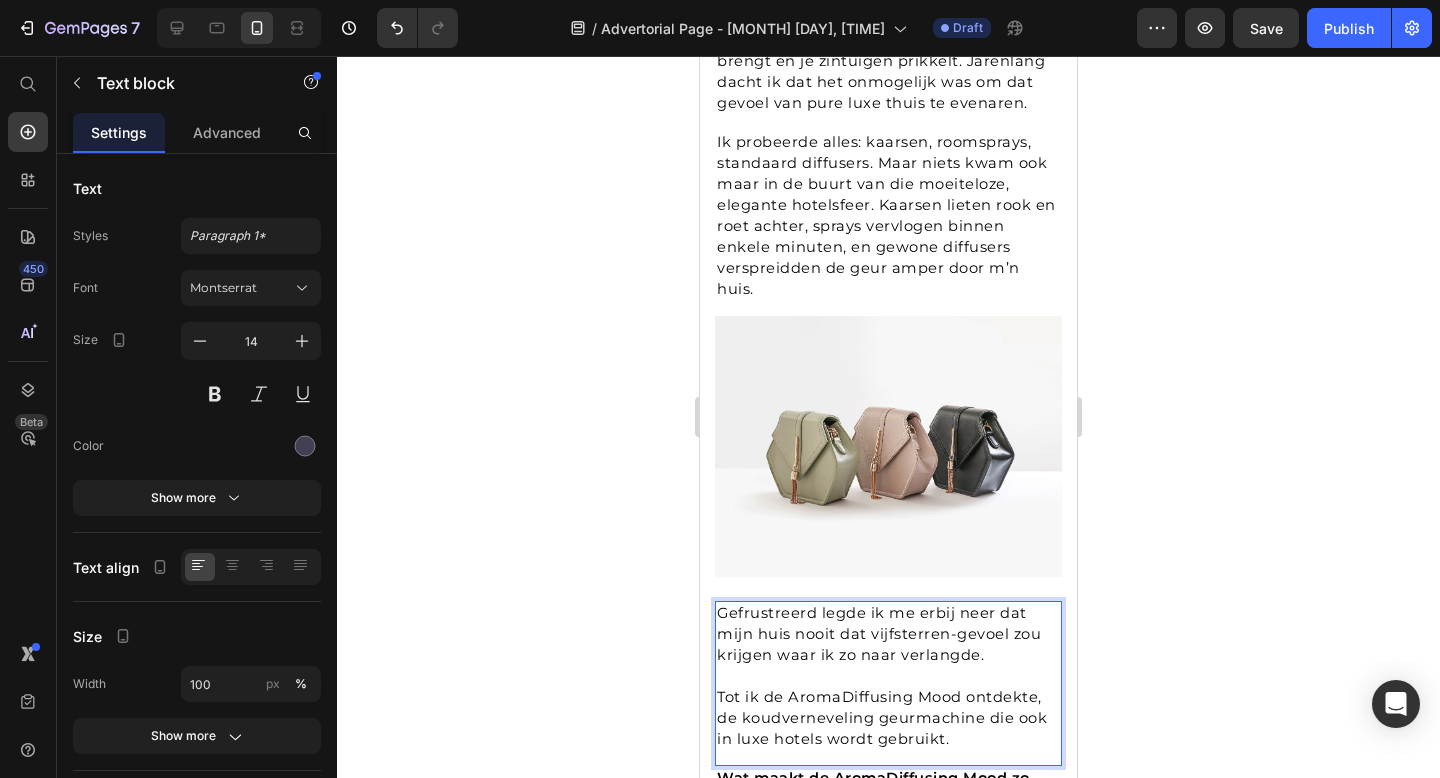 click at bounding box center [888, 446] 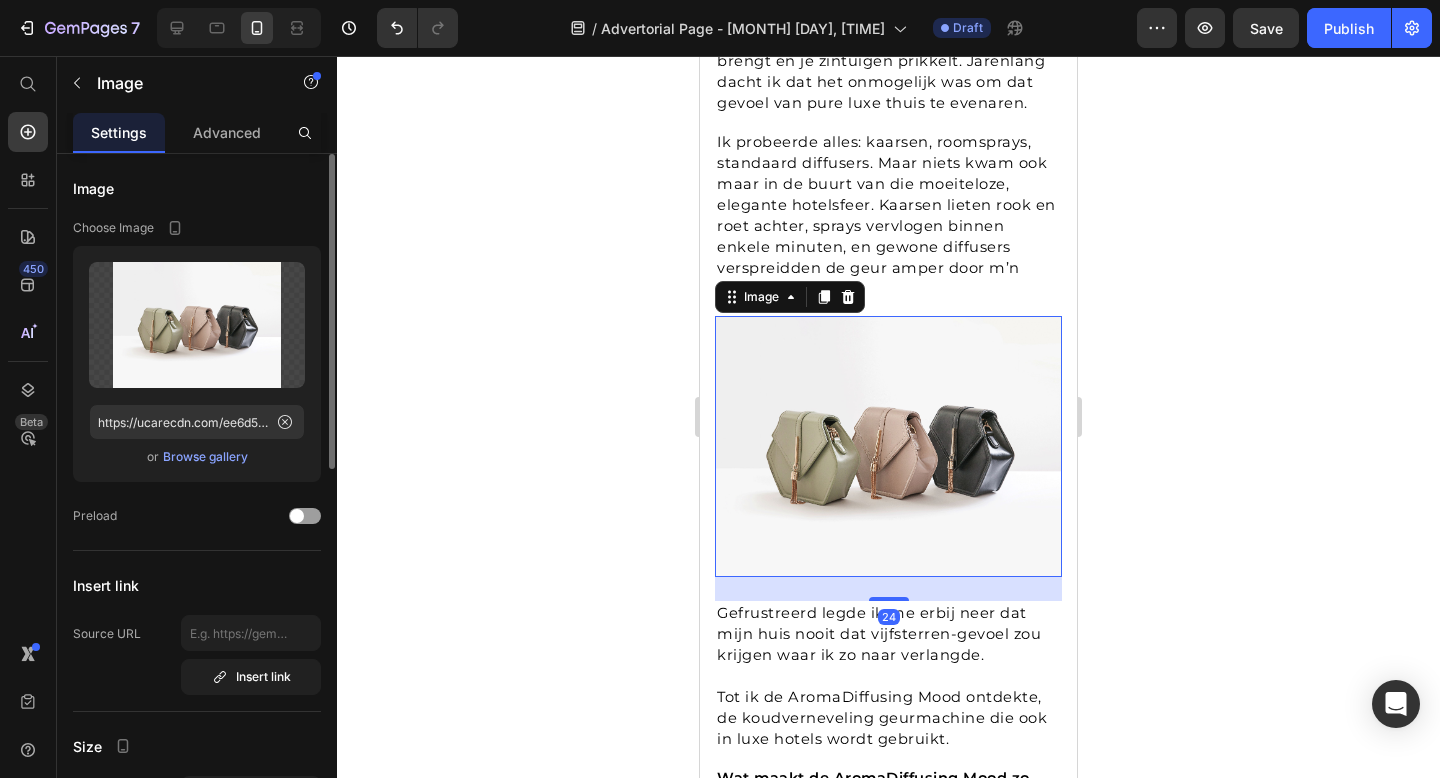 click on "Browse gallery" at bounding box center (205, 457) 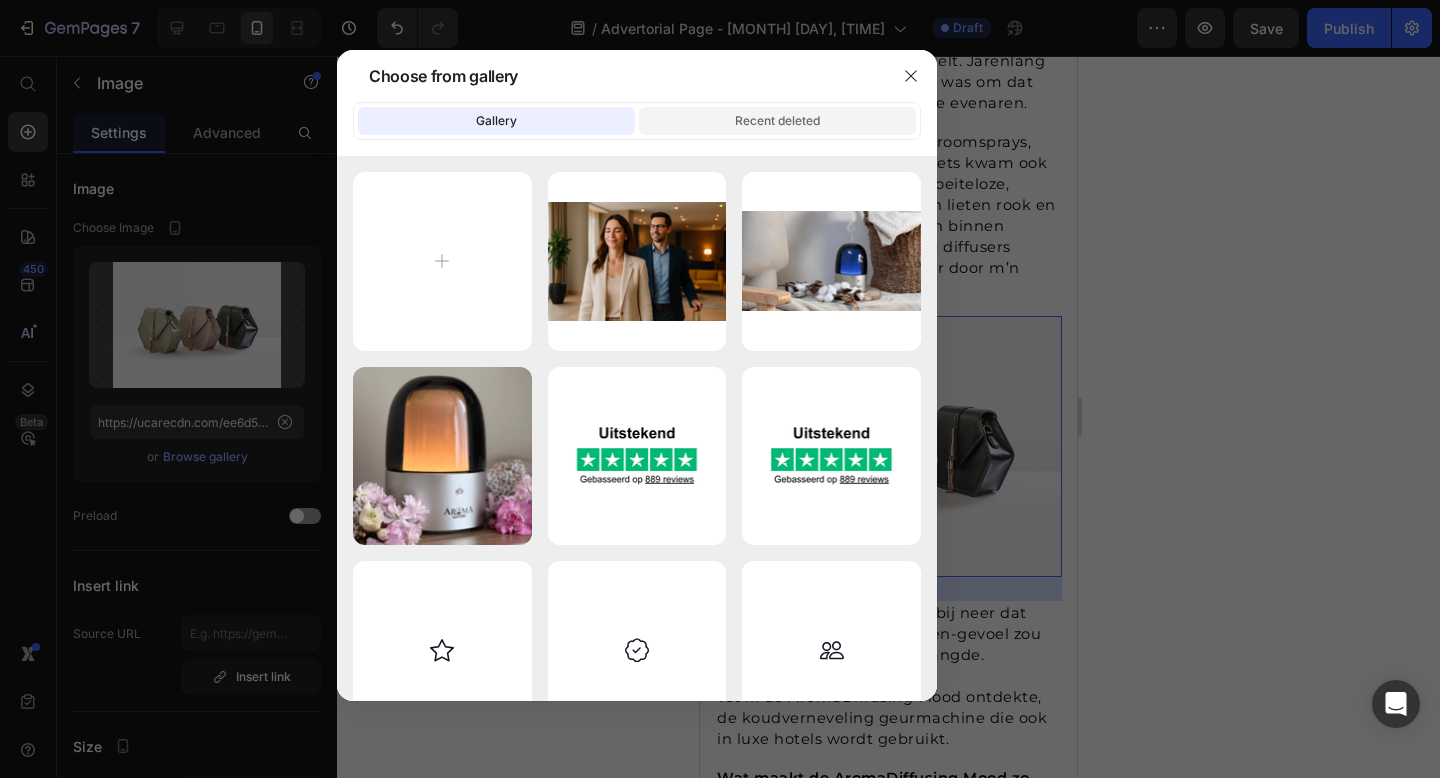 click on "Recent deleted" 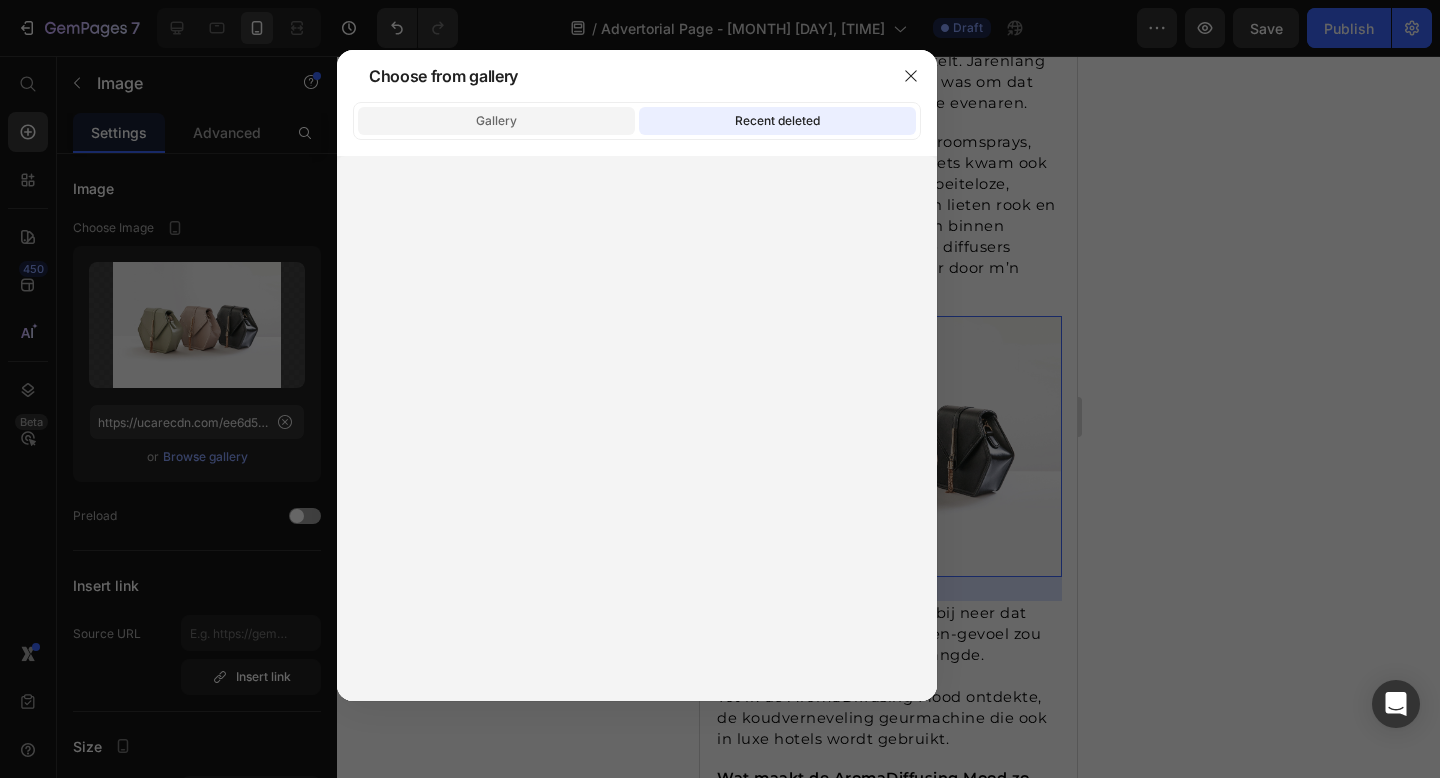 click on "Gallery" 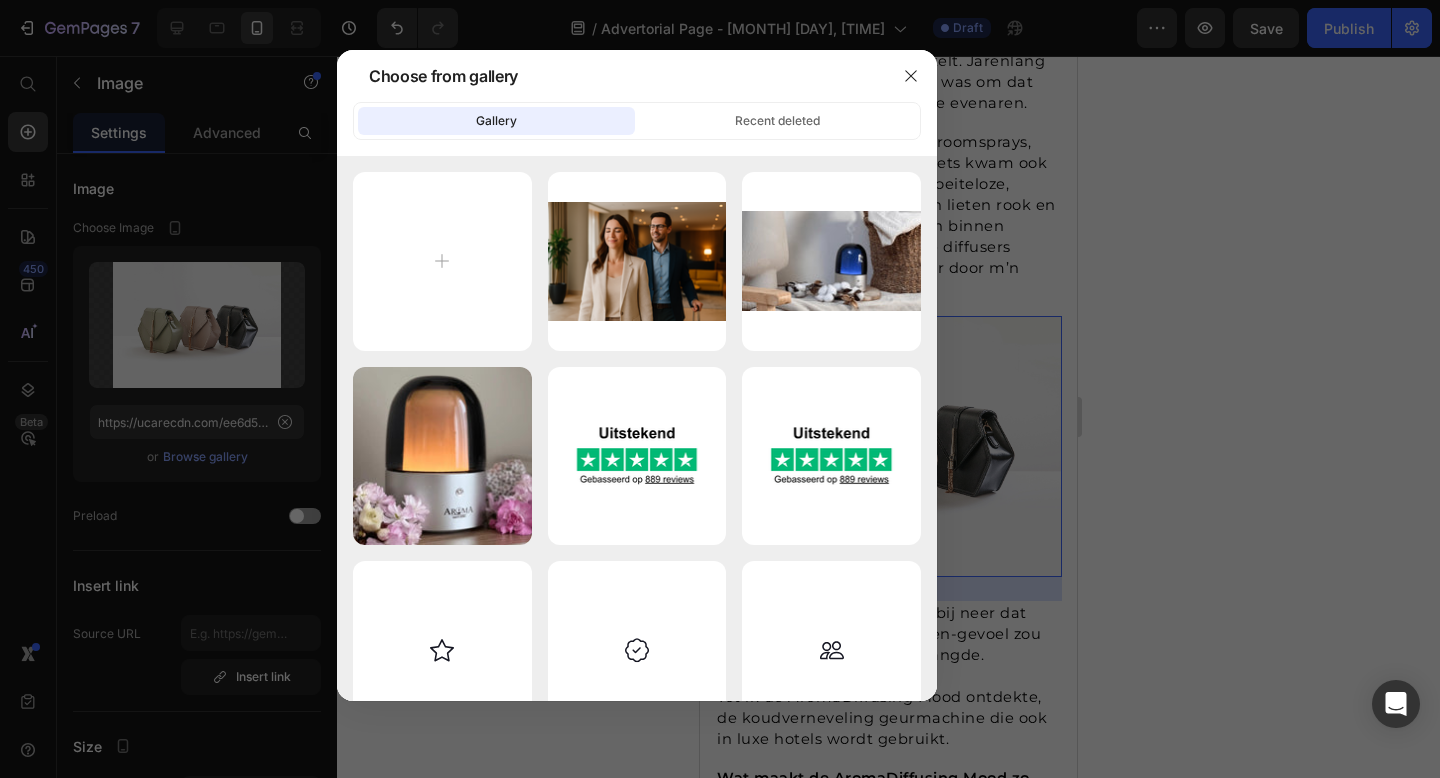 type on "C:\fakepath\[FILENAME]" 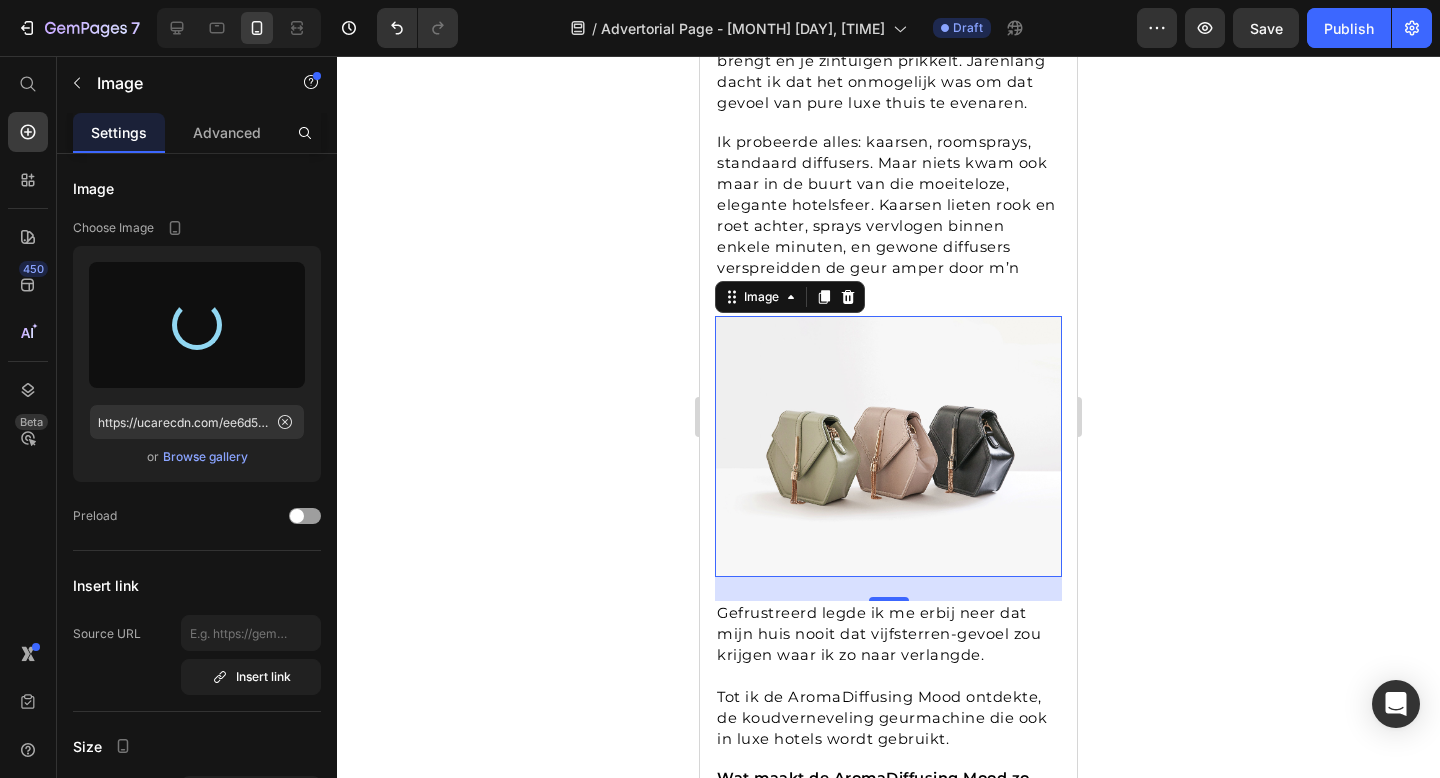 type on "https://cdn.shopify.com/s/files/1/0248/0193/5415/files/gempages_554213814434792698-004fc425-891f-4d0a-92db-0110e2001f5f.png" 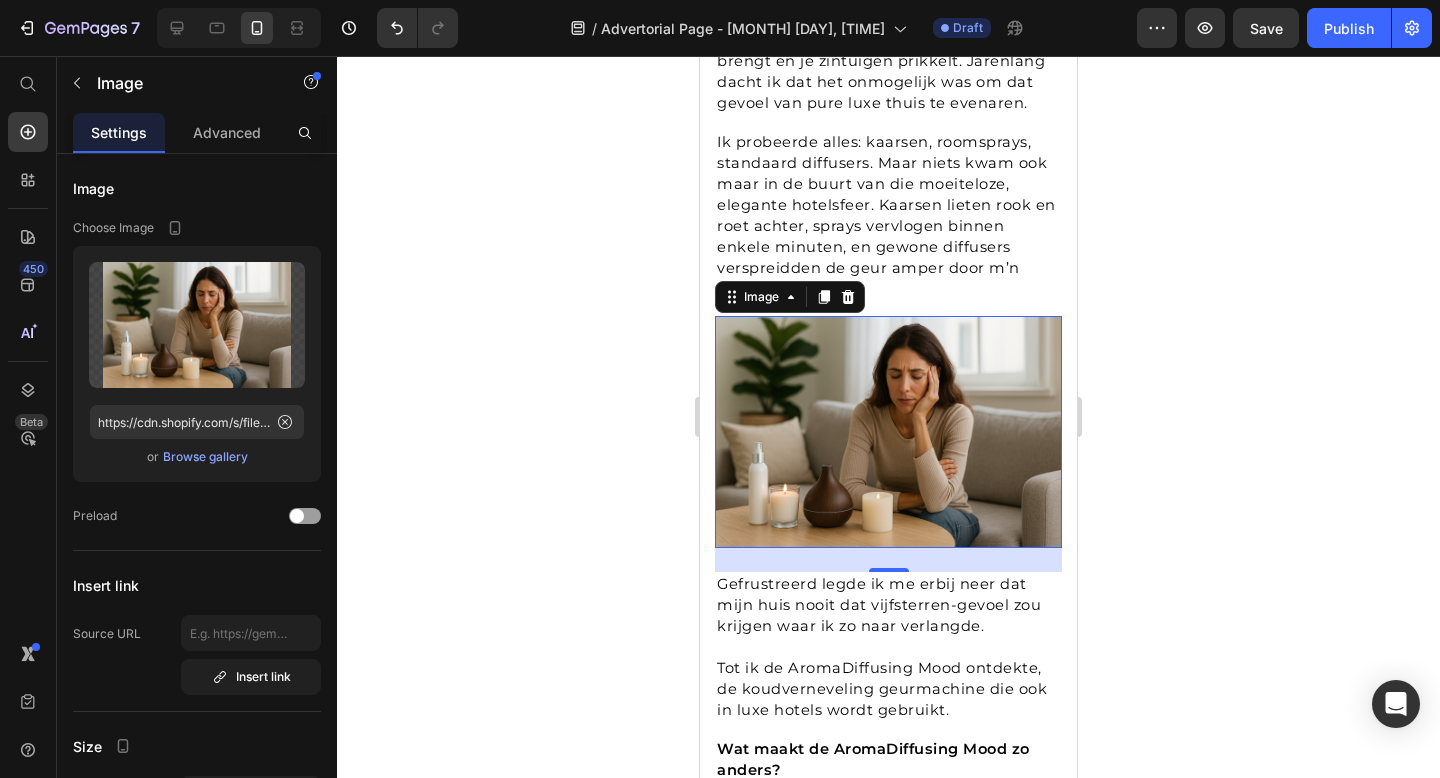 click 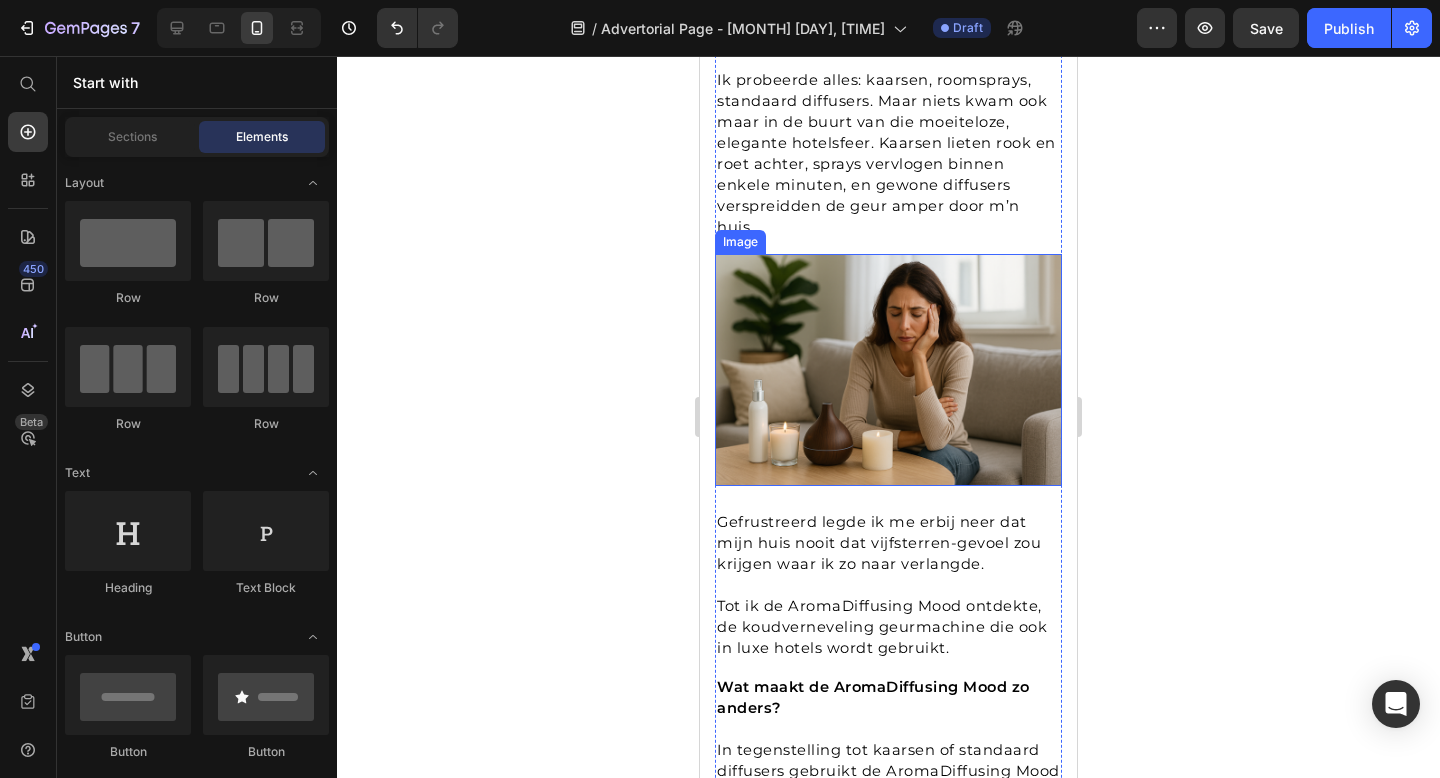 scroll, scrollTop: 987, scrollLeft: 0, axis: vertical 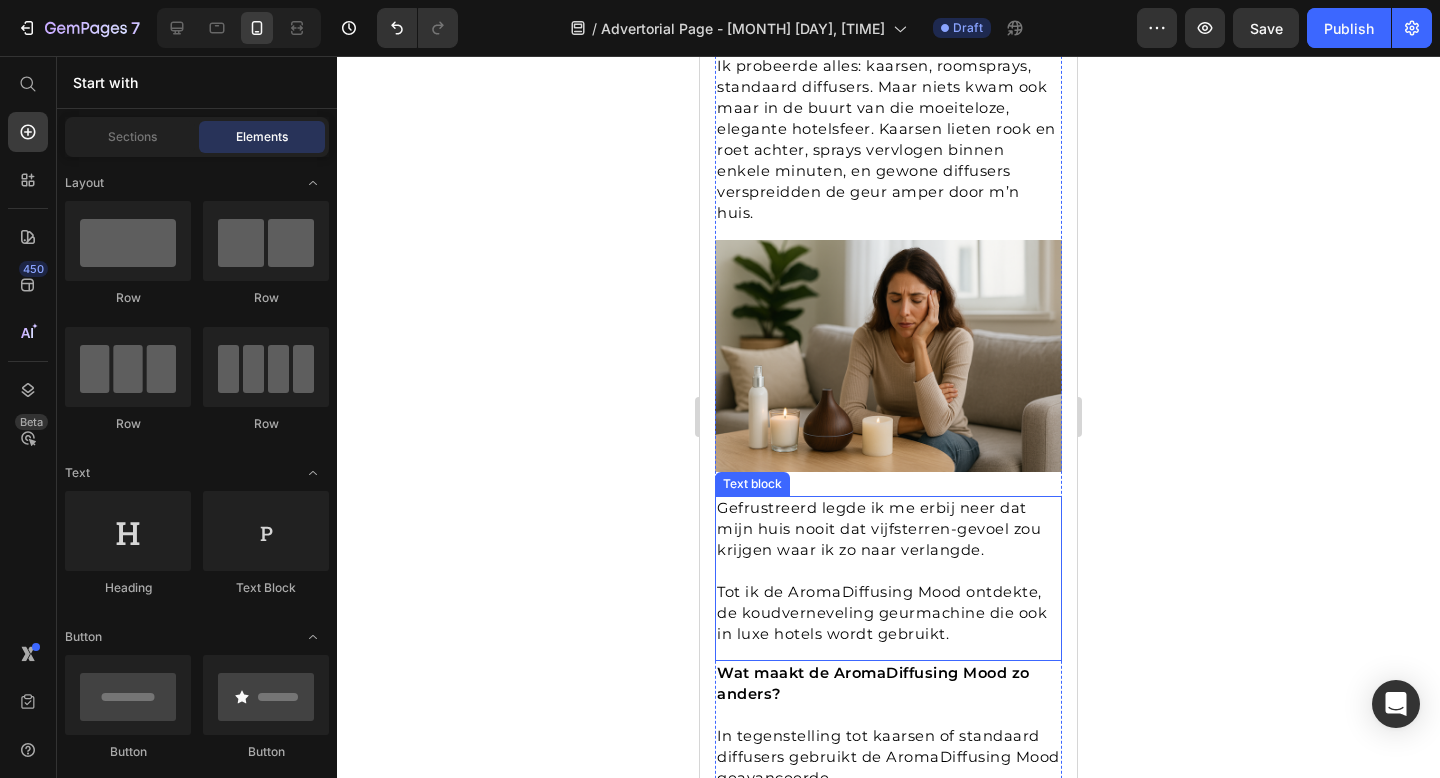 click on "Gefrustreerd legde ik me erbij neer dat mijn huis nooit dat vijfsterren-gevoel zou krijgen waar ik zo naar verlangde." at bounding box center (879, 529) 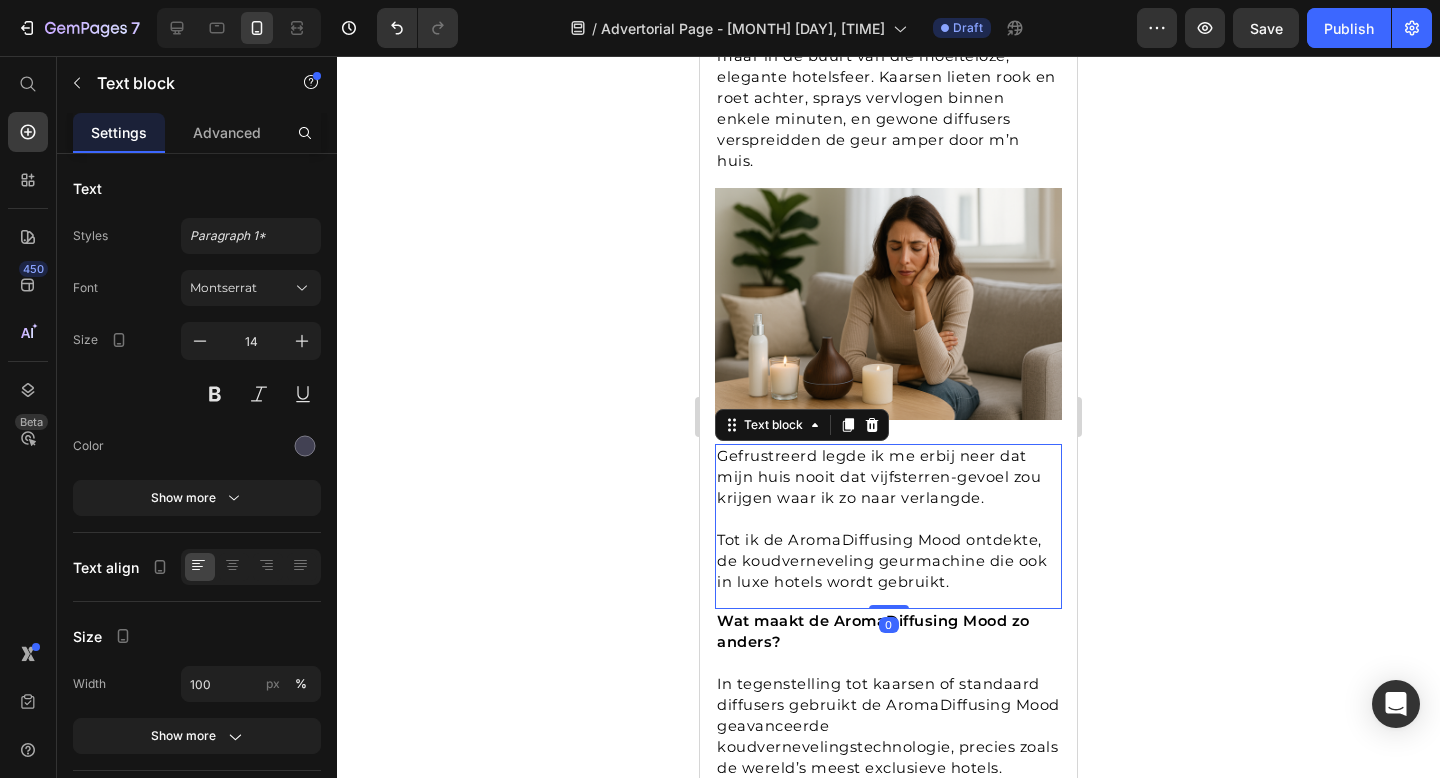 scroll, scrollTop: 1045, scrollLeft: 0, axis: vertical 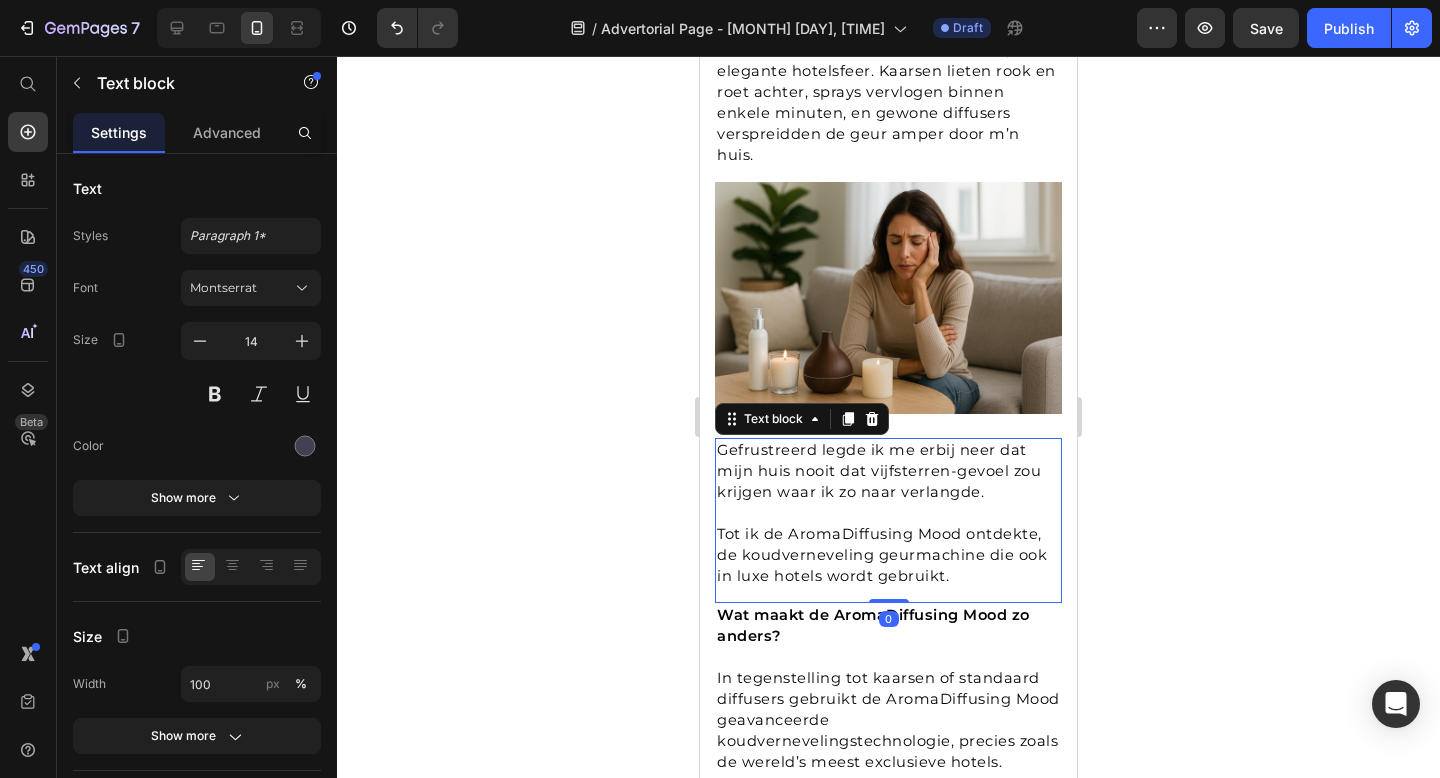 click 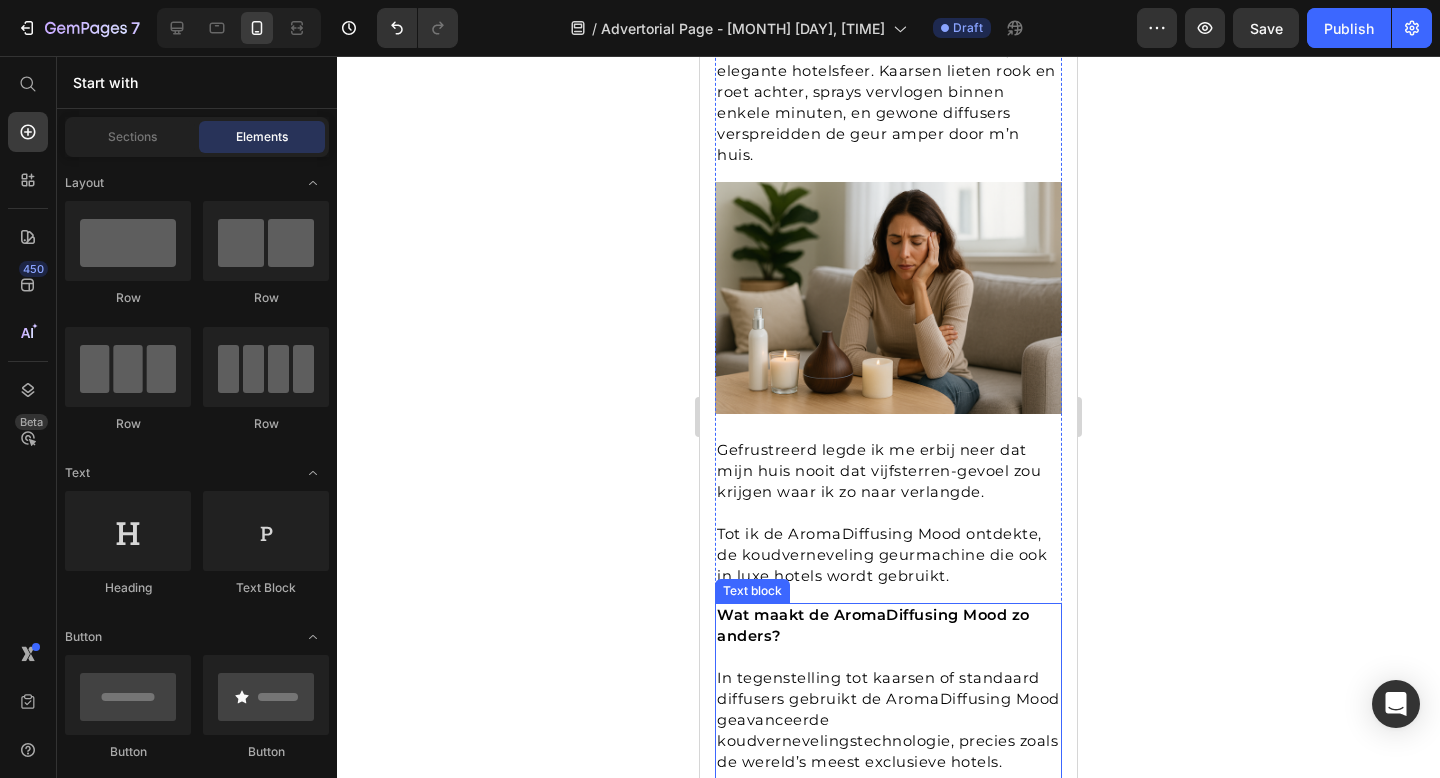 click on "Wat maakt de AromaDiffusing Mood zo anders?" at bounding box center (888, 636) 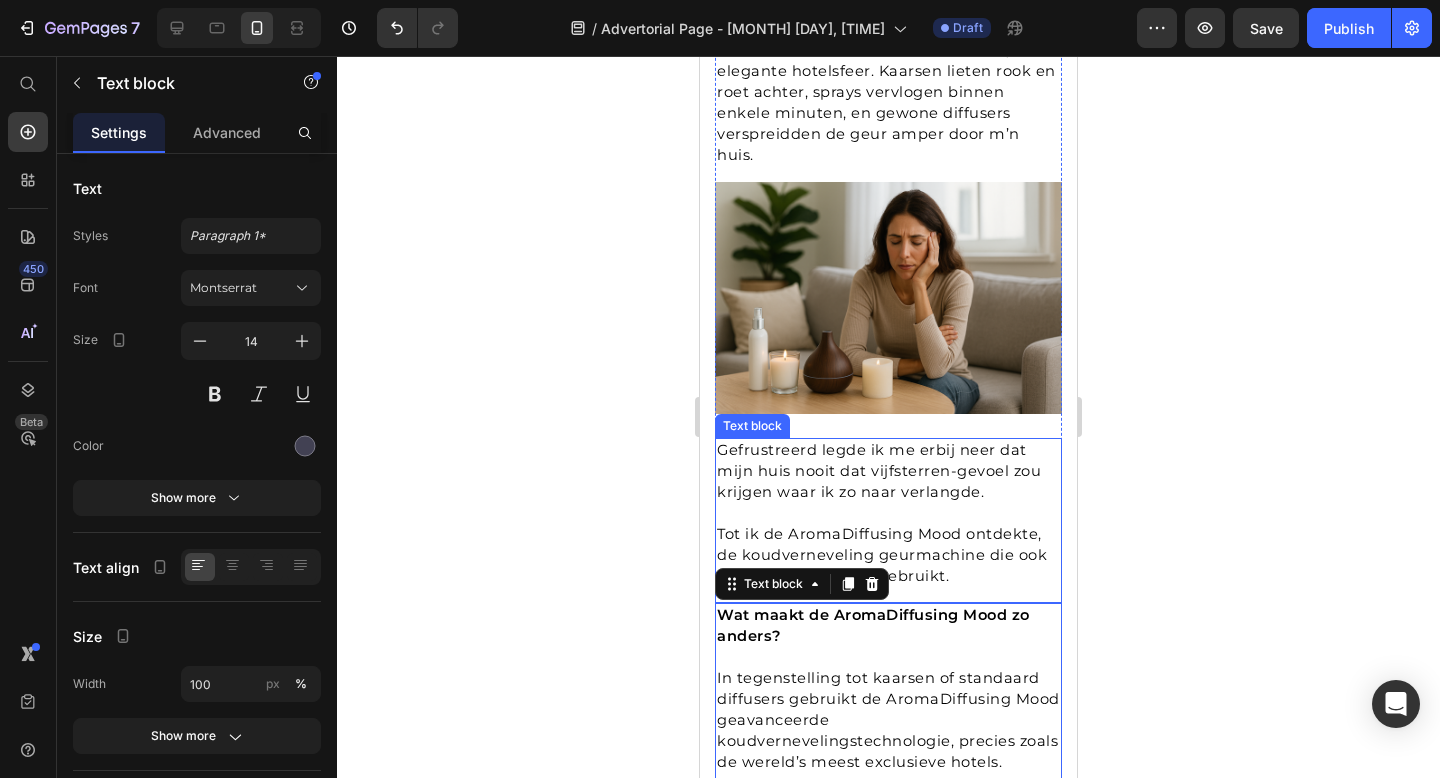 click on "Tot ik de AromaDiffusing Mood ontdekte, de koudverneveling geurmachine die ook in luxe hotels wordt gebruikt." at bounding box center (882, 555) 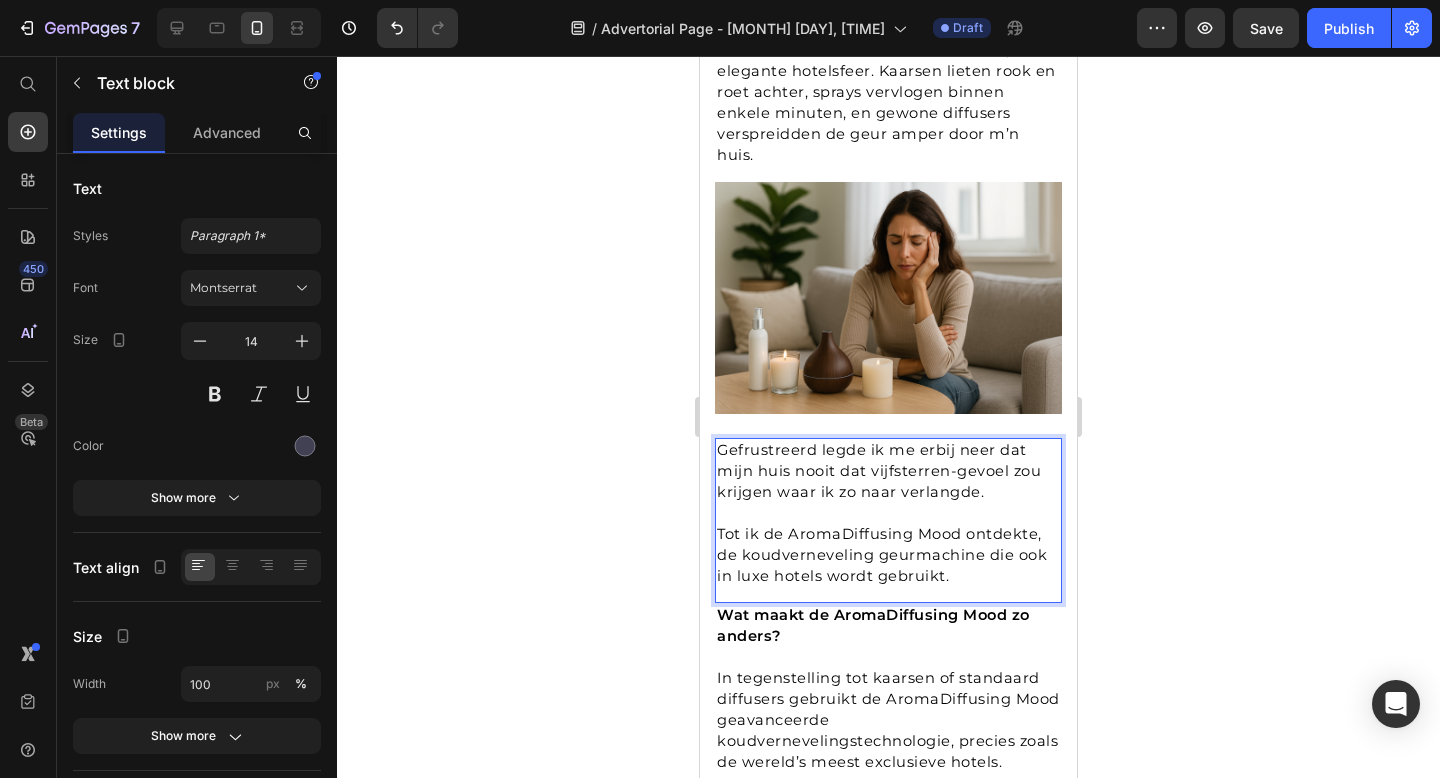 click on "Tot ik de AromaDiffusing Mood ontdekte, de koudverneveling geurmachine die ook in luxe hotels wordt gebruikt." at bounding box center [882, 555] 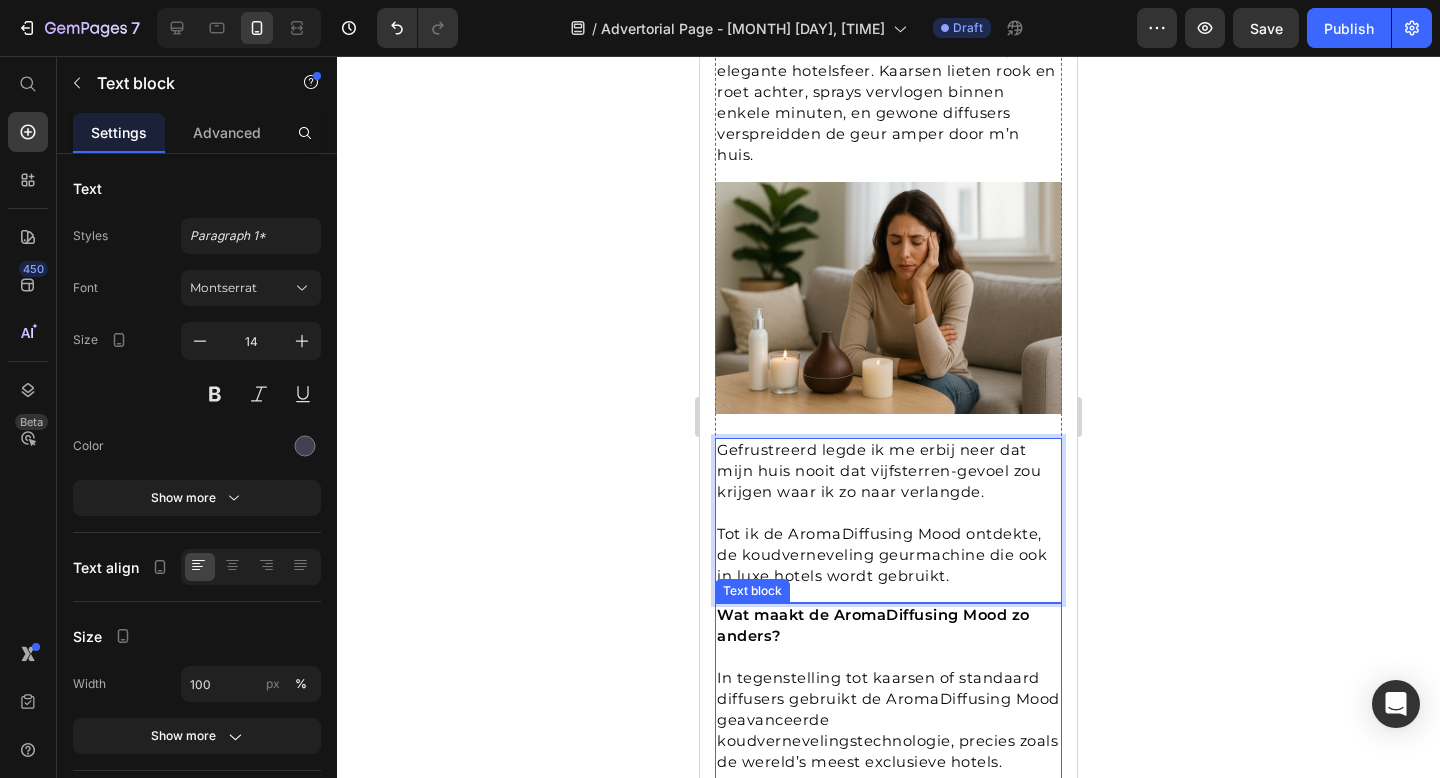 click on "In tegenstelling tot kaarsen of standaard diffusers gebruikt de AromaDiffusing Mood geavanceerde koudvernevelingstechnologie, precies zoals de wereld’s meest exclusieve hotels." at bounding box center [888, 720] 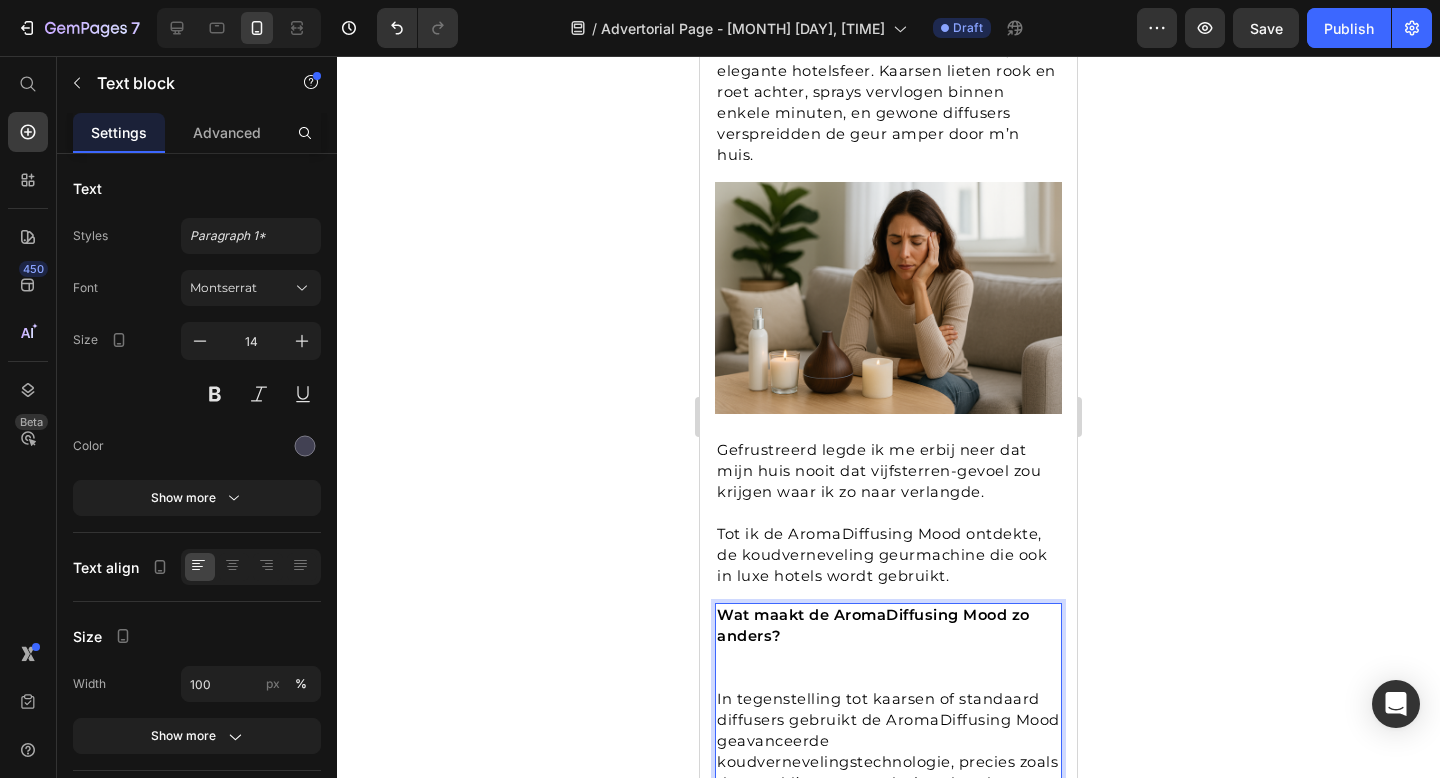 click on "Wat maakt de AromaDiffusing Mood zo anders?" at bounding box center (888, 647) 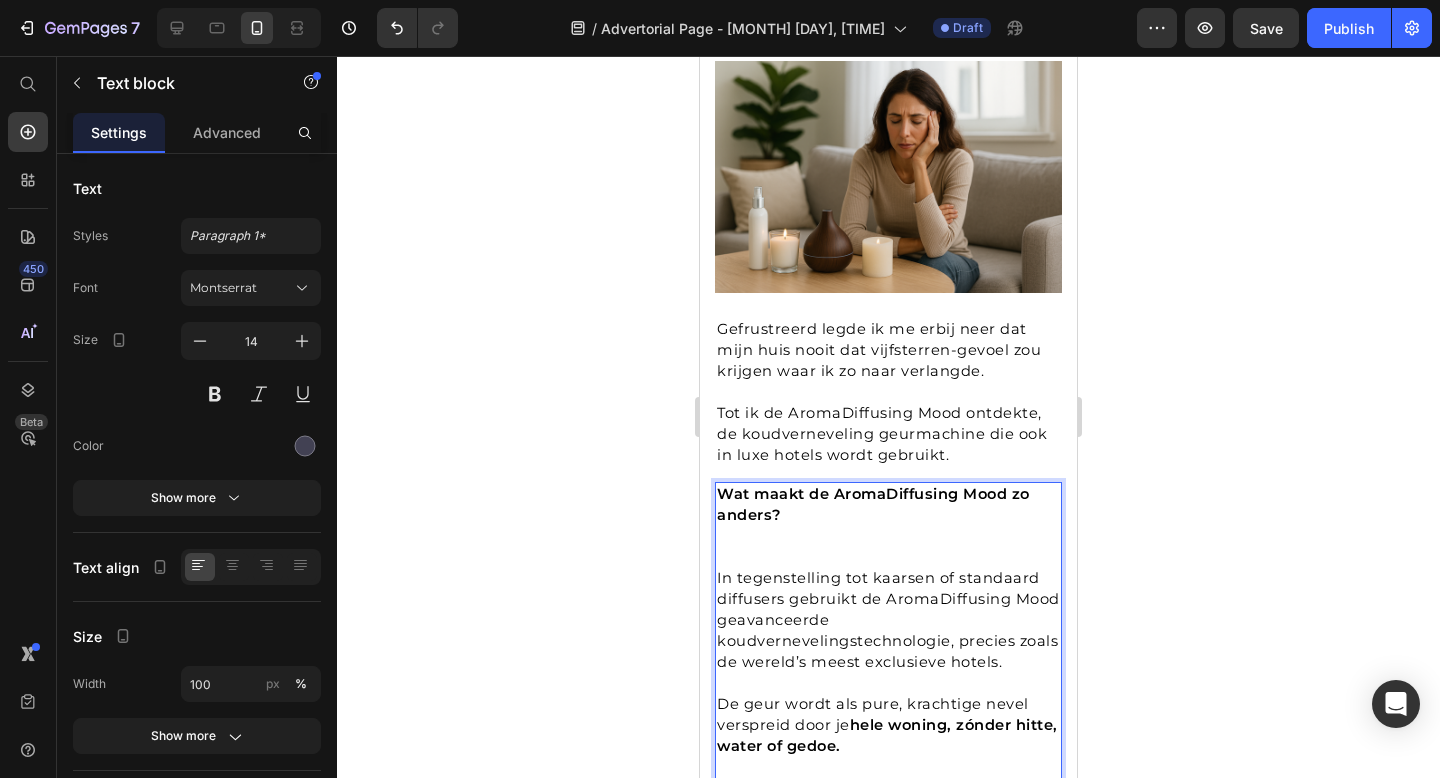 scroll, scrollTop: 1284, scrollLeft: 0, axis: vertical 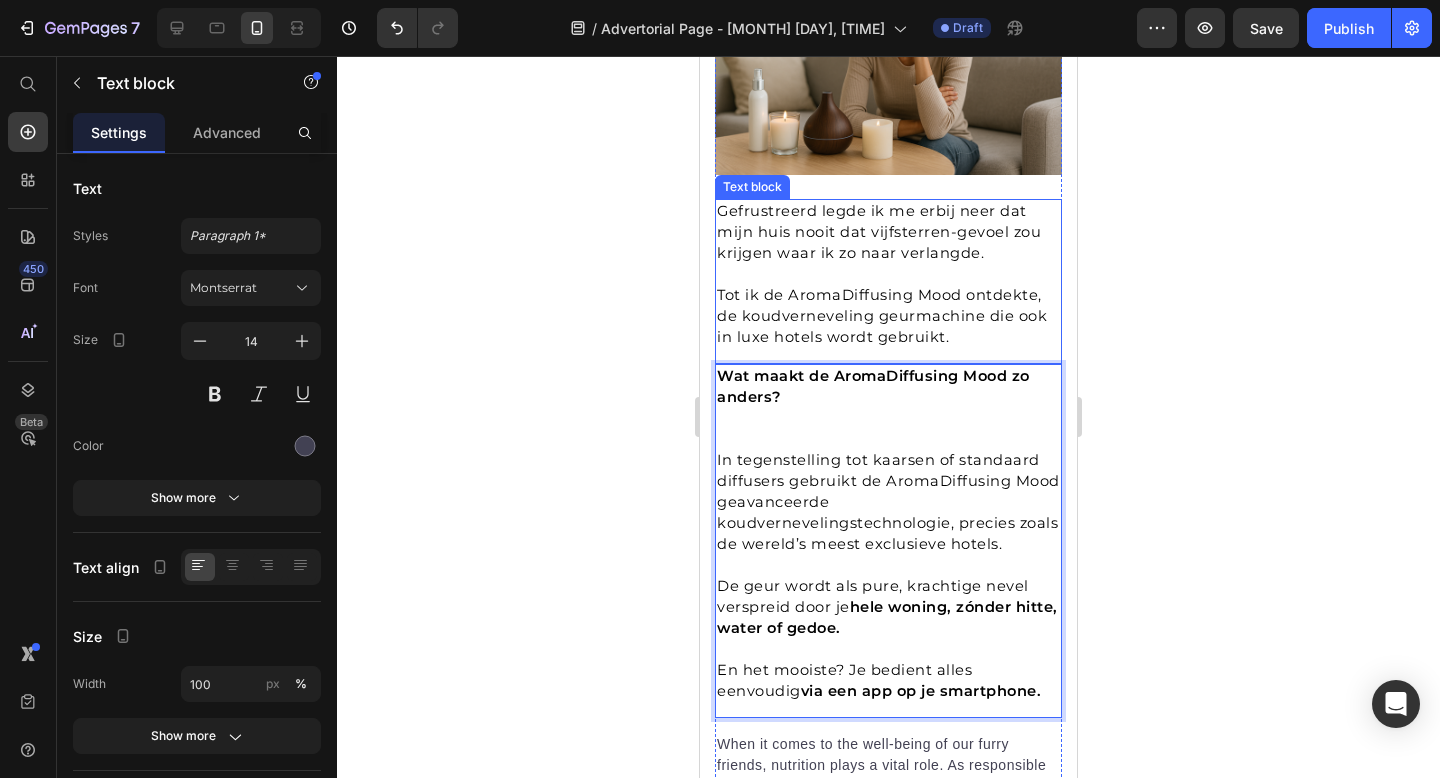 click on "Tot ik de AromaDiffusing Mood ontdekte, de koudverneveling geurmachine die ook in luxe hotels wordt gebruikt." at bounding box center (888, 316) 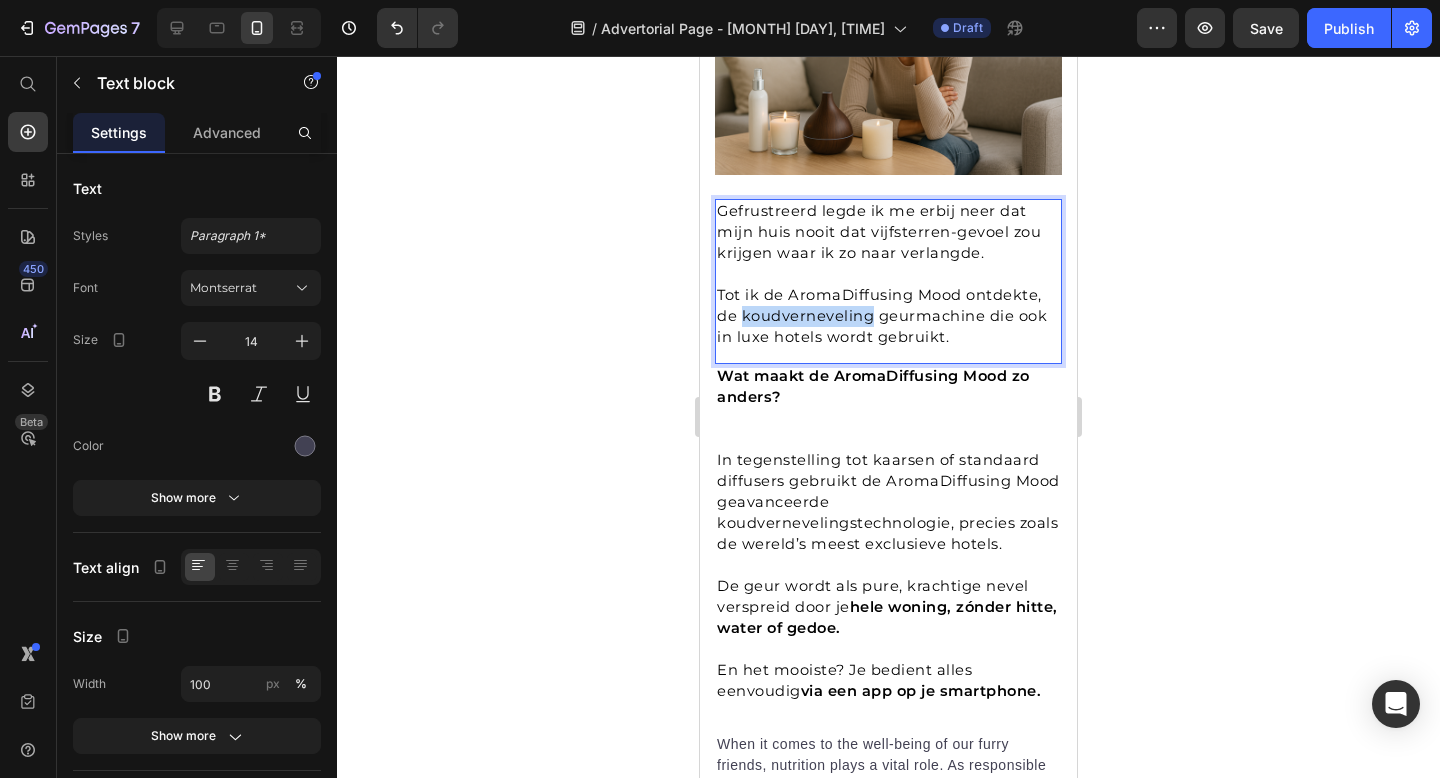 click on "Tot ik de AromaDiffusing Mood ontdekte, de koudverneveling geurmachine die ook in luxe hotels wordt gebruikt." at bounding box center (882, 316) 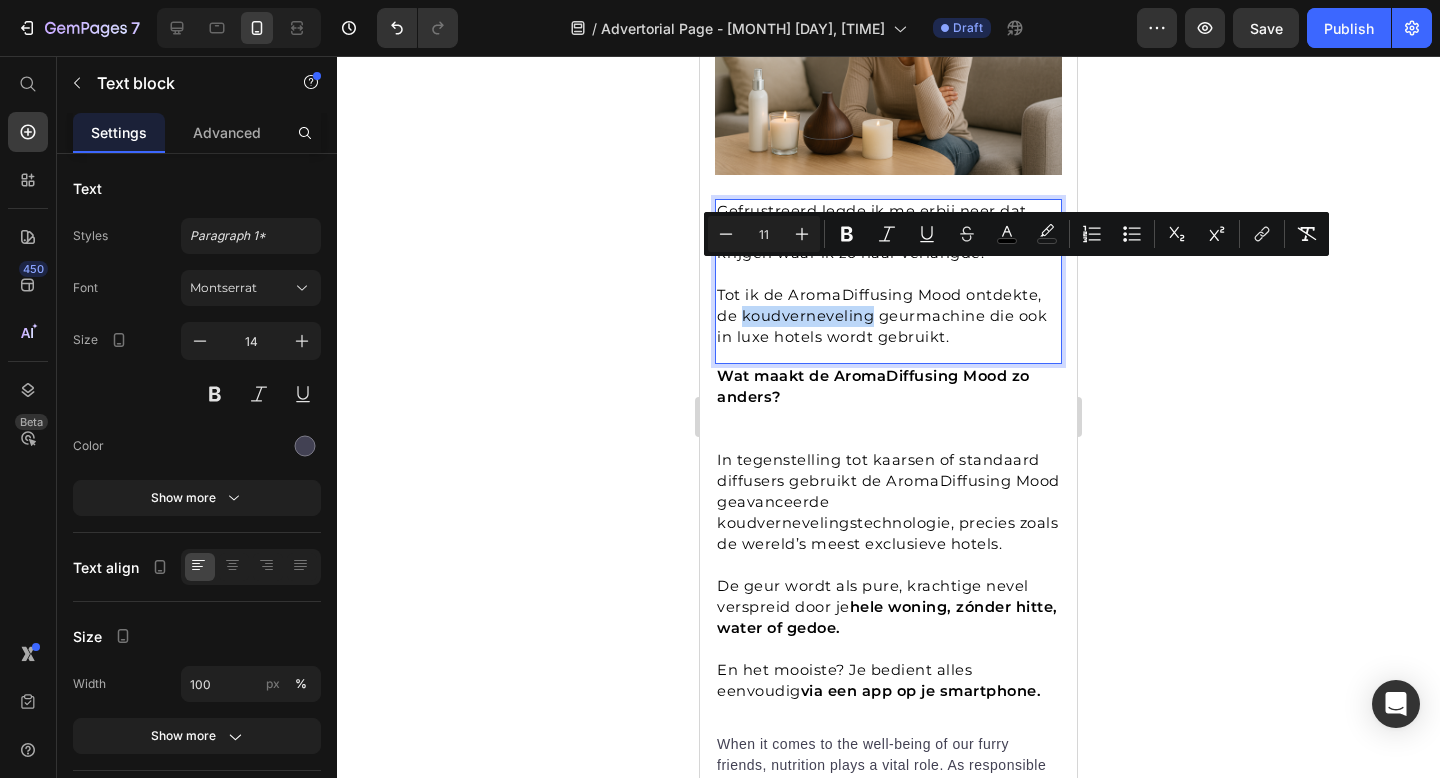 click on "Tot ik de AromaDiffusing Mood ontdekte, de koudverneveling geurmachine die ook in luxe hotels wordt gebruikt." at bounding box center [882, 316] 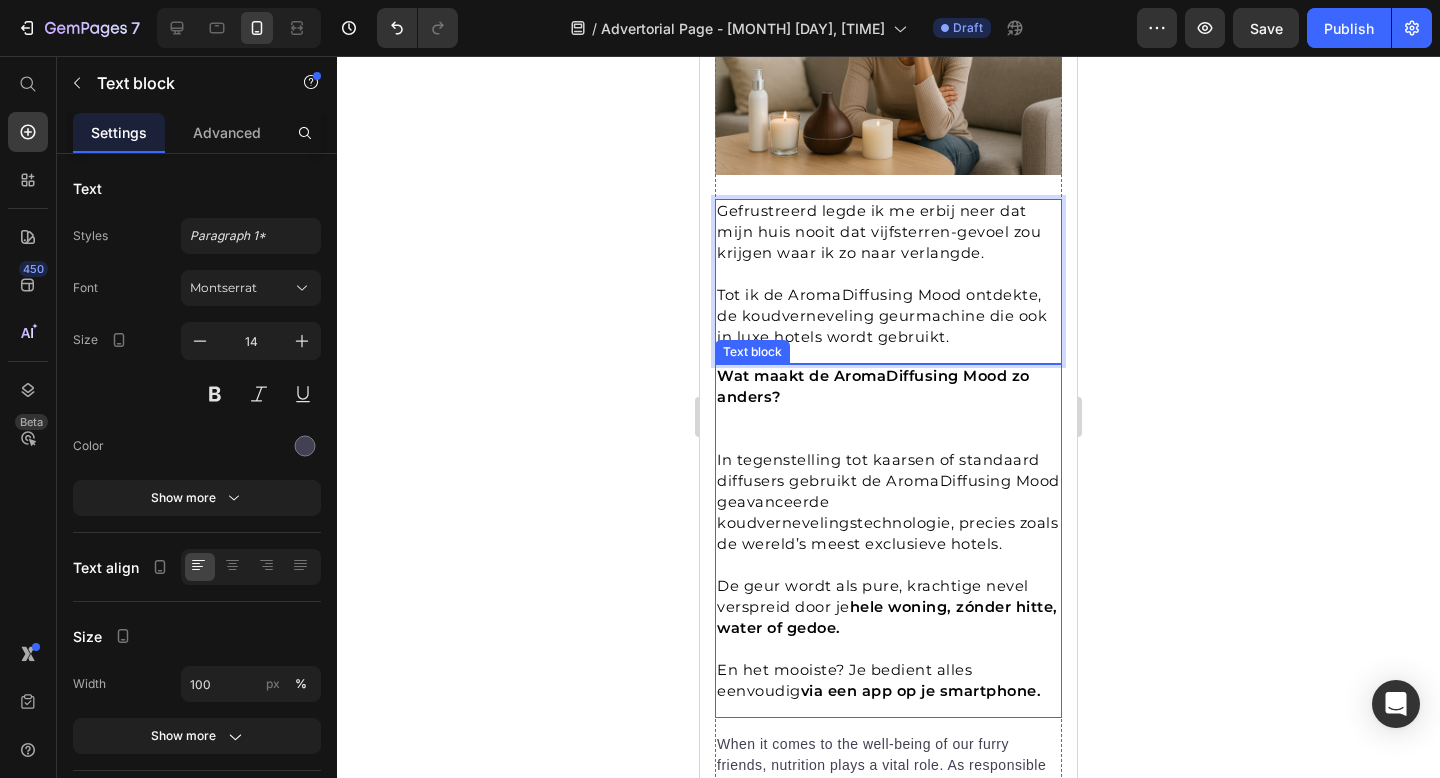 click on "In tegenstelling tot kaarsen of standaard diffusers gebruikt de AromaDiffusing Mood geavanceerde koudvernevelingstechnologie, precies zoals de wereld’s meest exclusieve hotels. De geur wordt als pure, krachtige nevel verspreid door je hele woning, zónder hitte, water of gedoe. En het mooiste? Je bedient alles eenvoudig via een app op je smartphone." at bounding box center (888, 576) 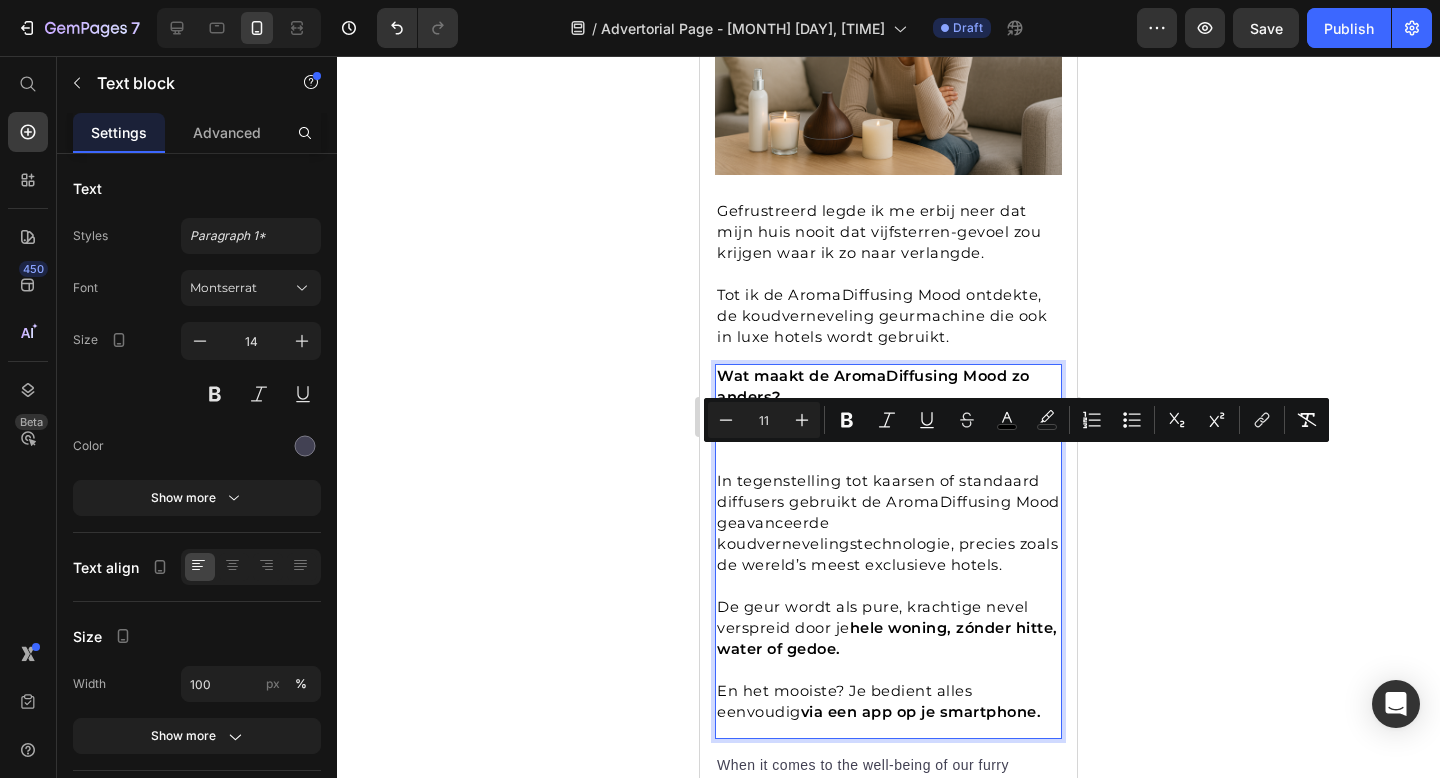 click on "In tegenstelling tot kaarsen of standaard diffusers gebruikt de AromaDiffusing Mood geavanceerde koudvernevelingstechnologie, precies zoals de wereld’s meest exclusieve hotels." at bounding box center (888, 523) 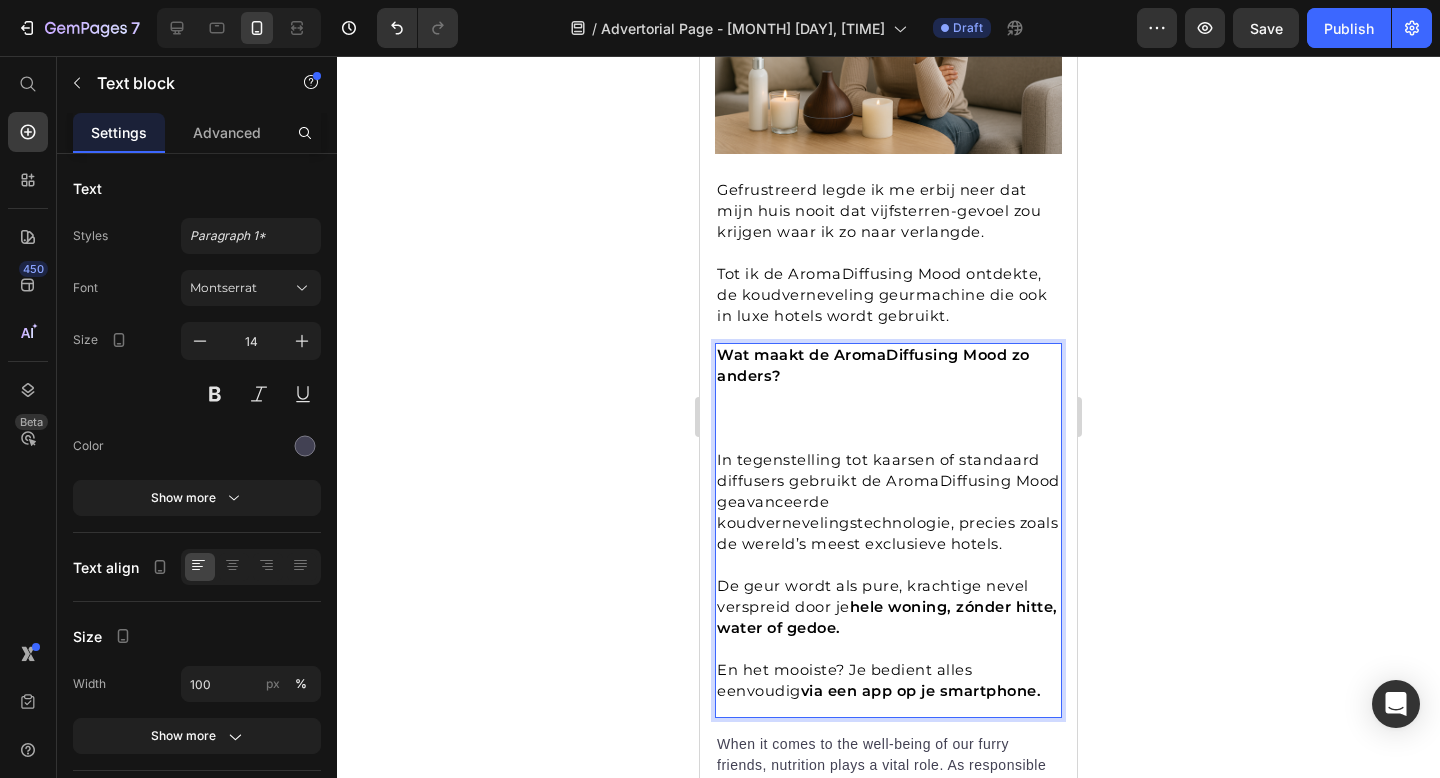 scroll, scrollTop: 1308, scrollLeft: 0, axis: vertical 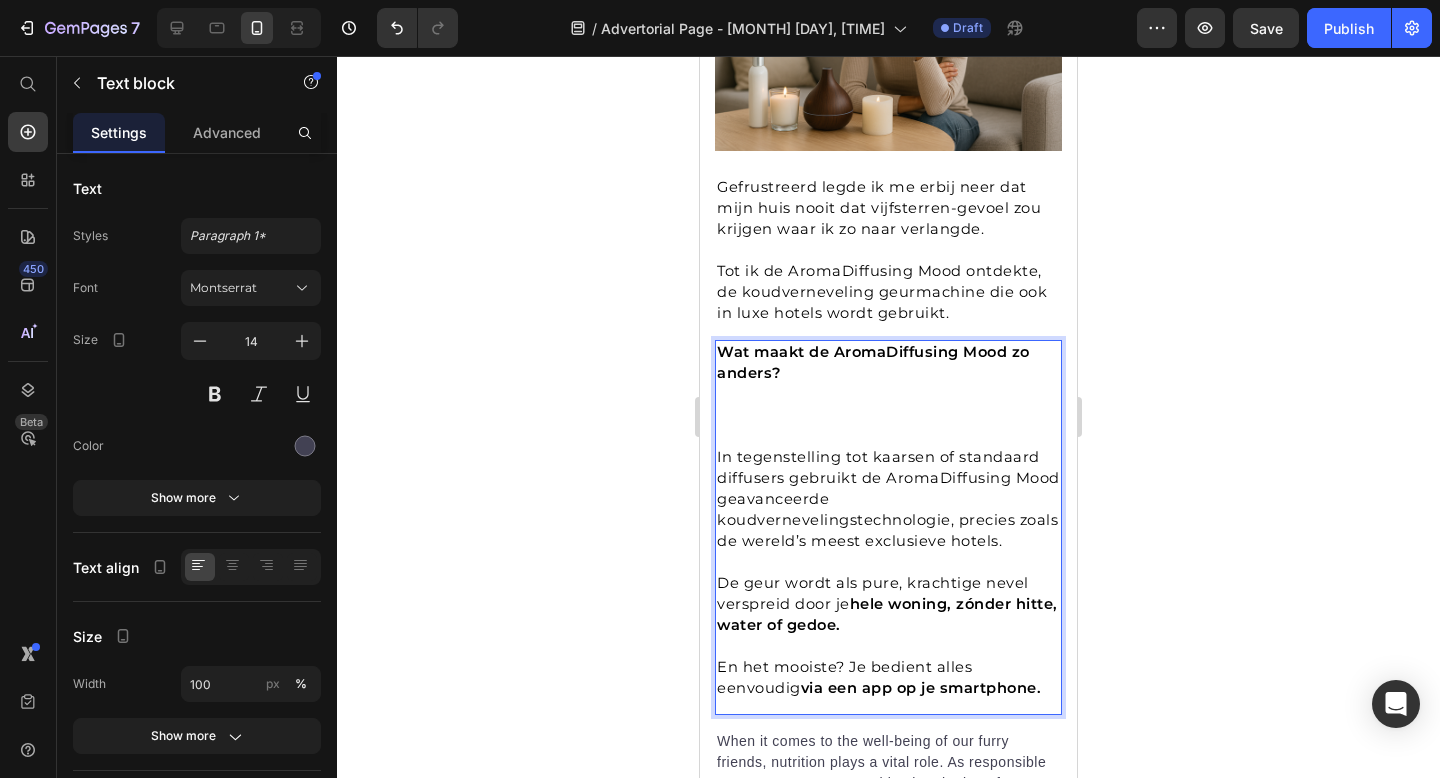 click on "Wat maakt de AromaDiffusing Mood zo anders?" at bounding box center (888, 394) 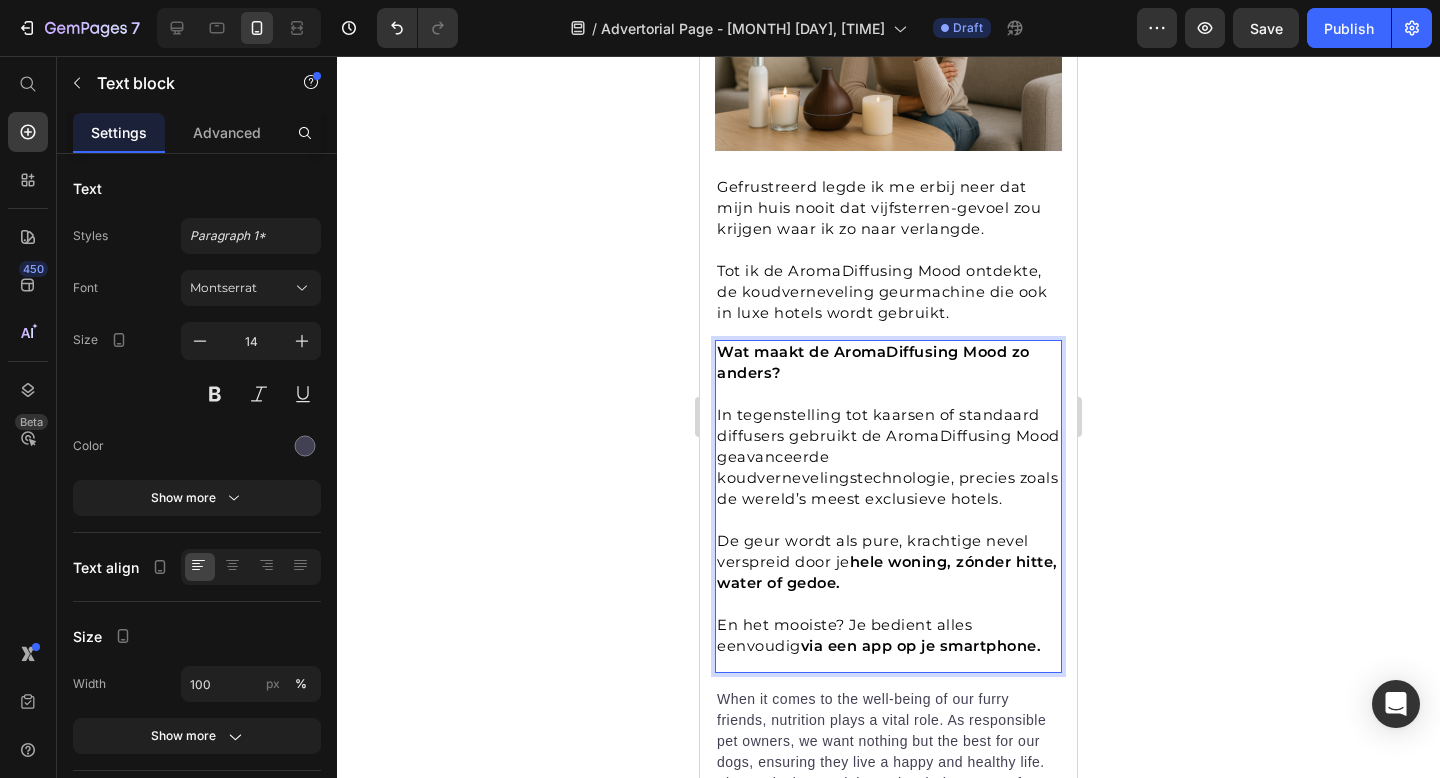 click on "De geur wordt als pure, krachtige nevel verspreid door je  hele woning, zónder hitte, water of gedoe." at bounding box center (887, 562) 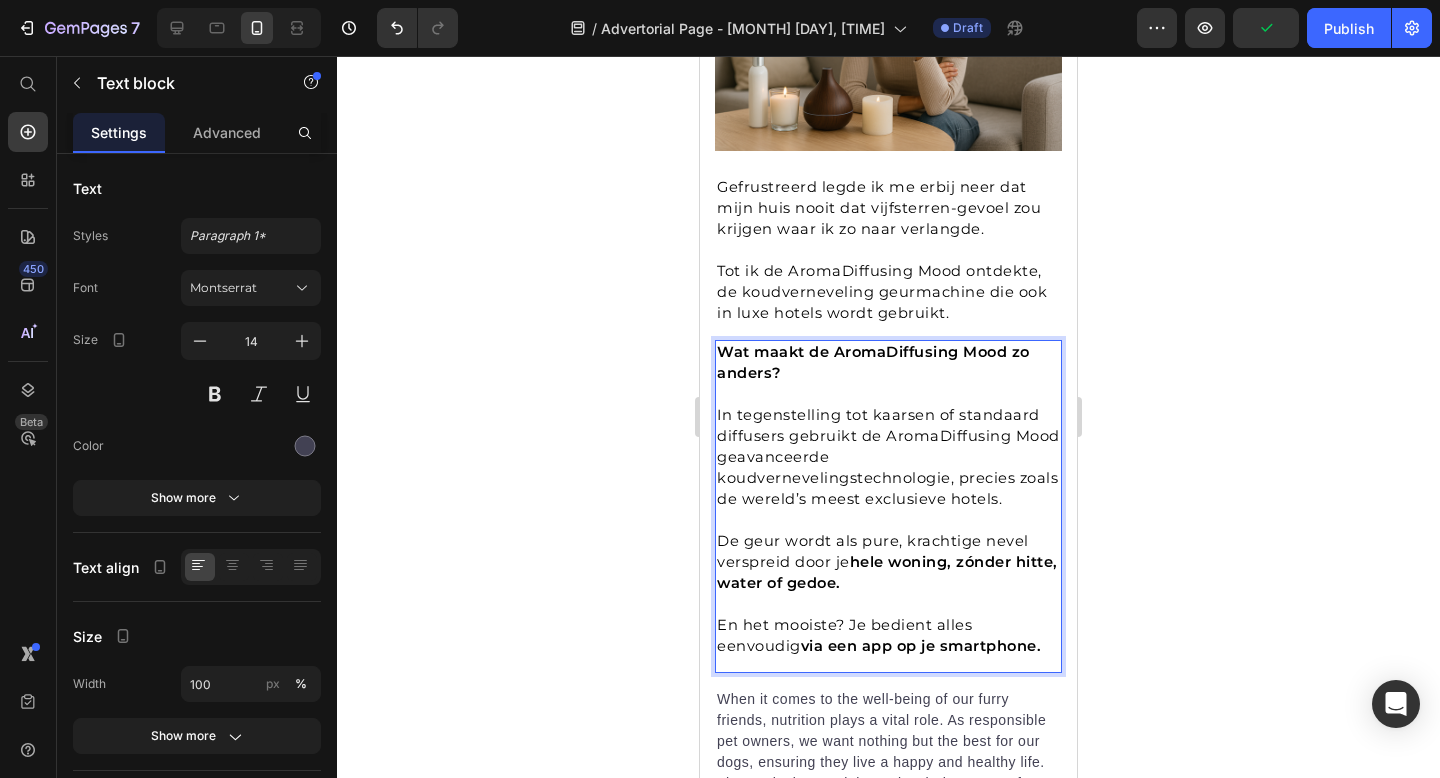 click on "En het mooiste? Je bedient alles eenvoudig via een app op je smartphone." at bounding box center (879, 635) 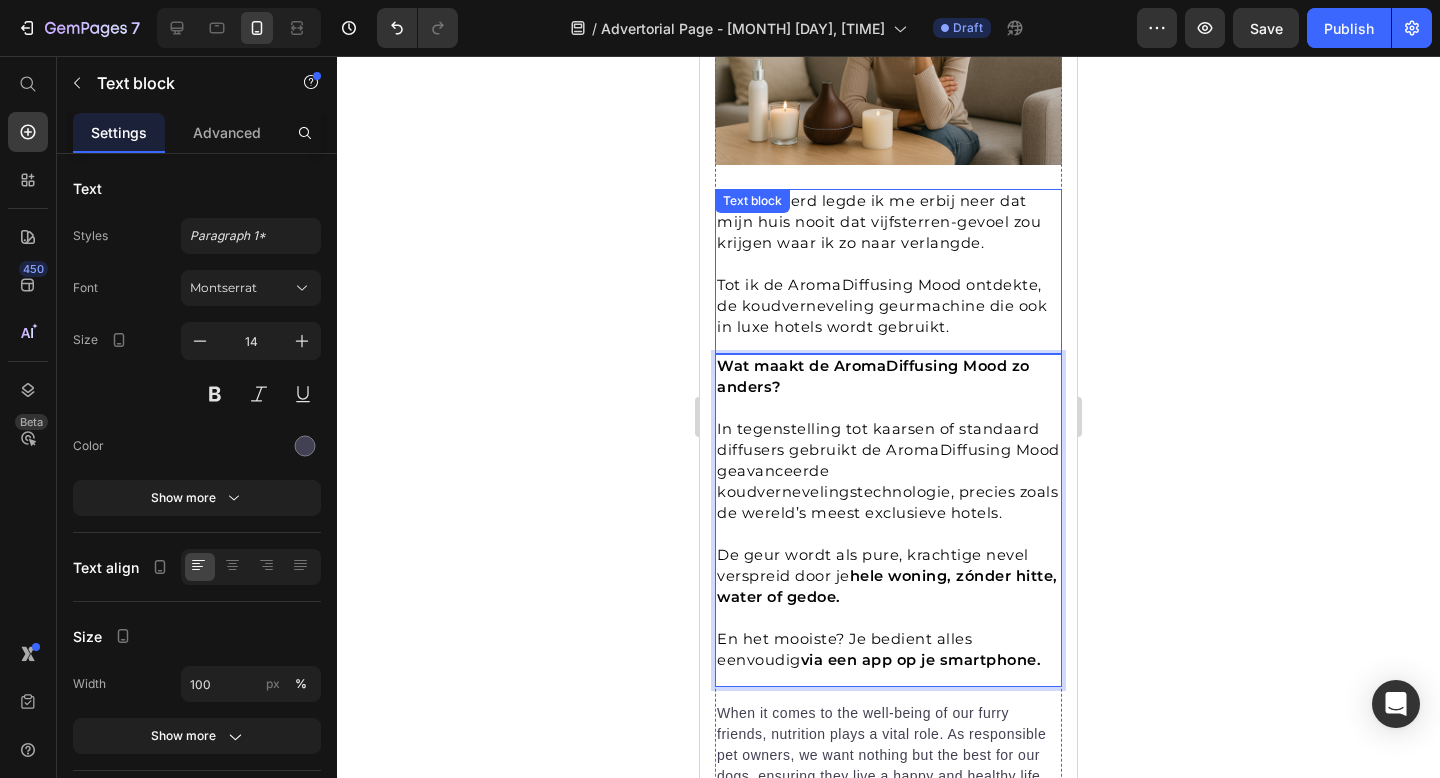 scroll, scrollTop: 1268, scrollLeft: 0, axis: vertical 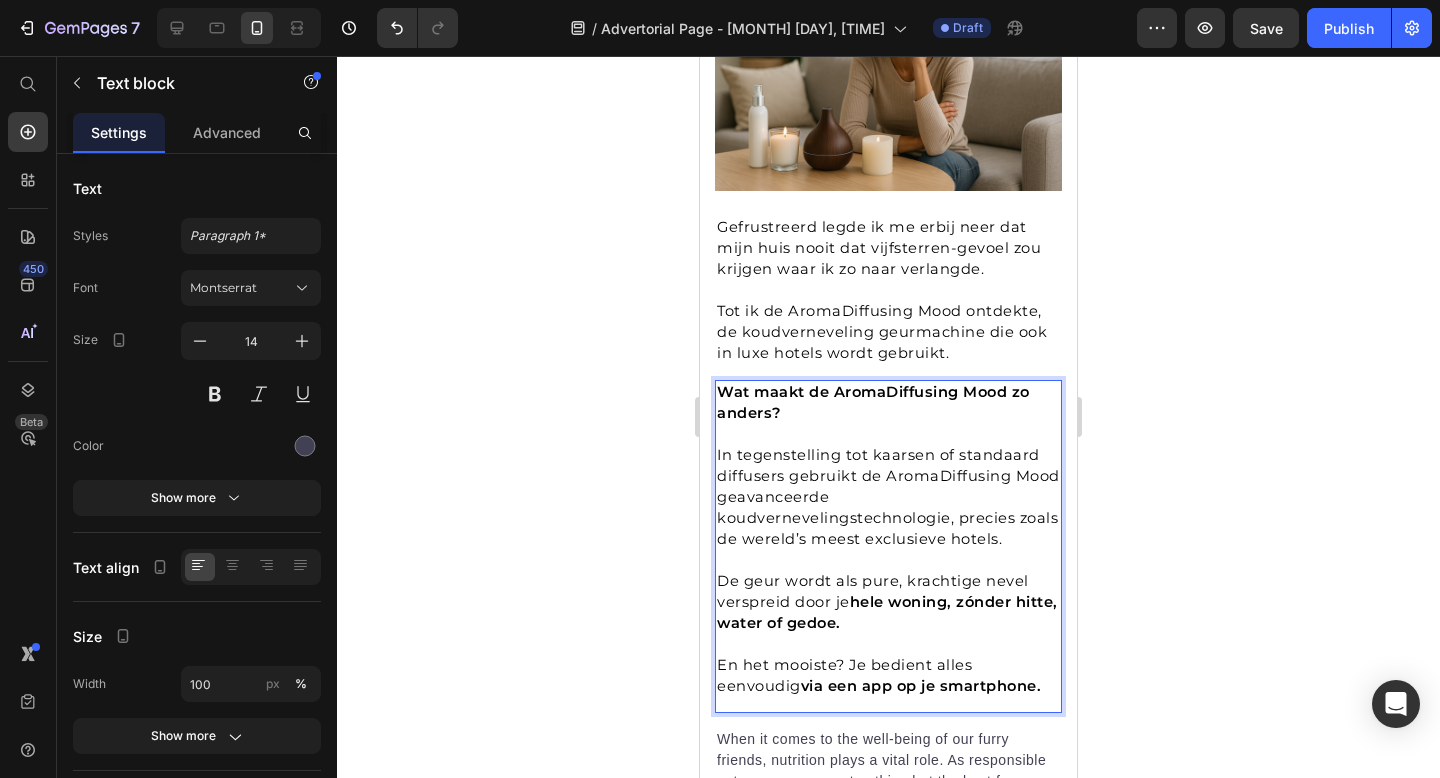 click on "In tegenstelling tot kaarsen of standaard diffusers gebruikt de AromaDiffusing Mood geavanceerde koudvernevelingstechnologie, precies zoals de wereld’s meest exclusieve hotels. De geur wordt als pure, krachtige nevel verspreid door je hele woning, zónder hitte, water of gedoe. En het mooiste? Je bedient alles eenvoudig via een app op je smartphone." at bounding box center [888, 571] 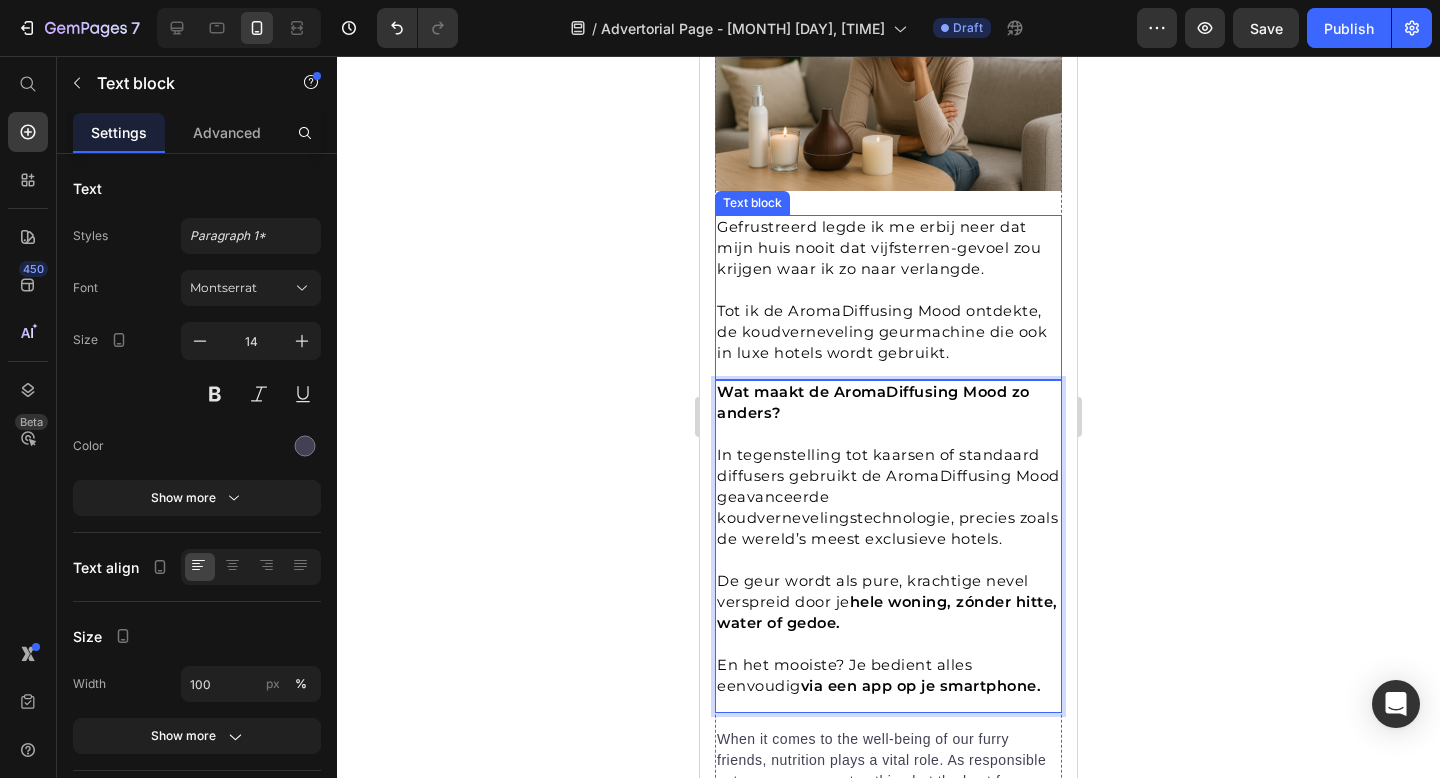 click on "Gefrustreerd legde ik me erbij neer dat mijn huis nooit dat vijfsterren-gevoel zou krijgen waar ik zo naar verlangde." at bounding box center [879, 248] 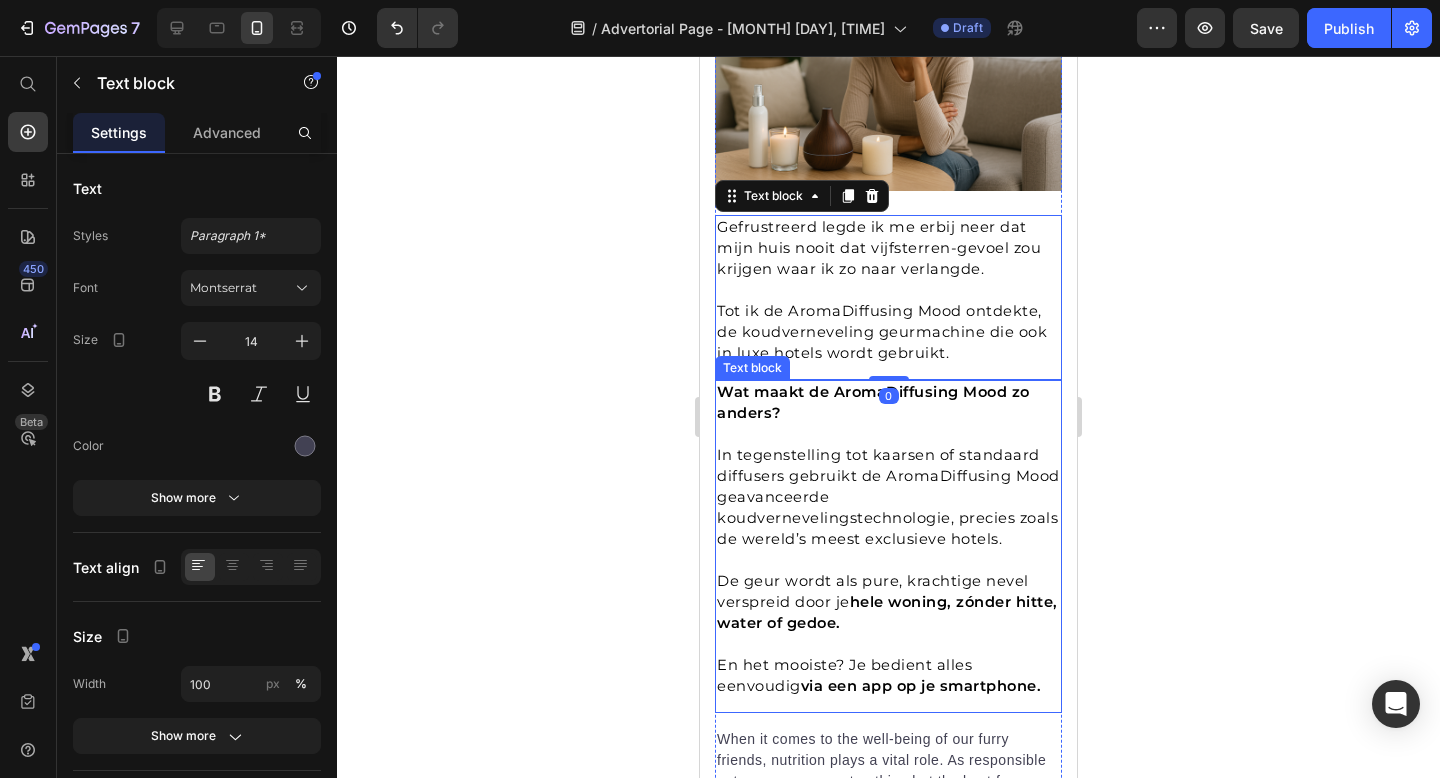 click on "In tegenstelling tot kaarsen of standaard diffusers gebruikt de AromaDiffusing Mood geavanceerde koudvernevelingstechnologie, precies zoals de wereld’s meest exclusieve hotels." at bounding box center (888, 497) 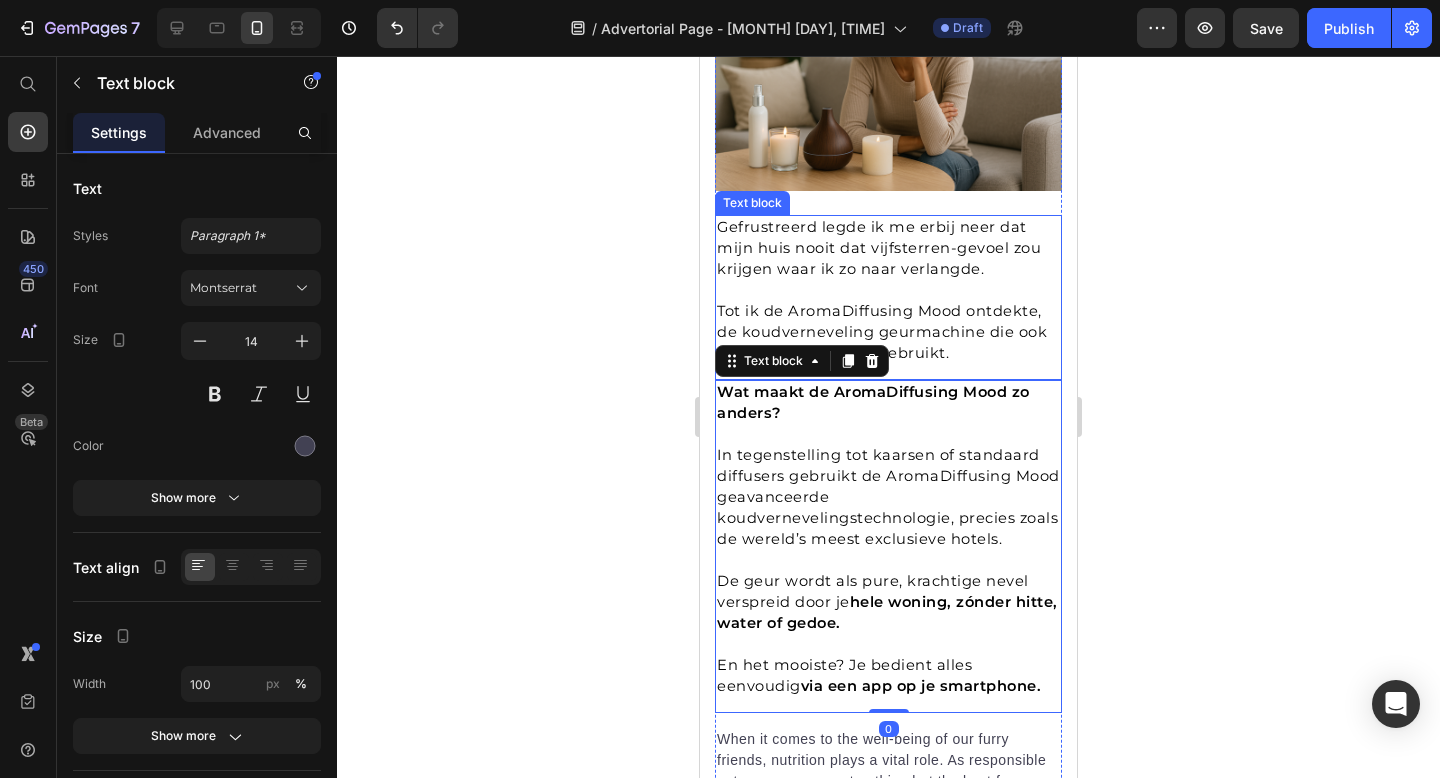 click on "Gefrustreerd legde ik me erbij neer dat mijn huis nooit dat vijfsterren-gevoel zou krijgen waar ik zo naar verlangde." at bounding box center (879, 248) 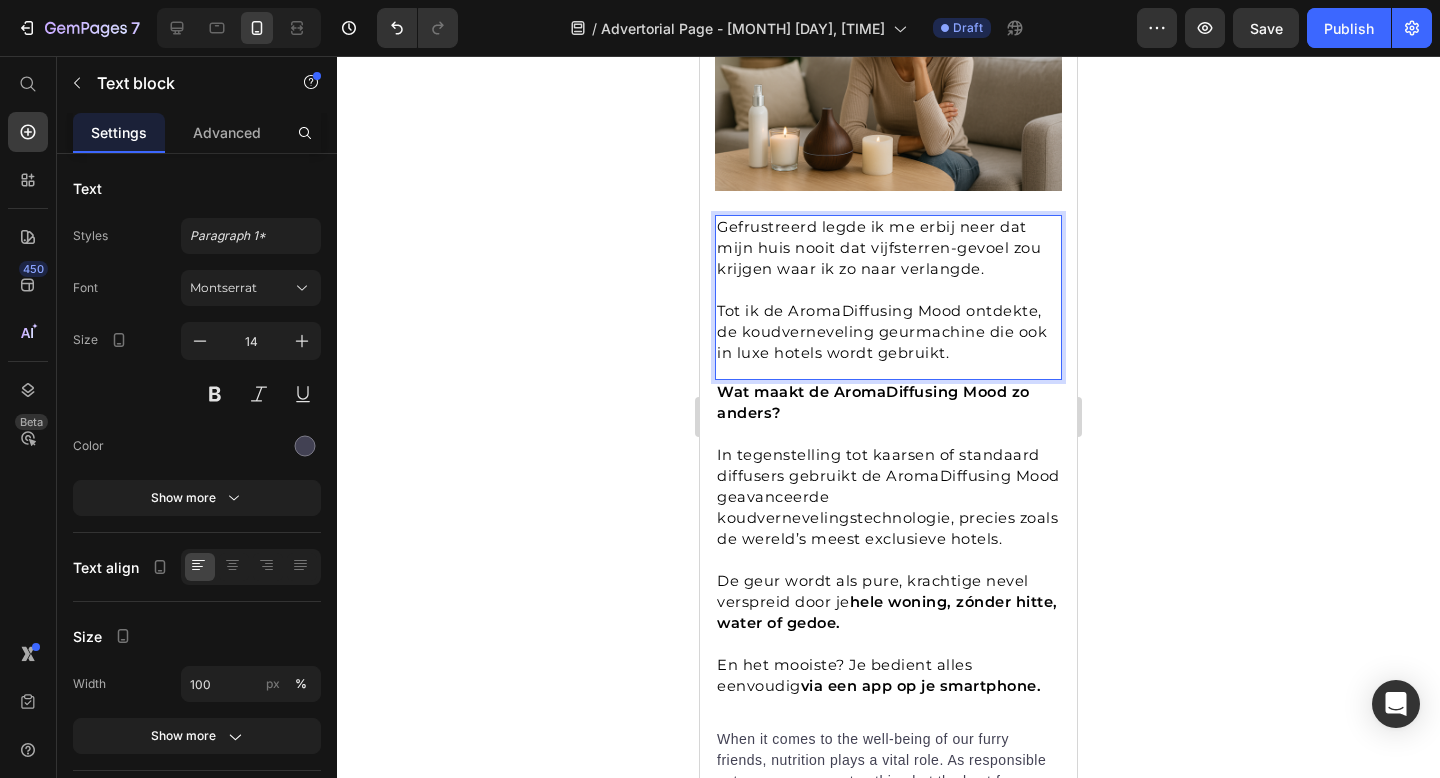 click on "In tegenstelling tot kaarsen of standaard diffusers gebruikt de AromaDiffusing Mood geavanceerde koudvernevelingstechnologie, precies zoals de wereld’s meest exclusieve hotels." at bounding box center (888, 497) 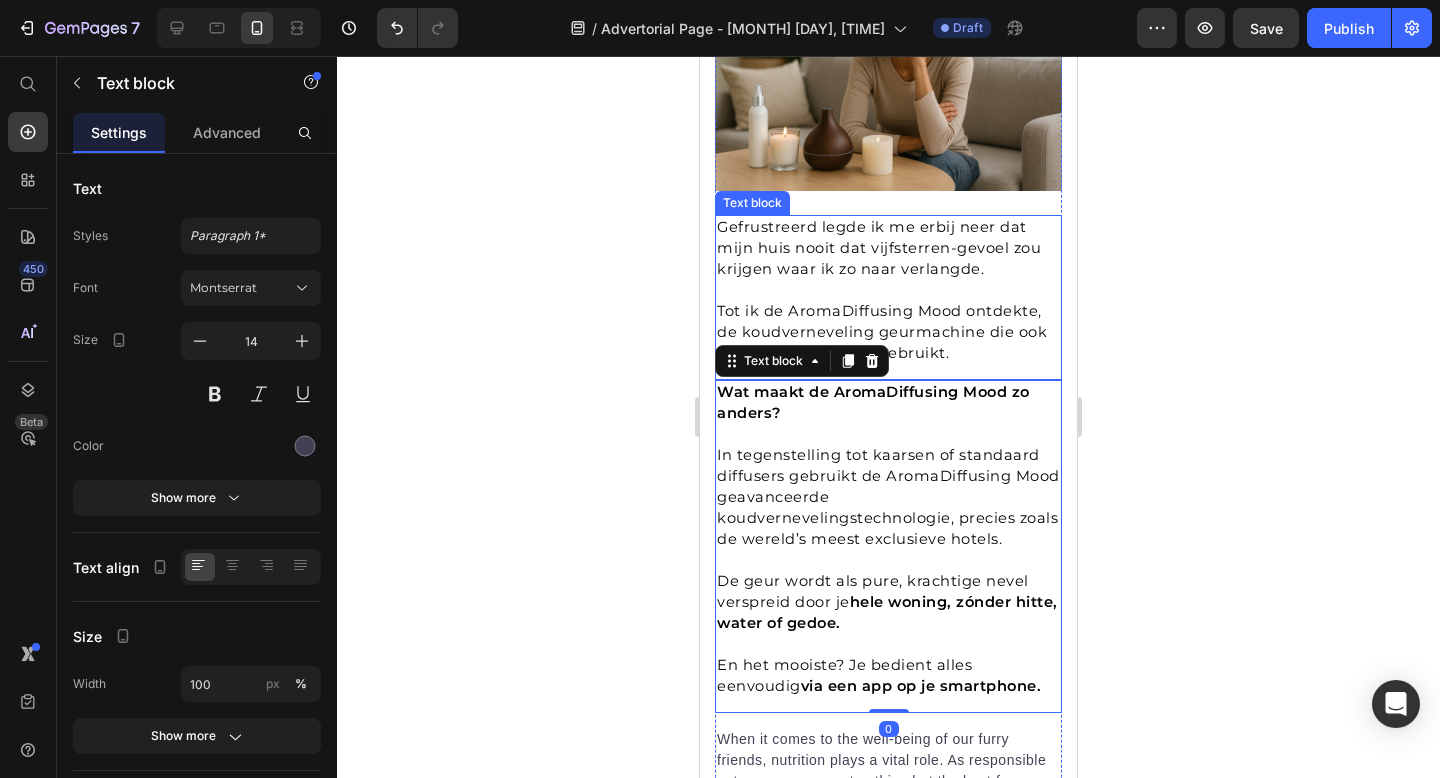 click on "Gefrustreerd legde ik me erbij neer dat mijn huis nooit dat vijfsterren-gevoel zou krijgen waar ik zo naar verlangde." at bounding box center (879, 248) 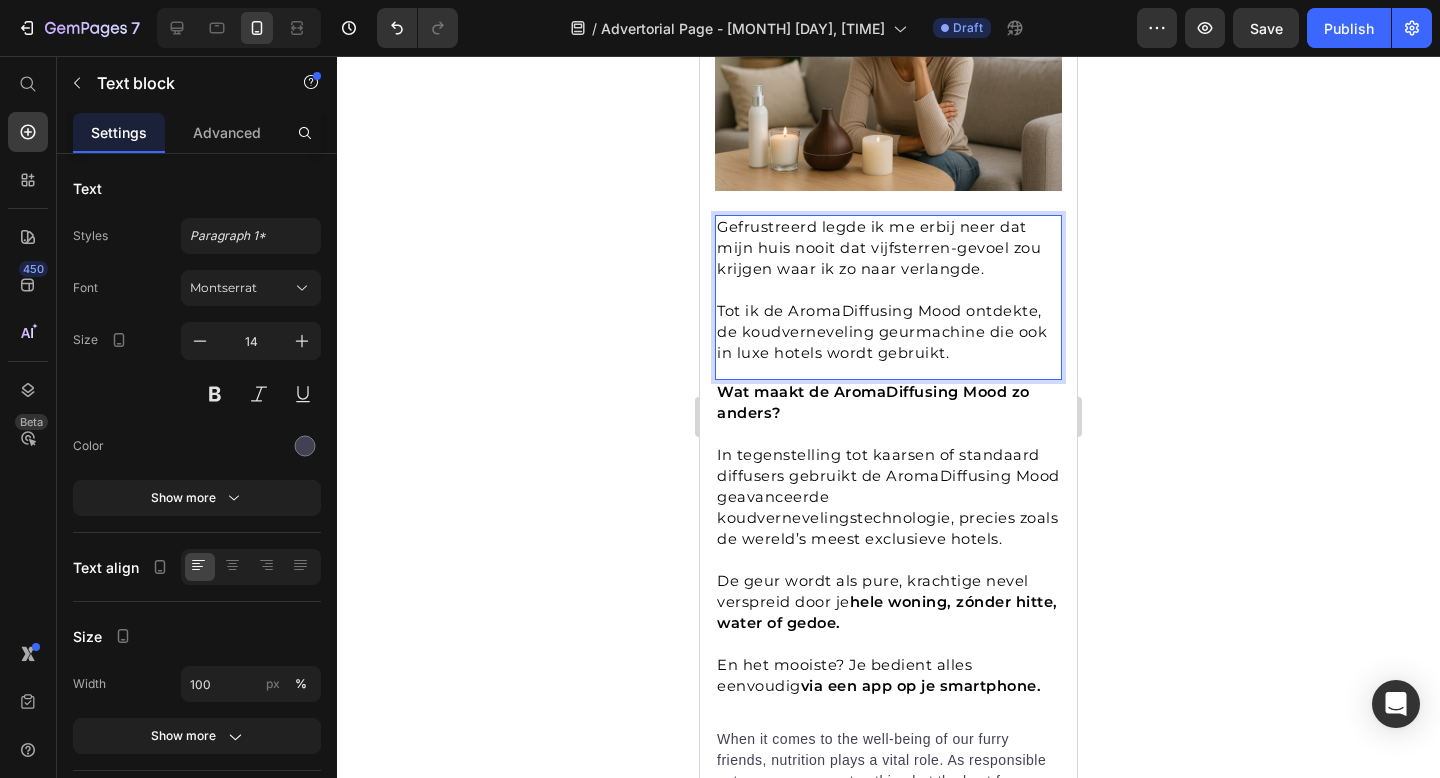 click on "Gefrustreerd legde ik me erbij neer dat mijn huis nooit dat vijfsterren-gevoel zou krijgen waar ik zo naar verlangde." at bounding box center (879, 248) 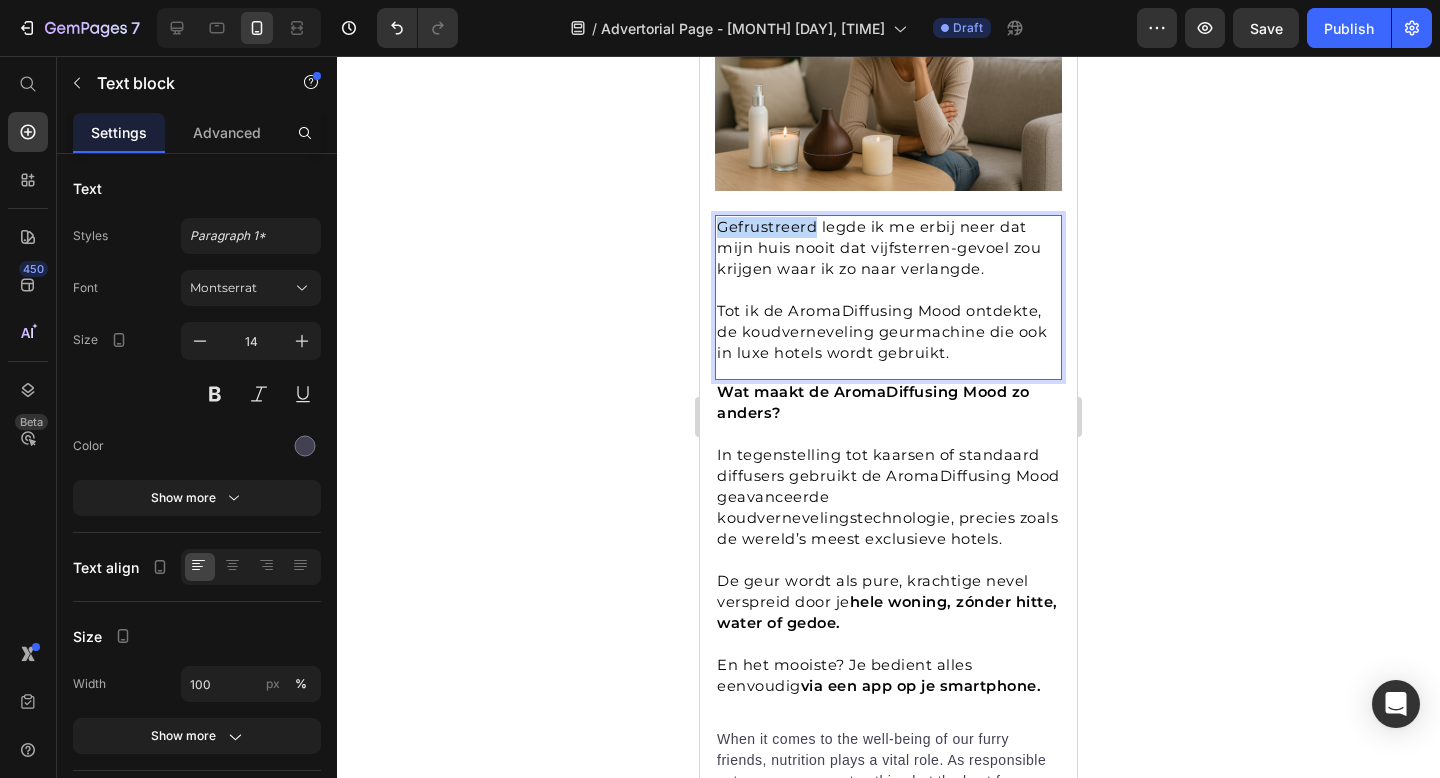 click on "Gefrustreerd legde ik me erbij neer dat mijn huis nooit dat vijfsterren-gevoel zou krijgen waar ik zo naar verlangde." at bounding box center (879, 248) 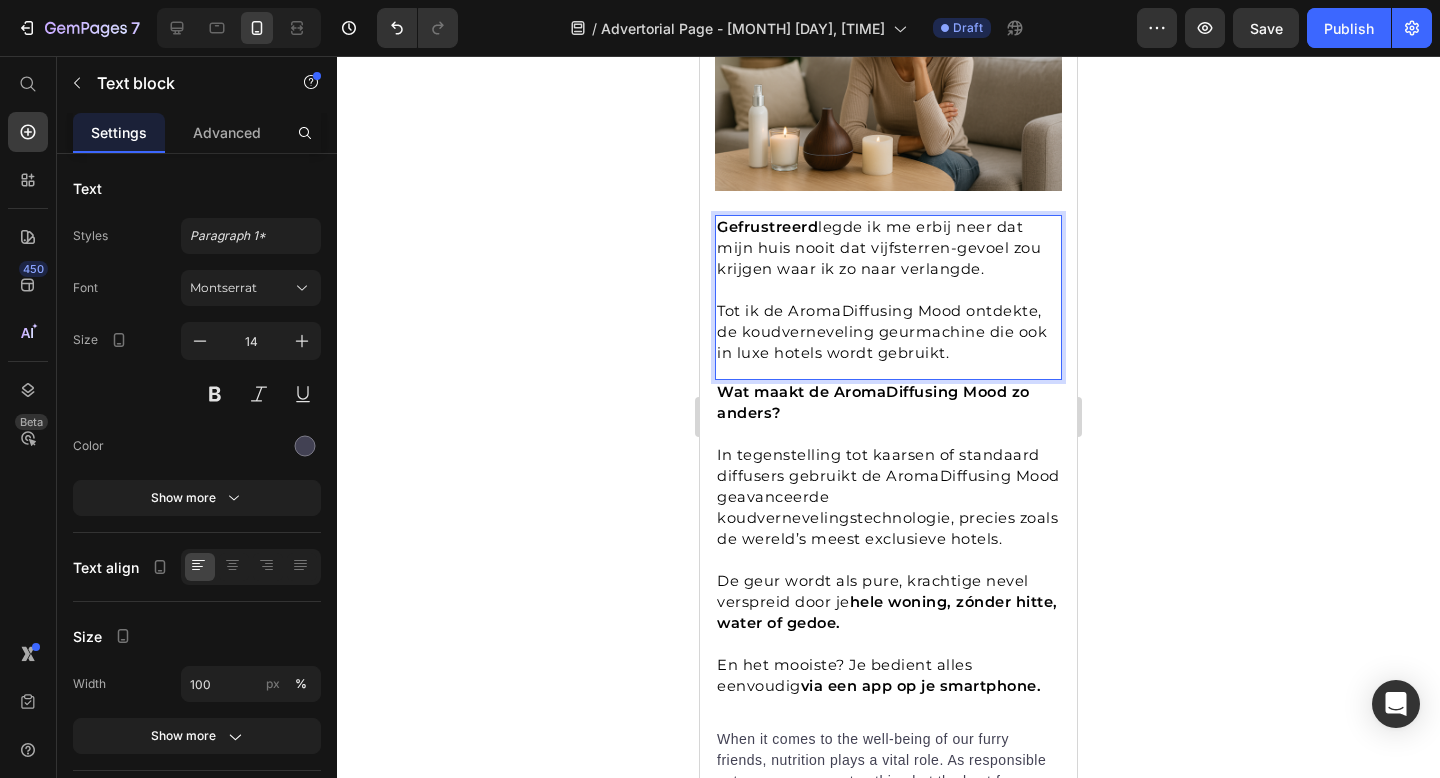 click on "Gefrustreerd legde ik me erbij neer dat mijn huis nooit dat vijfsterren-gevoel zou krijgen waar ik zo naar verlangde." at bounding box center [879, 248] 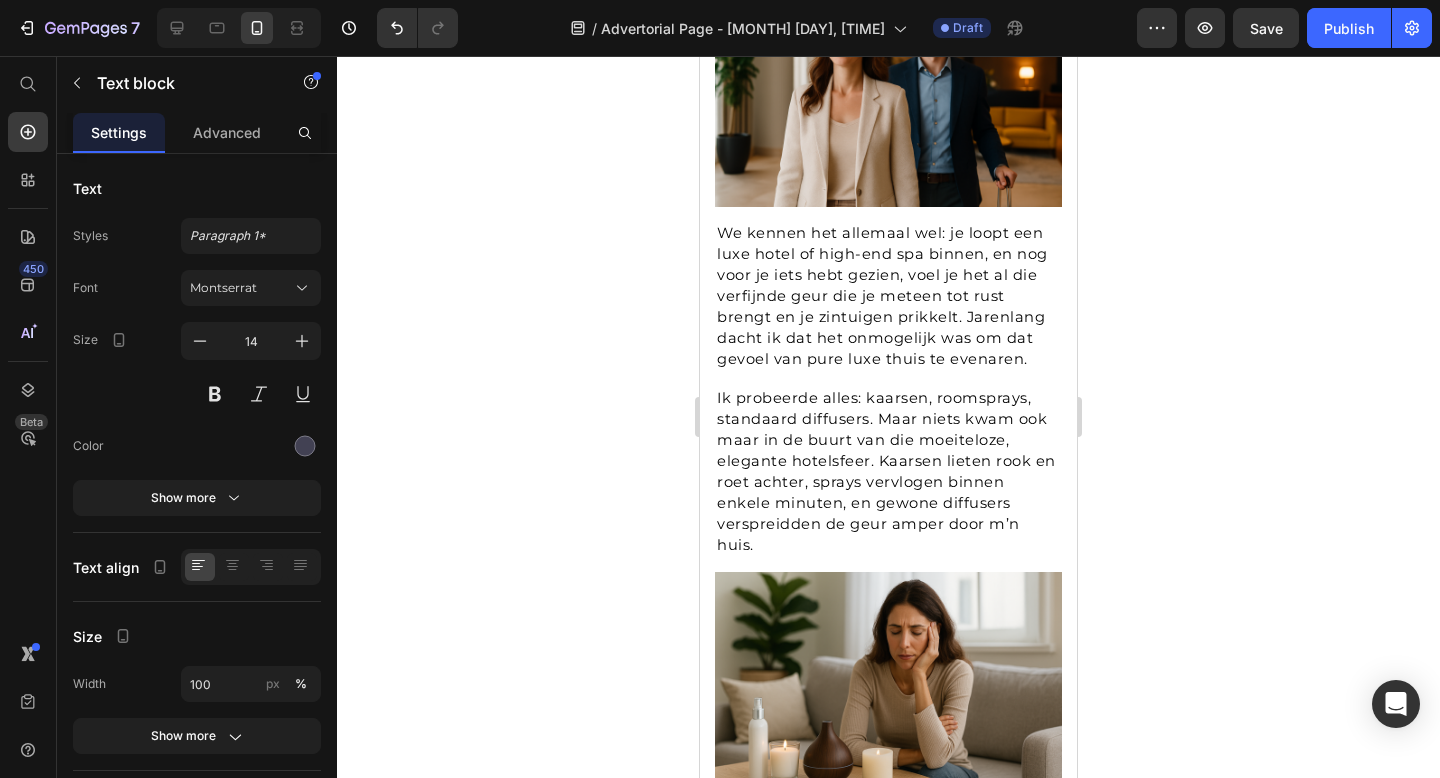 scroll, scrollTop: 625, scrollLeft: 0, axis: vertical 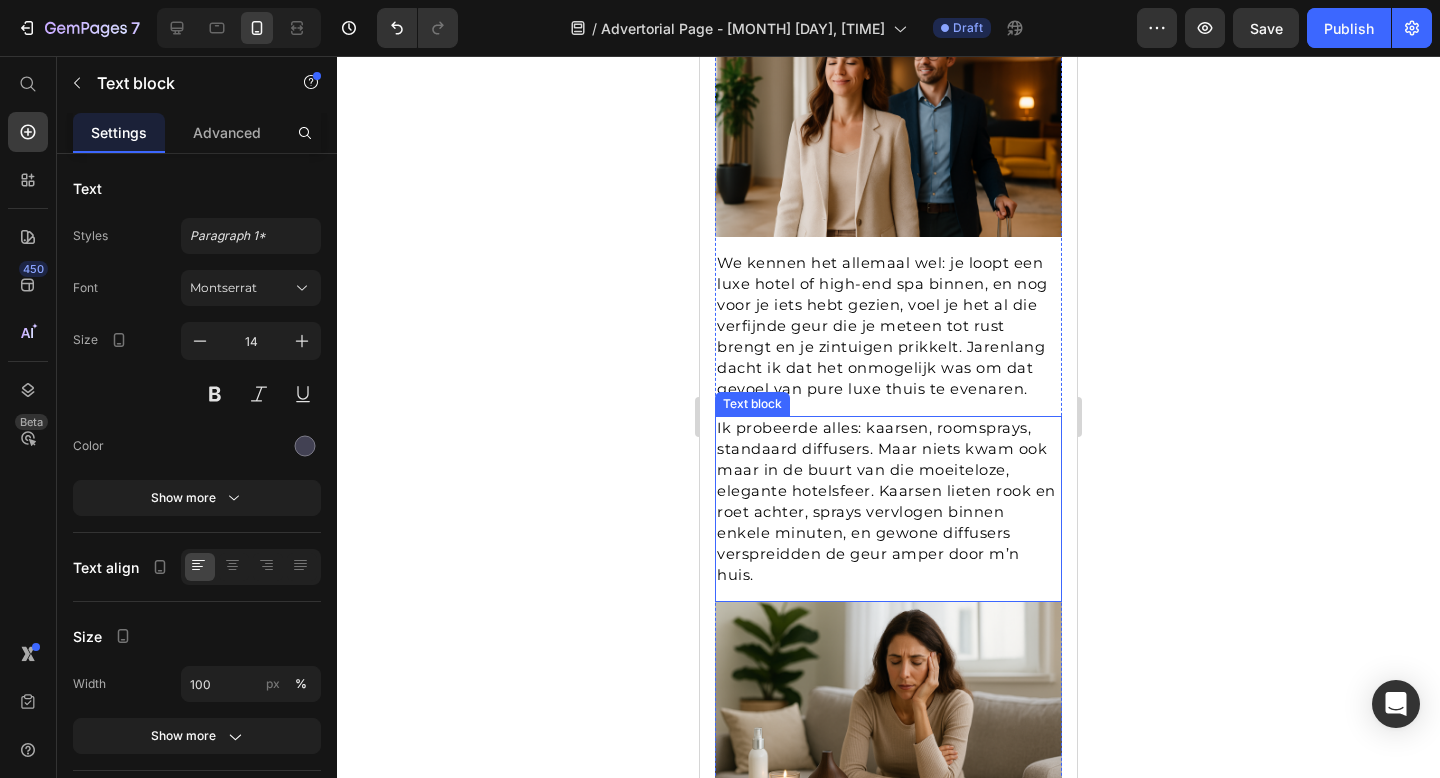 click on "Ik probeerde alles: kaarsen, roomsprays, standaard diffusers. Maar niets kwam ook maar in de buurt van die moeiteloze, elegante hotelsfeer. Kaarsen lieten rook en roet achter, sprays vervlogen binnen enkele minuten, en gewone diffusers verspreidden de geur amper door m’n huis." at bounding box center (886, 501) 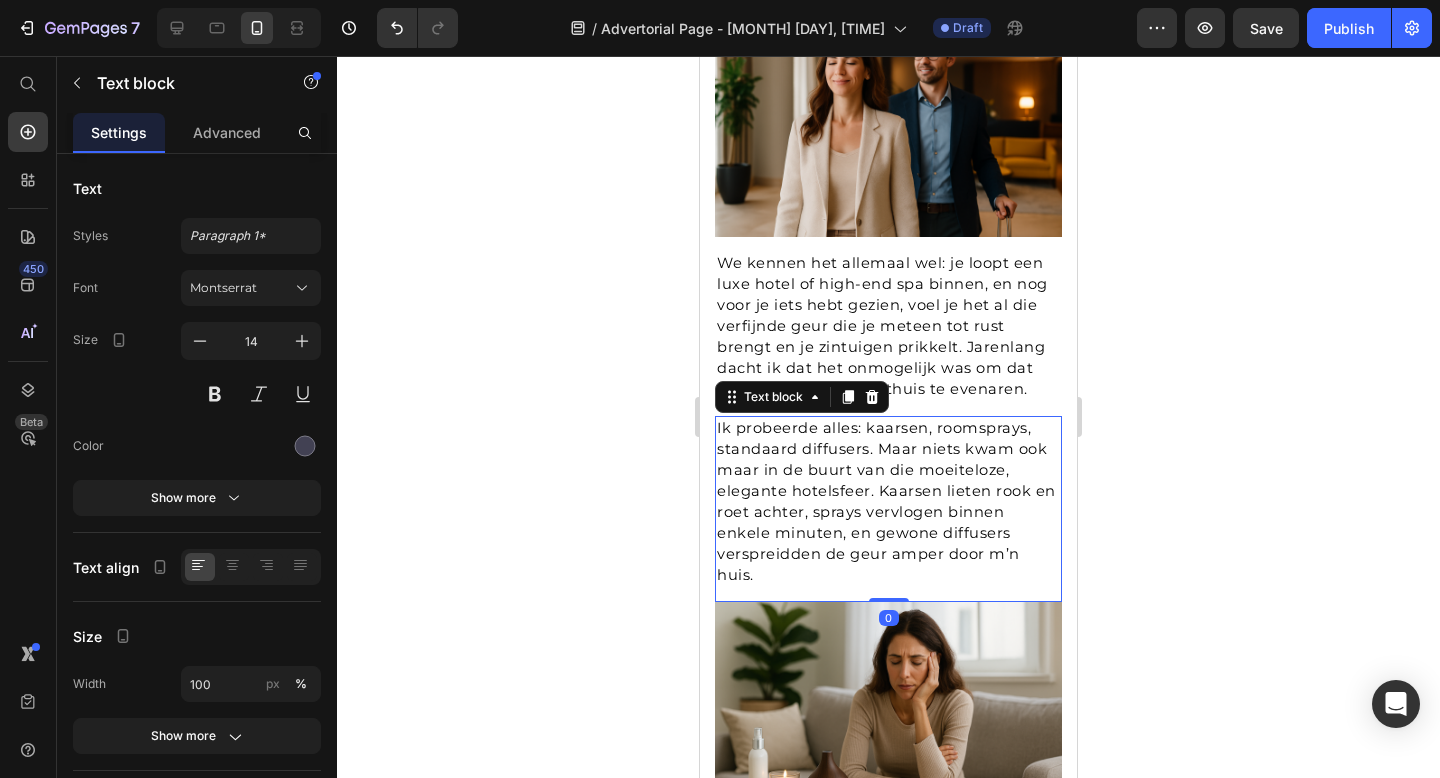click on "Ik probeerde alles: kaarsen, roomsprays, standaard diffusers. Maar niets kwam ook maar in de buurt van die moeiteloze, elegante hotelsfeer. Kaarsen lieten rook en roet achter, sprays vervlogen binnen enkele minuten, en gewone diffusers verspreidden de geur amper door m’n huis." at bounding box center (886, 501) 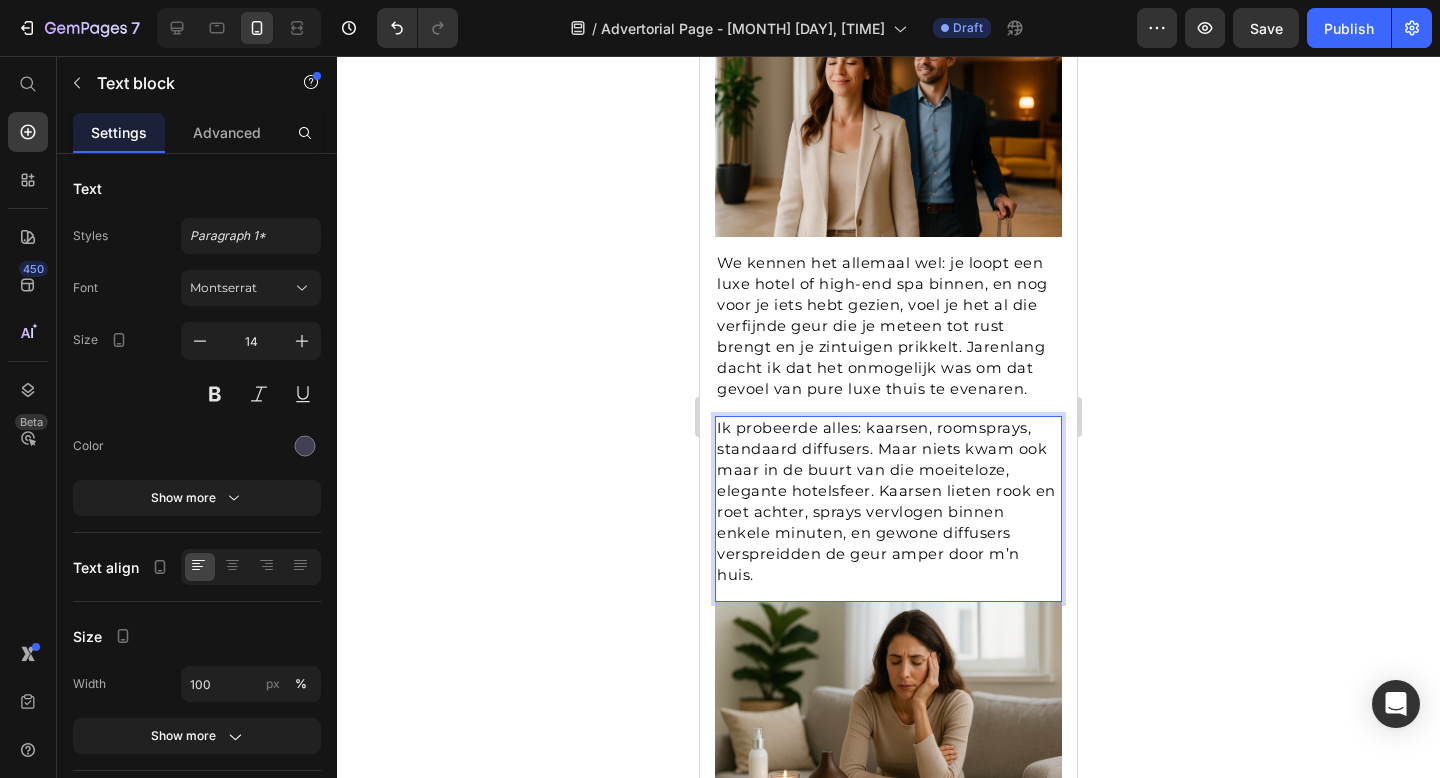 click on "Ik probeerde alles: kaarsen, roomsprays, standaard diffusers. Maar niets kwam ook maar in de buurt van die moeiteloze, elegante hotelsfeer. Kaarsen lieten rook en roet achter, sprays vervlogen binnen enkele minuten, en gewone diffusers verspreidden de geur amper door m’n huis." at bounding box center (886, 501) 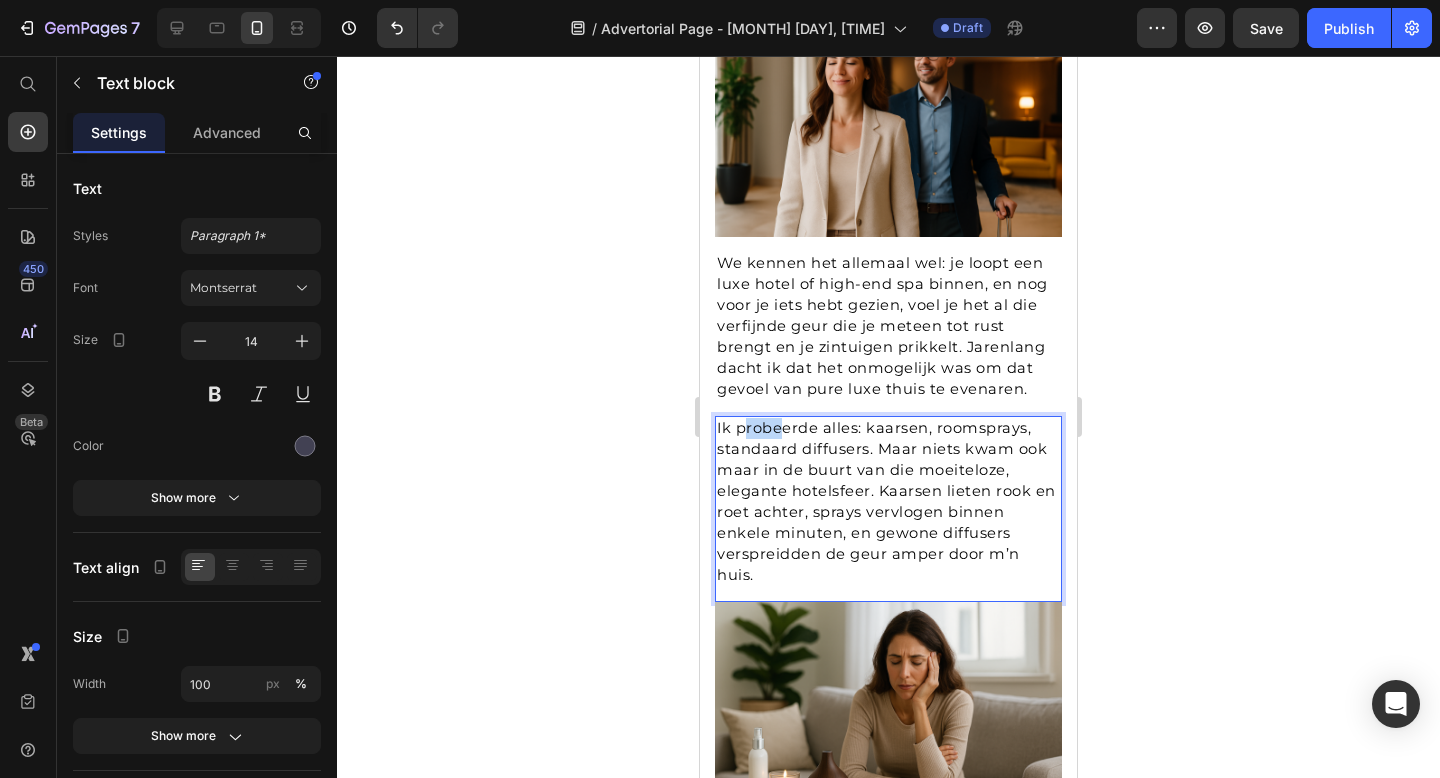 drag, startPoint x: 741, startPoint y: 408, endPoint x: 780, endPoint y: 408, distance: 39 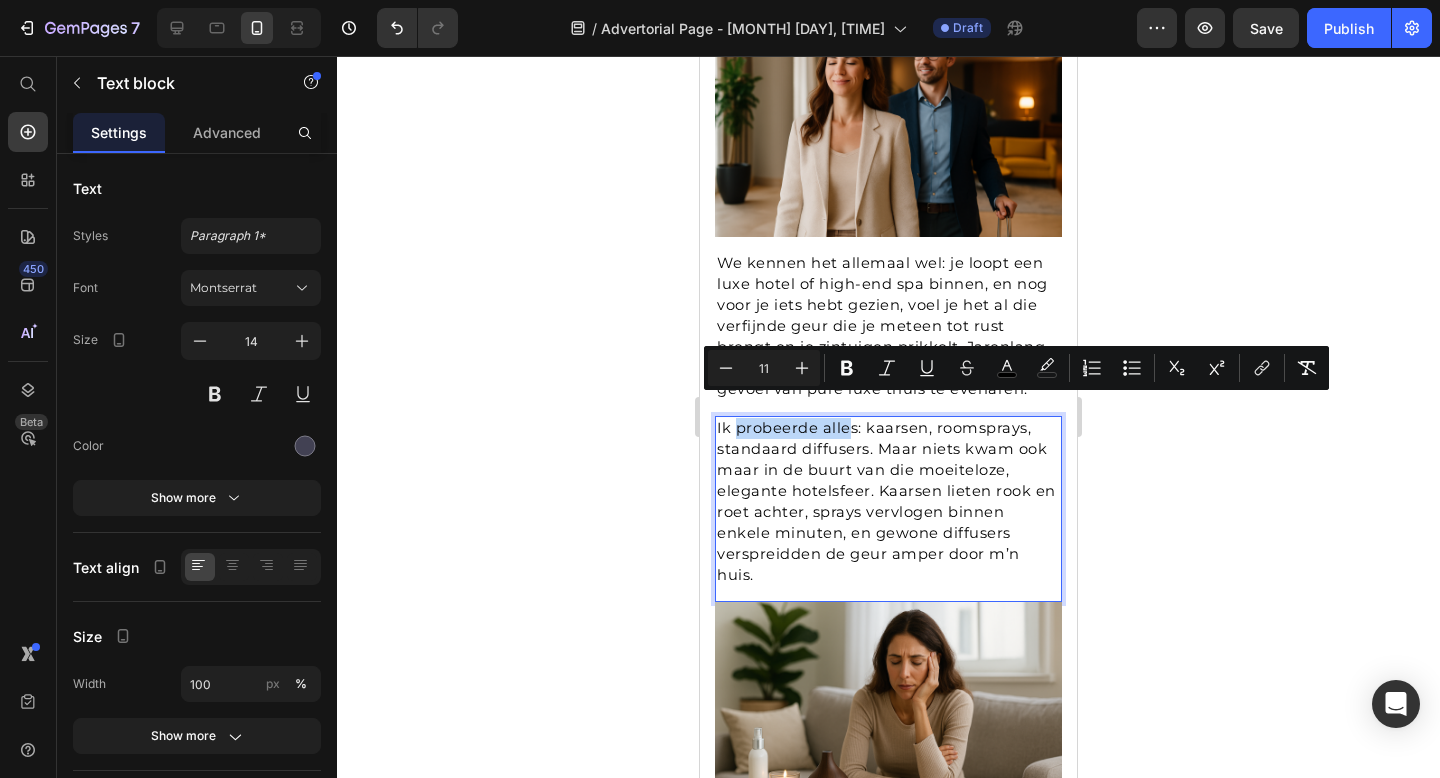 drag, startPoint x: 738, startPoint y: 409, endPoint x: 852, endPoint y: 410, distance: 114.00439 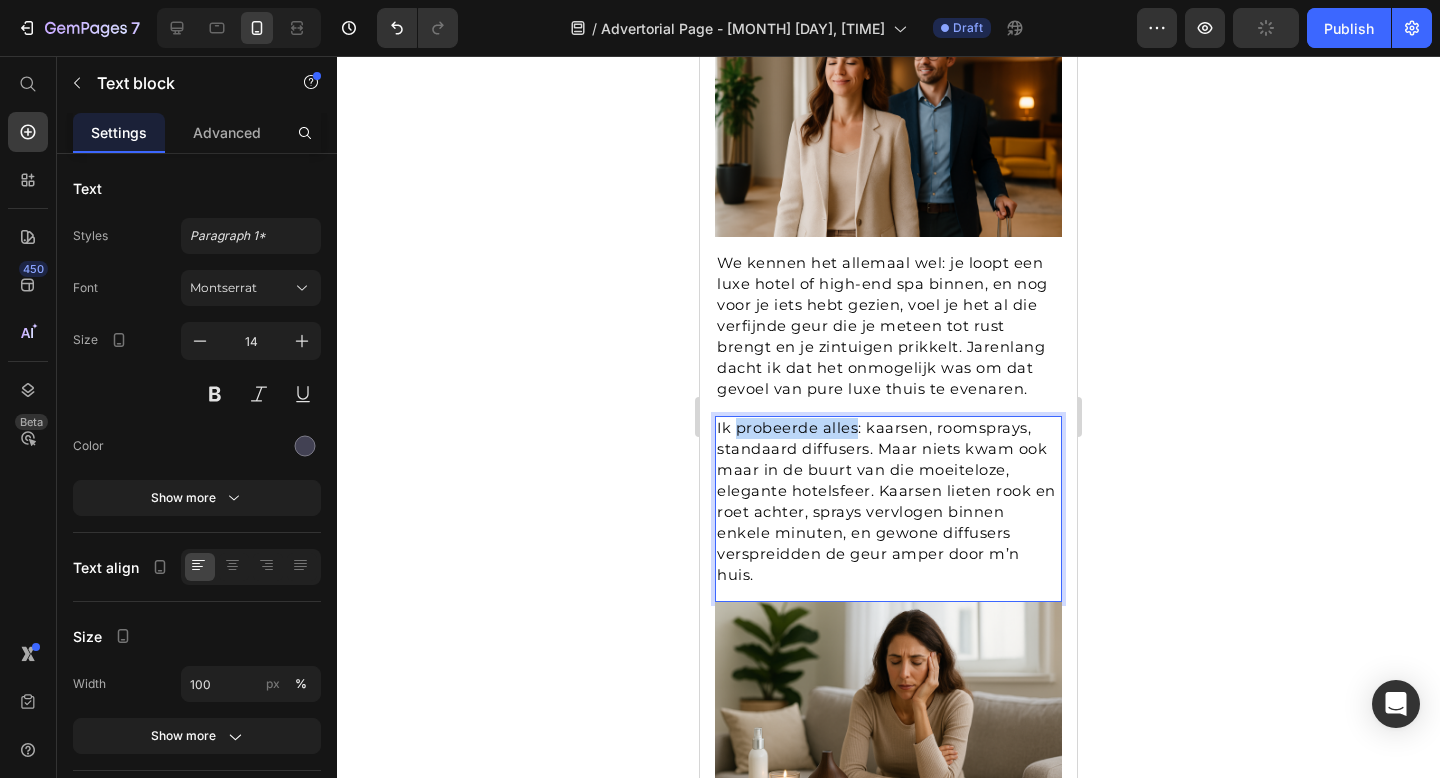 drag, startPoint x: 855, startPoint y: 410, endPoint x: 740, endPoint y: 413, distance: 115.03912 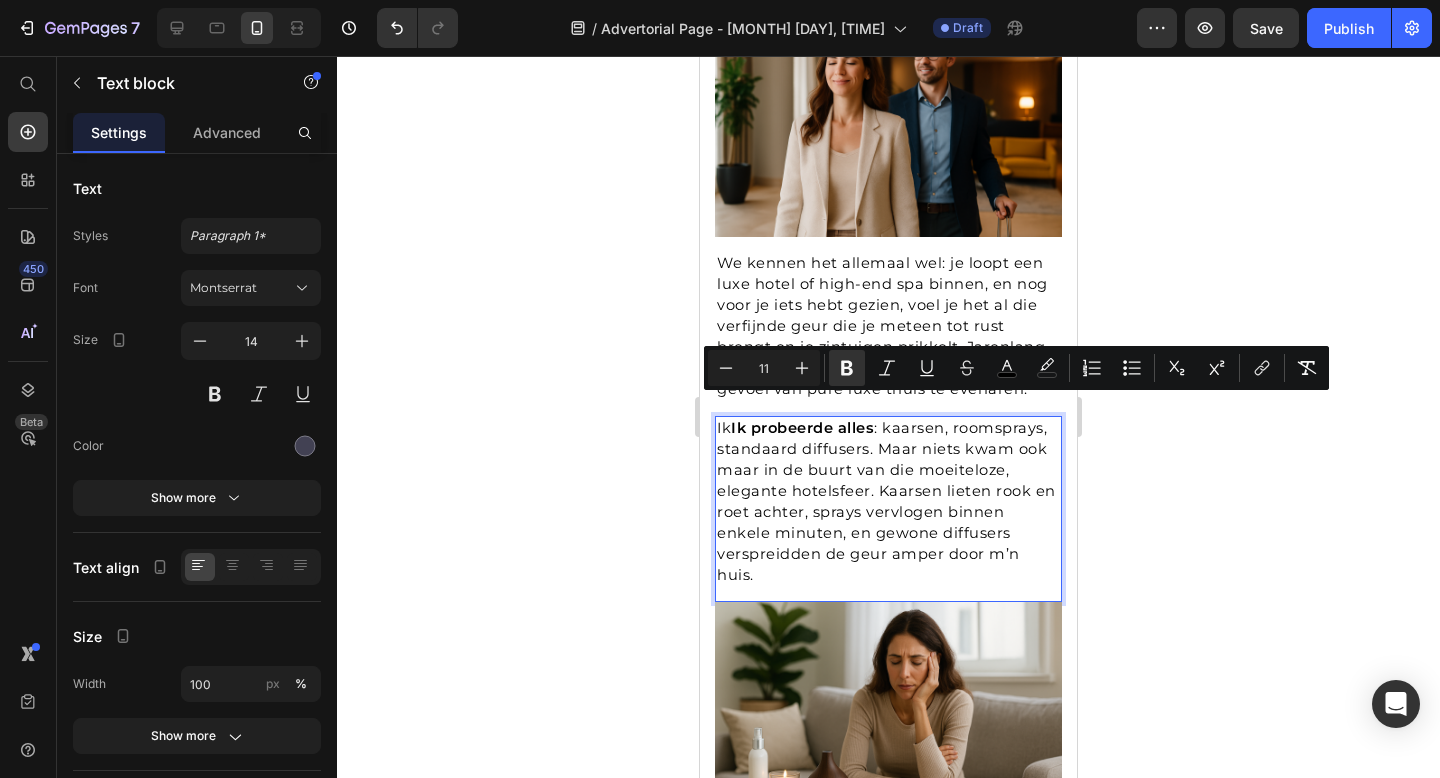 click on "Ik probeerde alles : kaarsen, roomsprays, standaard diffusers. Maar niets kwam ook maar in de buurt van die moeiteloze, elegante hotelsfeer. Kaarsen lieten rook en roet achter, sprays vervlogen binnen enkele minuten, en gewone diffusers verspreidden de geur amper door m’n huis." at bounding box center (886, 501) 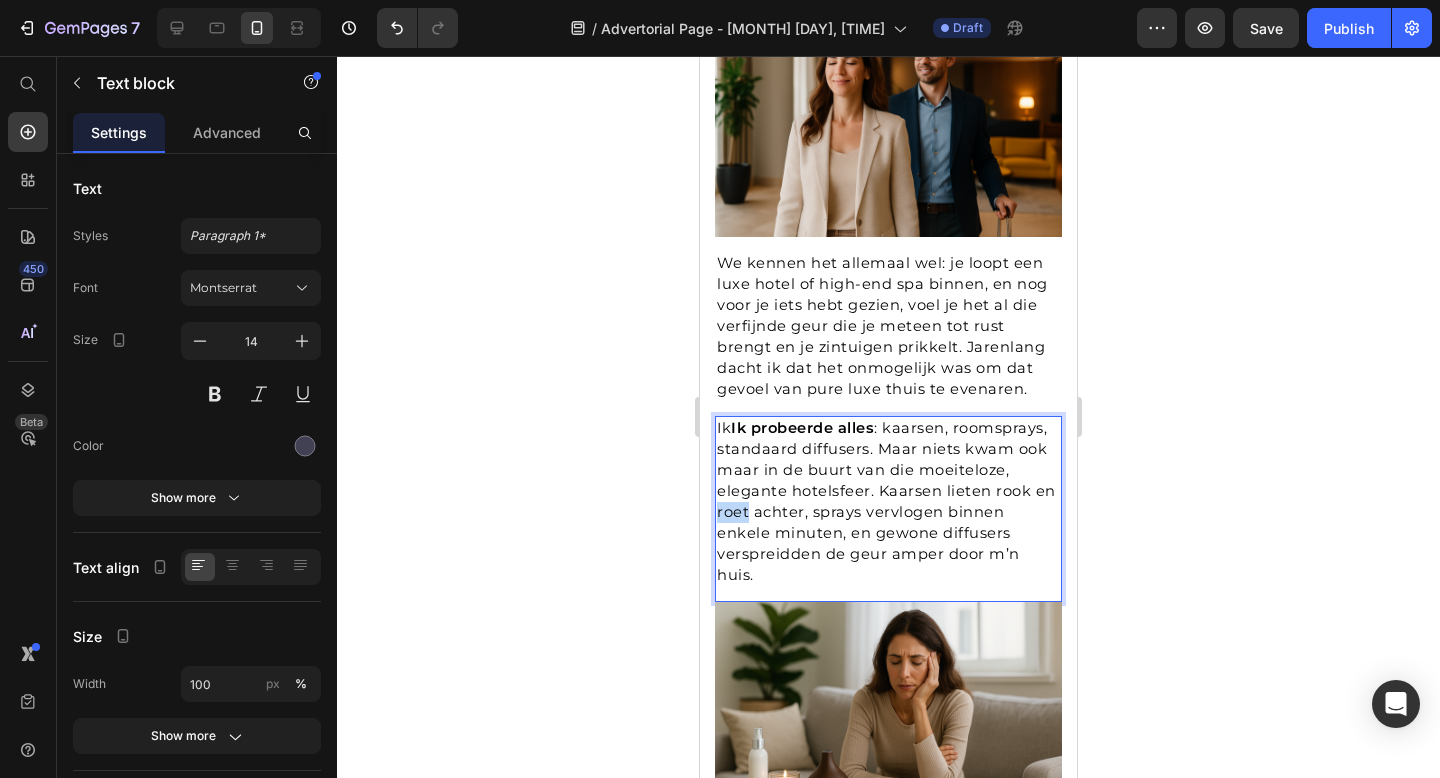 click on "Ik probeerde alles : kaarsen, roomsprays, standaard diffusers. Maar niets kwam ook maar in de buurt van die moeiteloze, elegante hotelsfeer. Kaarsen lieten rook en roet achter, sprays vervlogen binnen enkele minuten, en gewone diffusers verspreidden de geur amper door m’n huis." at bounding box center (886, 501) 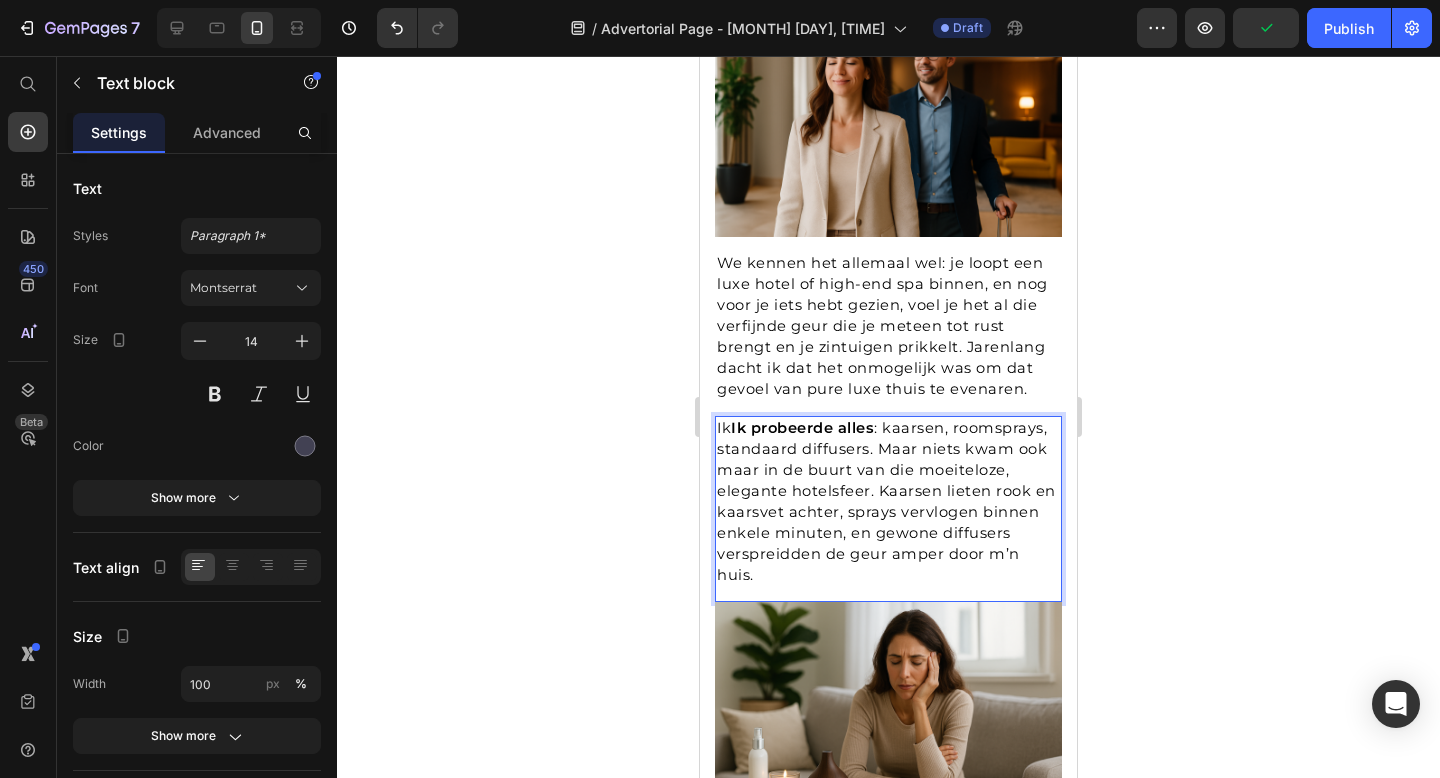click on "Ik probeerde alles : kaarsen, roomsprays, standaard diffusers. Maar niets kwam ook maar in de buurt van die moeiteloze, elegante hotelsfeer. Kaarsen lieten rook en kaarsvet achter, sprays vervlogen binnen enkele minuten, en gewone diffusers verspreidden de geur amper door m’n huis." at bounding box center [886, 501] 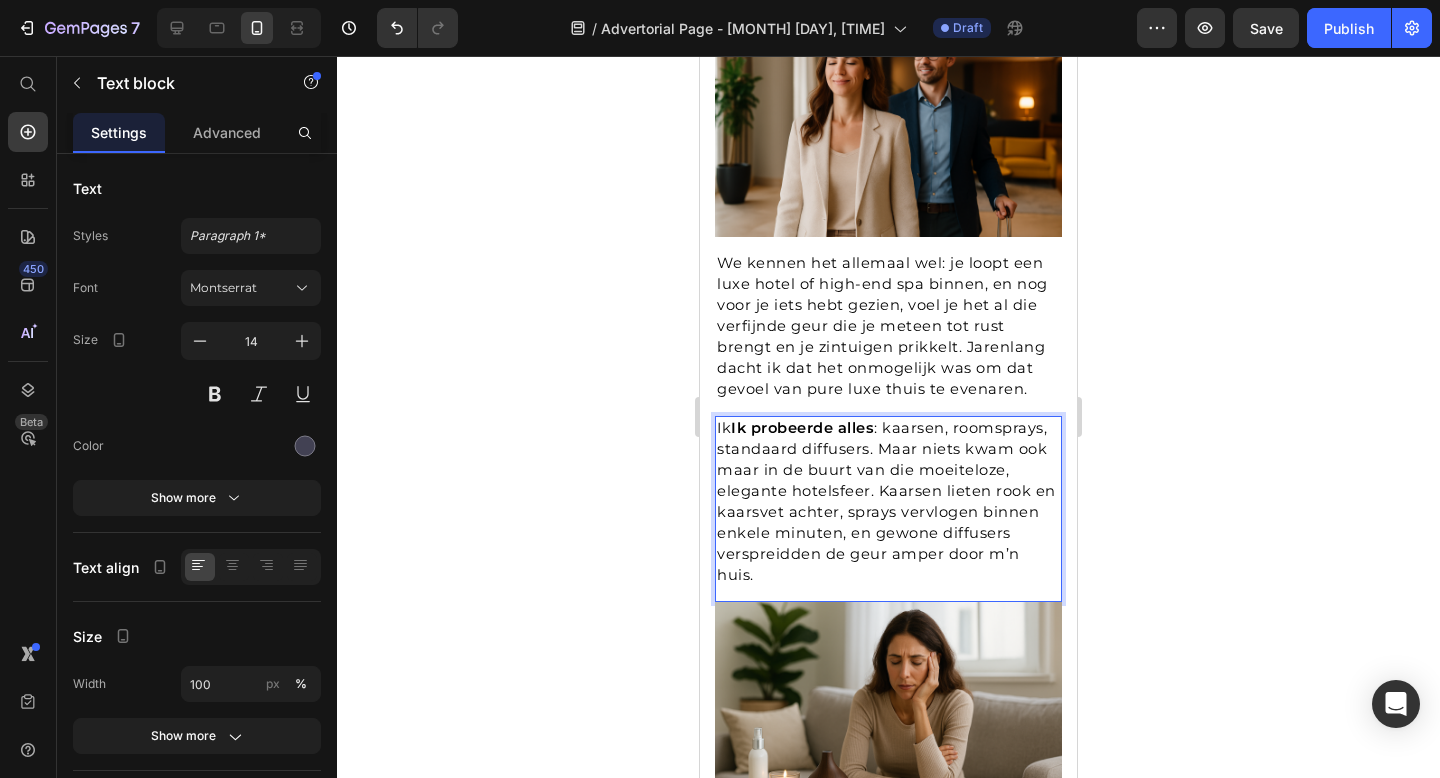 click on "Ik probeerde alles : kaarsen, roomsprays, standaard diffusers. Maar niets kwam ook maar in de buurt van die moeiteloze, elegante hotelsfeer. Kaarsen lieten rook en kaarsvet achter, sprays vervlogen binnen enkele minuten, en gewone diffusers verspreidden de geur amper door m’n huis." at bounding box center (886, 501) 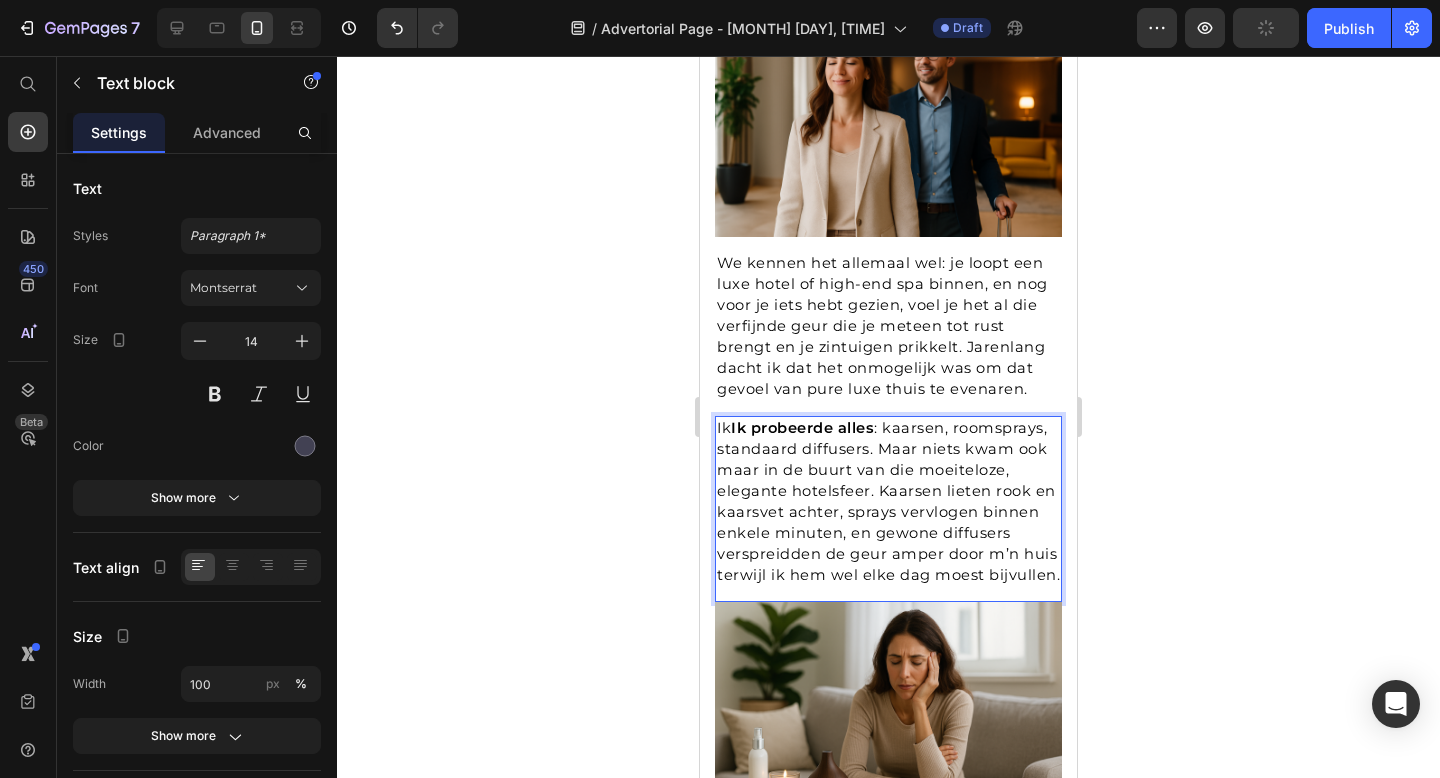 click on "Ik probeerde alles : kaarsen, roomsprays, standaard diffusers. Maar niets kwam ook maar in de buurt van die moeiteloze, elegante hotelsfeer. Kaarsen lieten rook en kaarsvet achter, sprays vervlogen binnen enkele minuten, en gewone diffusers verspreidden de geur amper door m’n huis terwijl ik hem wel elke dag moest bijvullen." at bounding box center [888, 501] 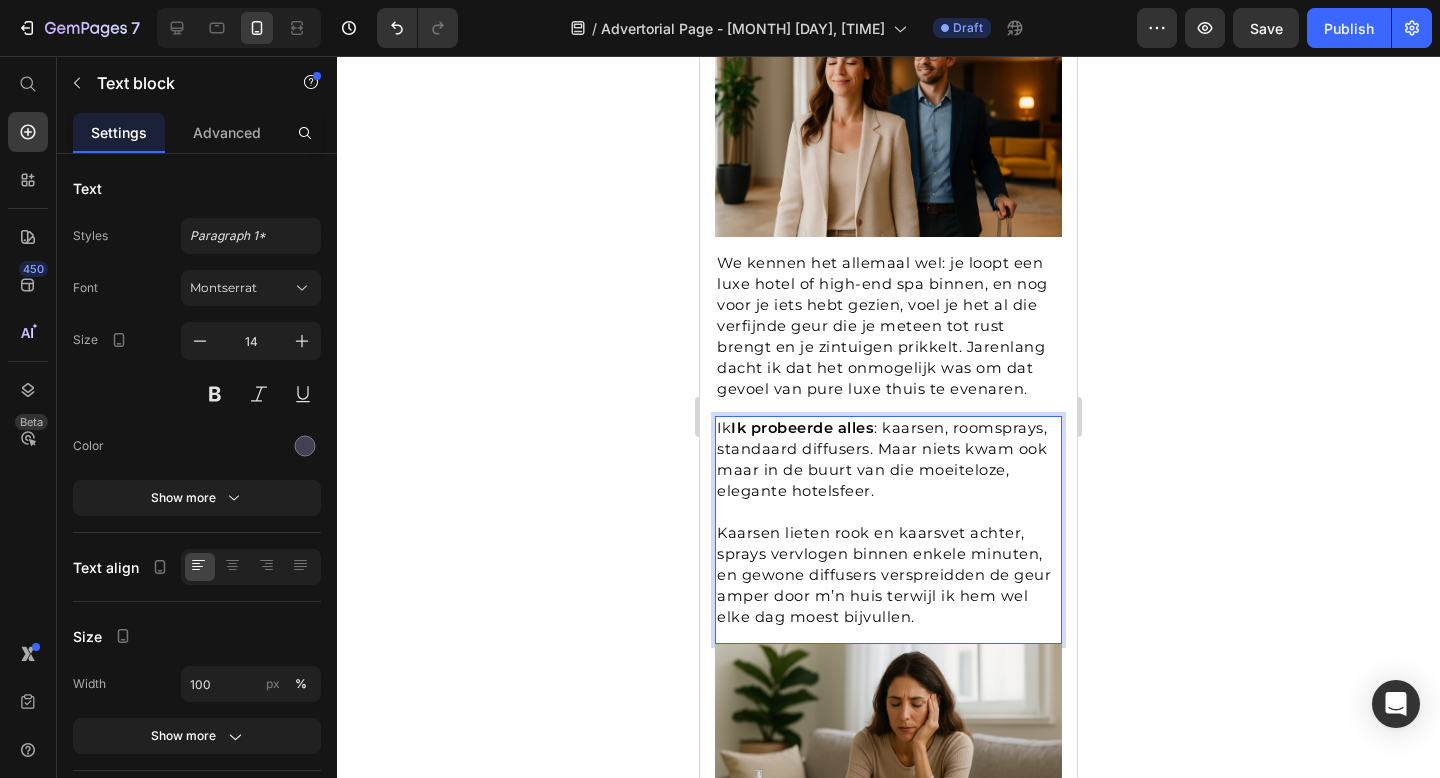 click on "Kaarsen lieten rook en kaarsvet achter, sprays vervlogen binnen enkele minuten, en gewone diffusers verspreidden de geur amper door m’n huis terwijl ik hem wel elke dag moest bijvullen." at bounding box center (884, 575) 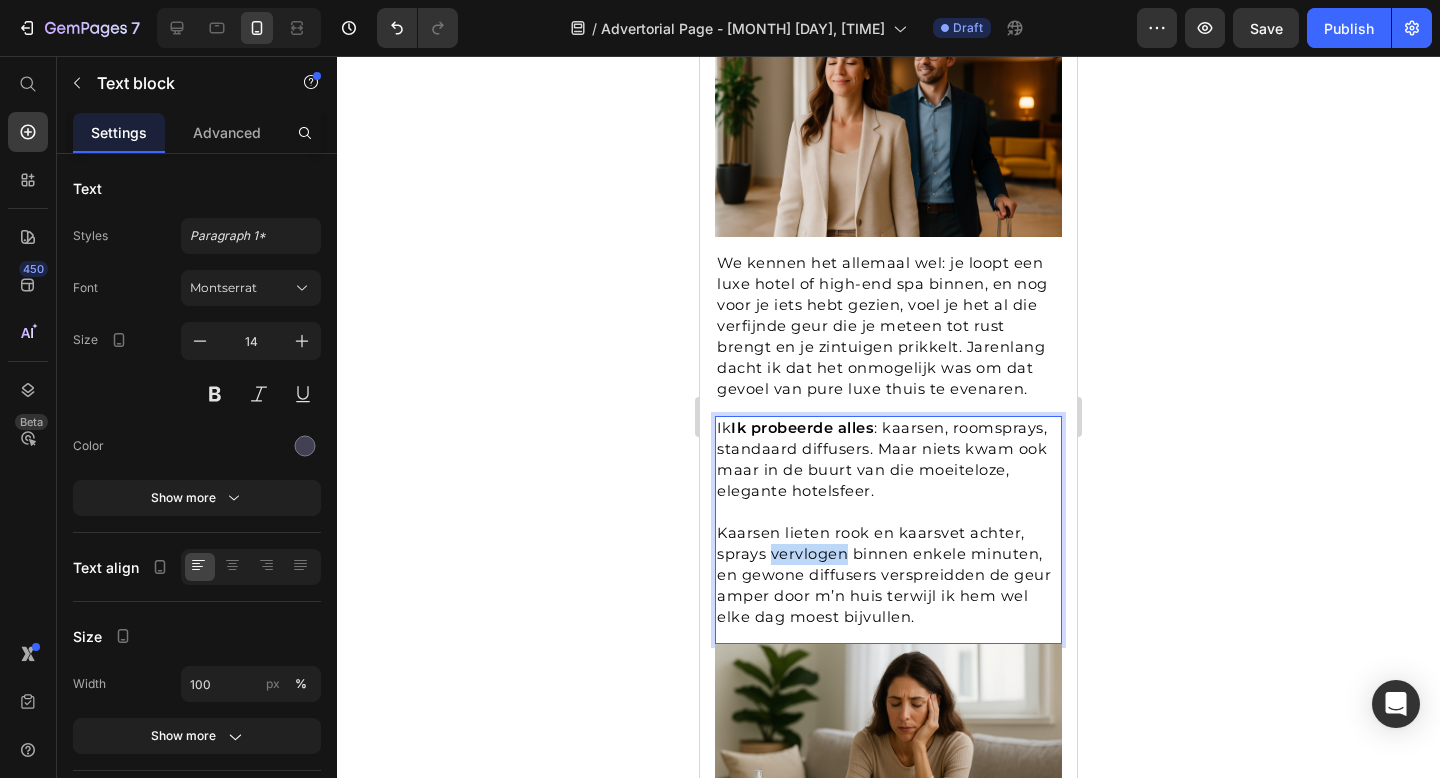 click on "Kaarsen lieten rook en kaarsvet achter, sprays vervlogen binnen enkele minuten, en gewone diffusers verspreidden de geur amper door m’n huis terwijl ik hem wel elke dag moest bijvullen." at bounding box center (884, 575) 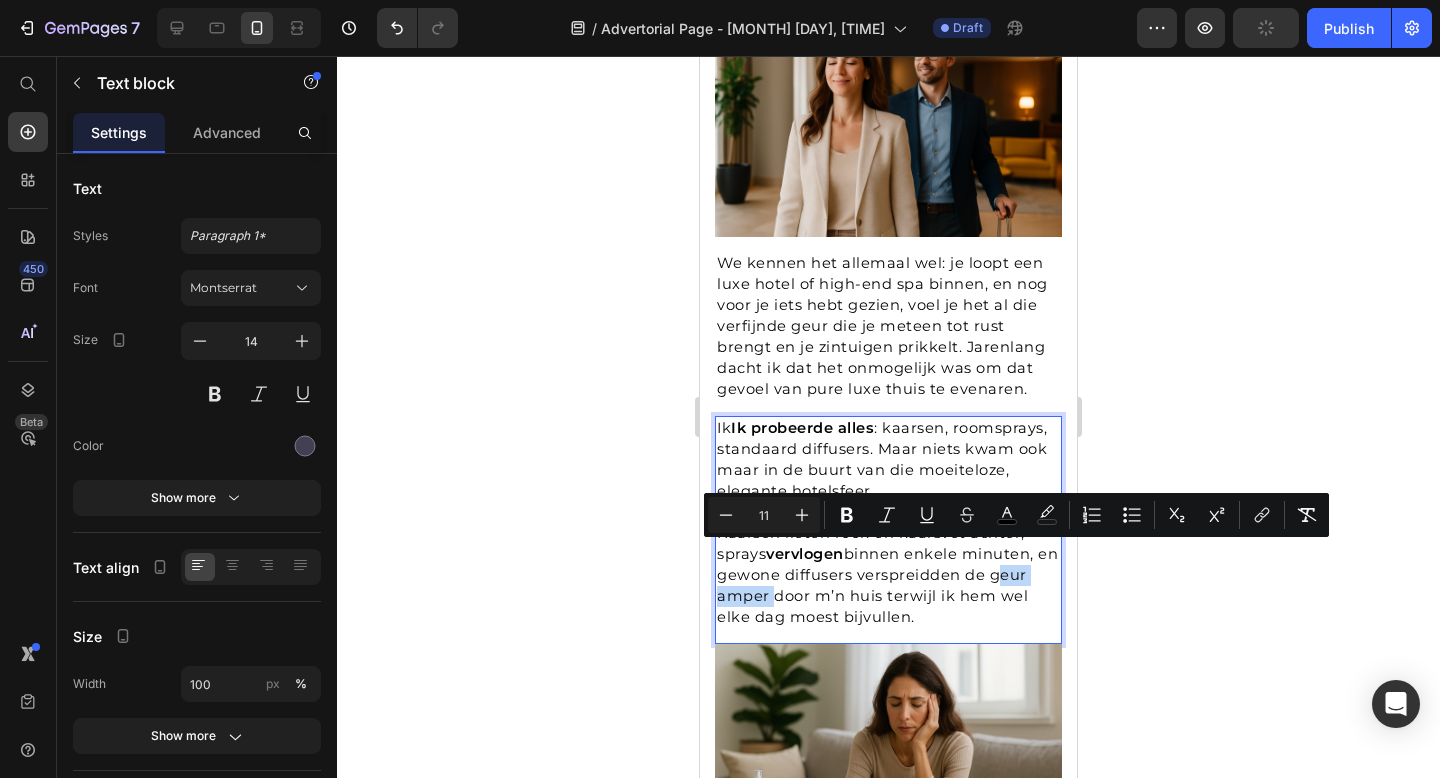 drag, startPoint x: 1010, startPoint y: 556, endPoint x: 767, endPoint y: 576, distance: 243.82166 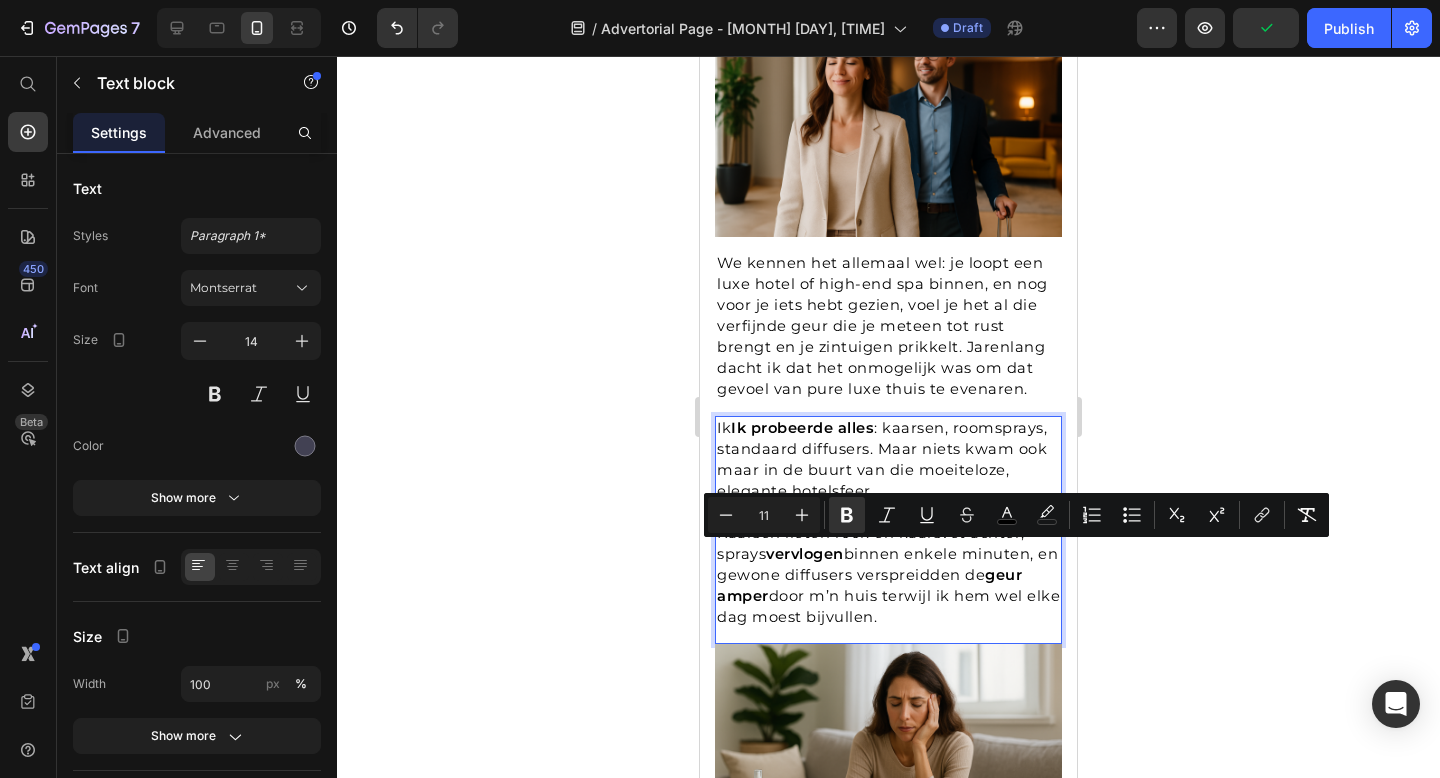 click on "Kaarsen lieten rook en kaarsvet achter, sprays vervlogen binnen enkele minuten, en gewone diffusers verspreidden de geur amper door m’n huis terwijl ik hem wel elke dag moest bijvullen." at bounding box center [888, 575] 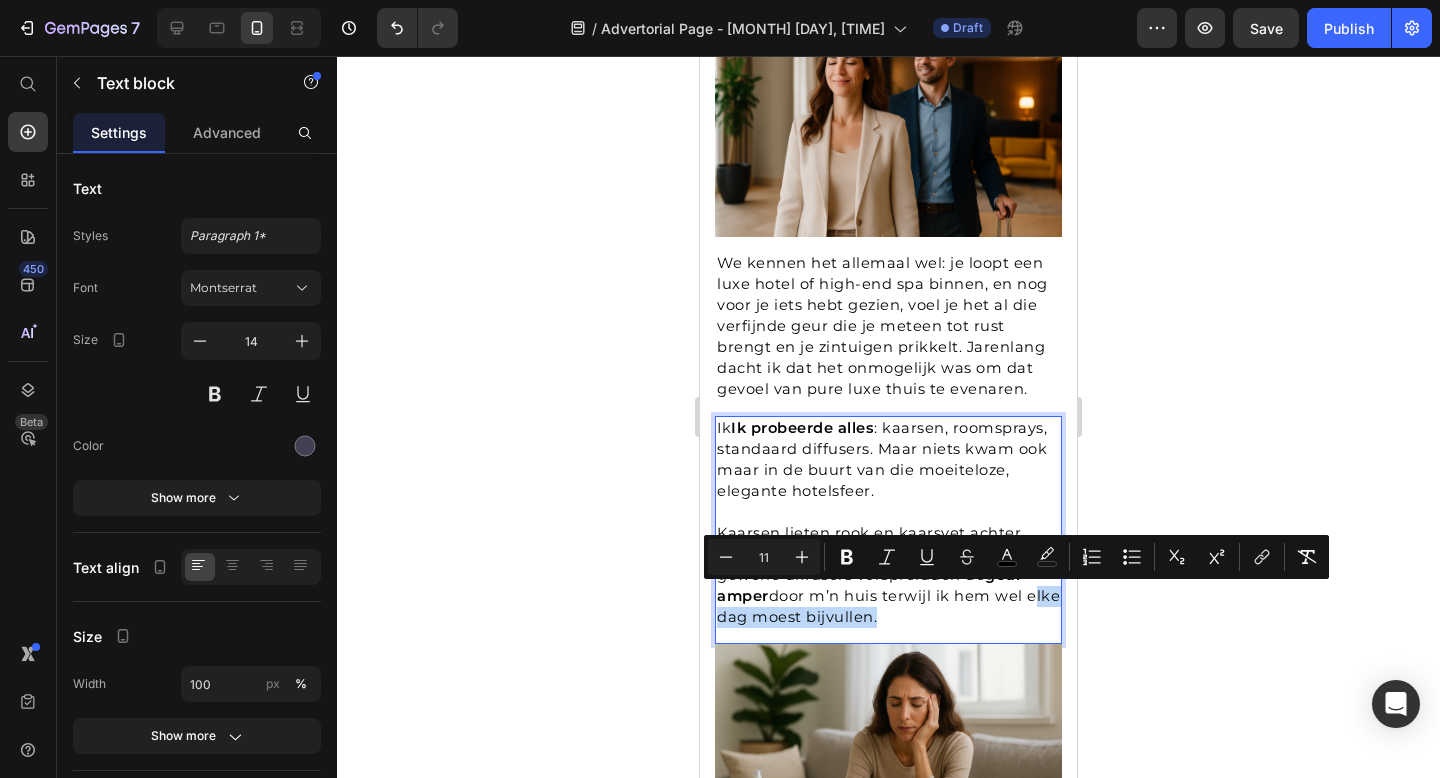 drag, startPoint x: 715, startPoint y: 599, endPoint x: 907, endPoint y: 602, distance: 192.02344 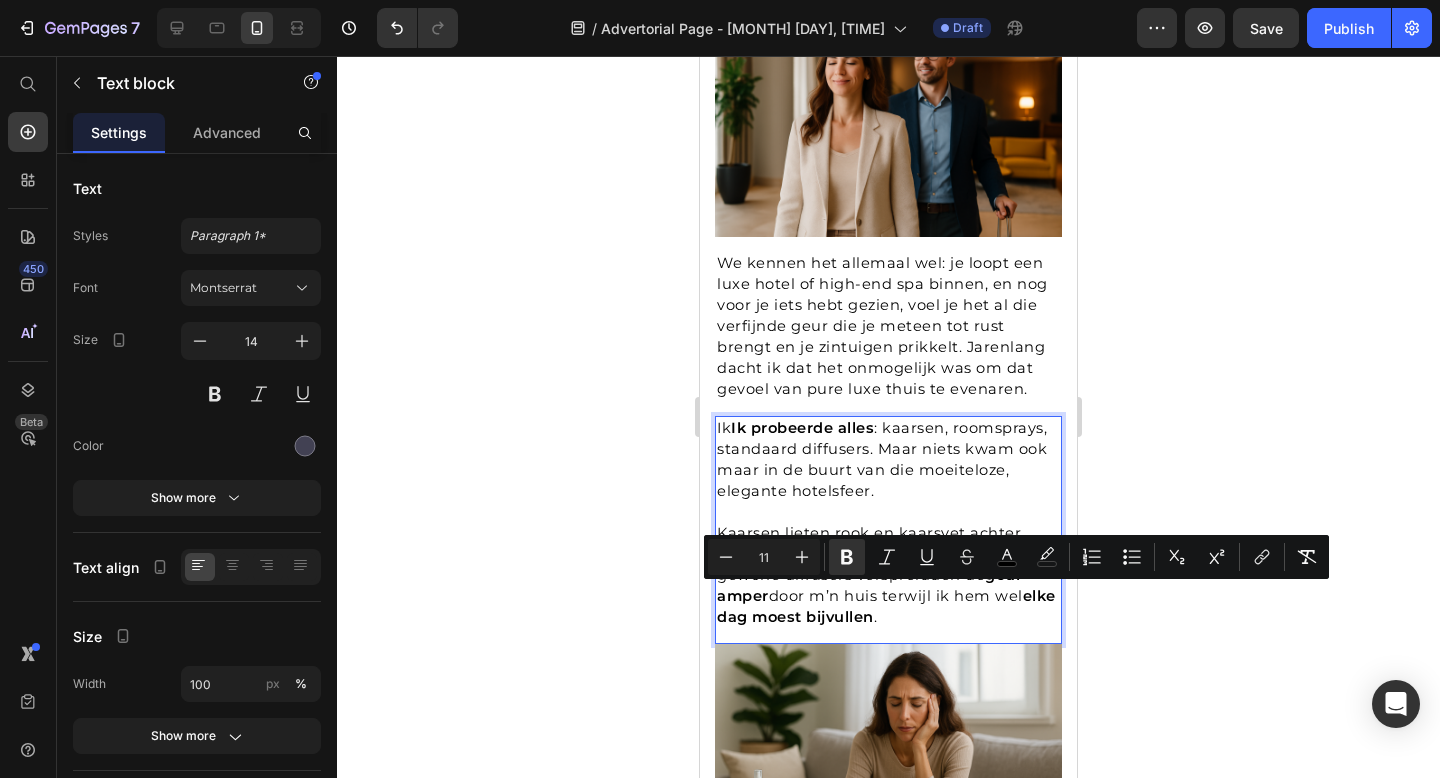 click on "Ik probeerde alles : kaarsen, roomsprays, standaard diffusers. Maar niets kwam ook maar in de buurt van die moeiteloze, elegante hotelsfeer. Kaarsen lieten rook en kaarsvet achter, sprays vervlogen binnen enkele minuten, en gewone diffusers verspreidden de geur amper door m’n huis terwijl ik hem wel elke dag moest bijvullen." at bounding box center (888, 523) 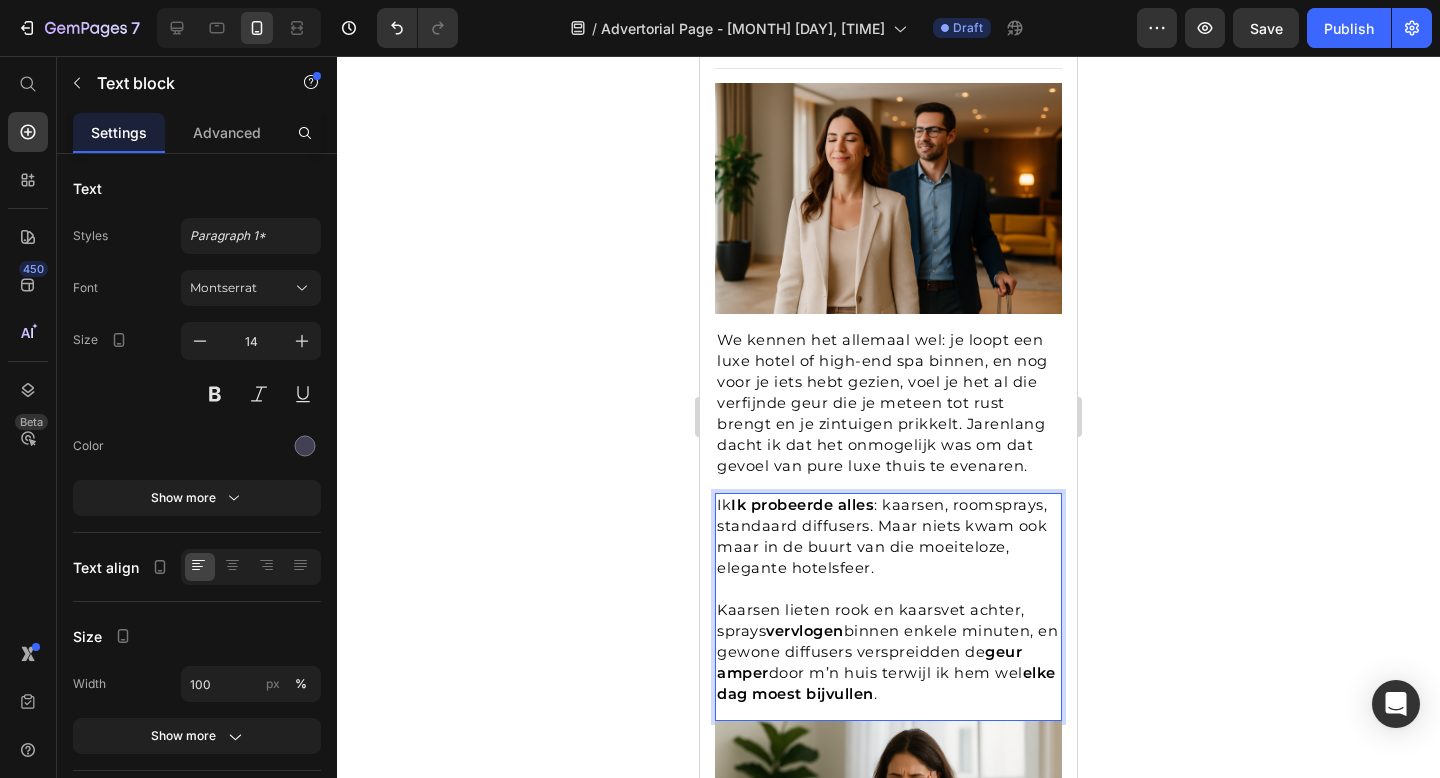 scroll, scrollTop: 527, scrollLeft: 0, axis: vertical 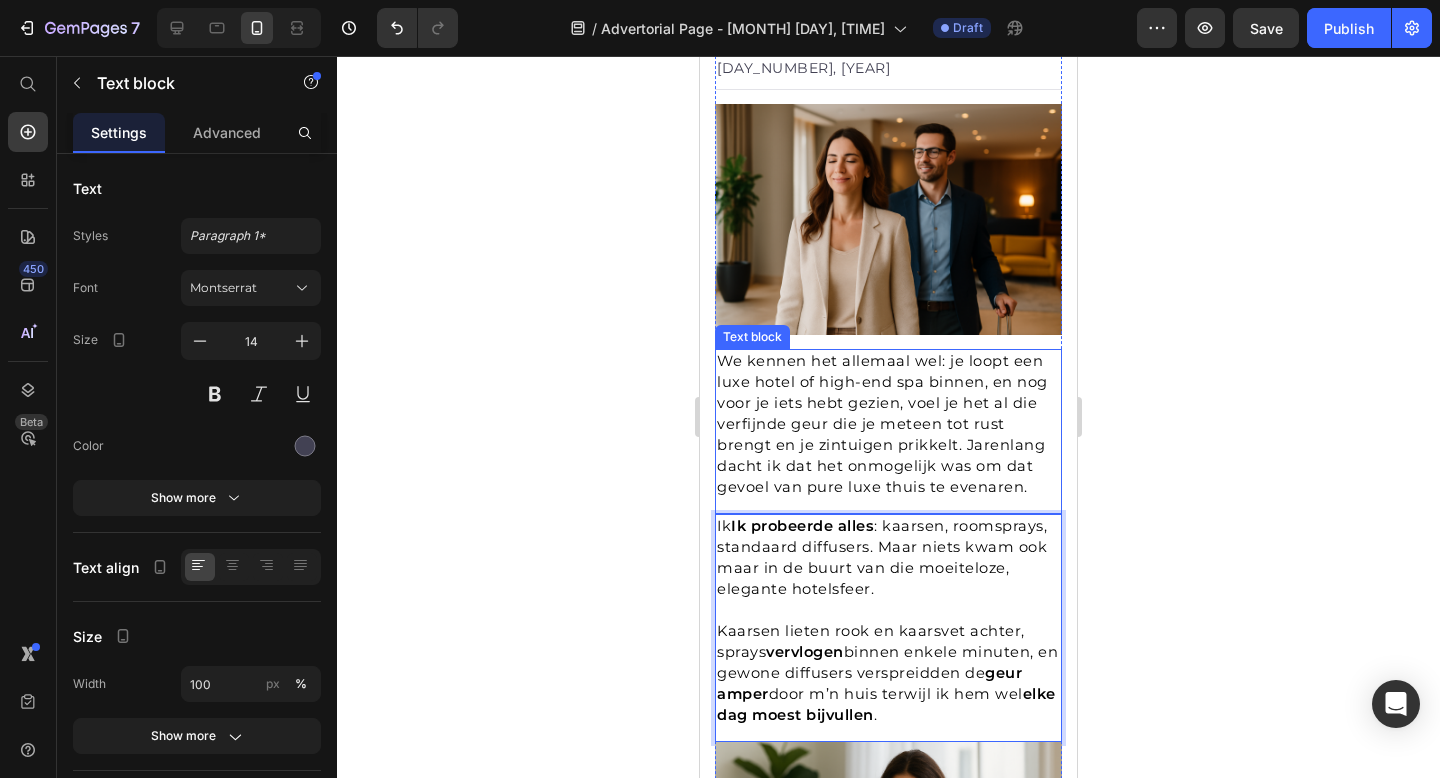 click on "We kennen het allemaal wel: je loopt een luxe hotel of high-end spa binnen, en nog voor je iets hebt gezien, voel je het al die verfijnde geur die je meteen tot rust brengt en je zintuigen prikkelt. Jarenlang dacht ik dat het onmogelijk was om dat gevoel van pure luxe thuis te evenaren." at bounding box center [882, 424] 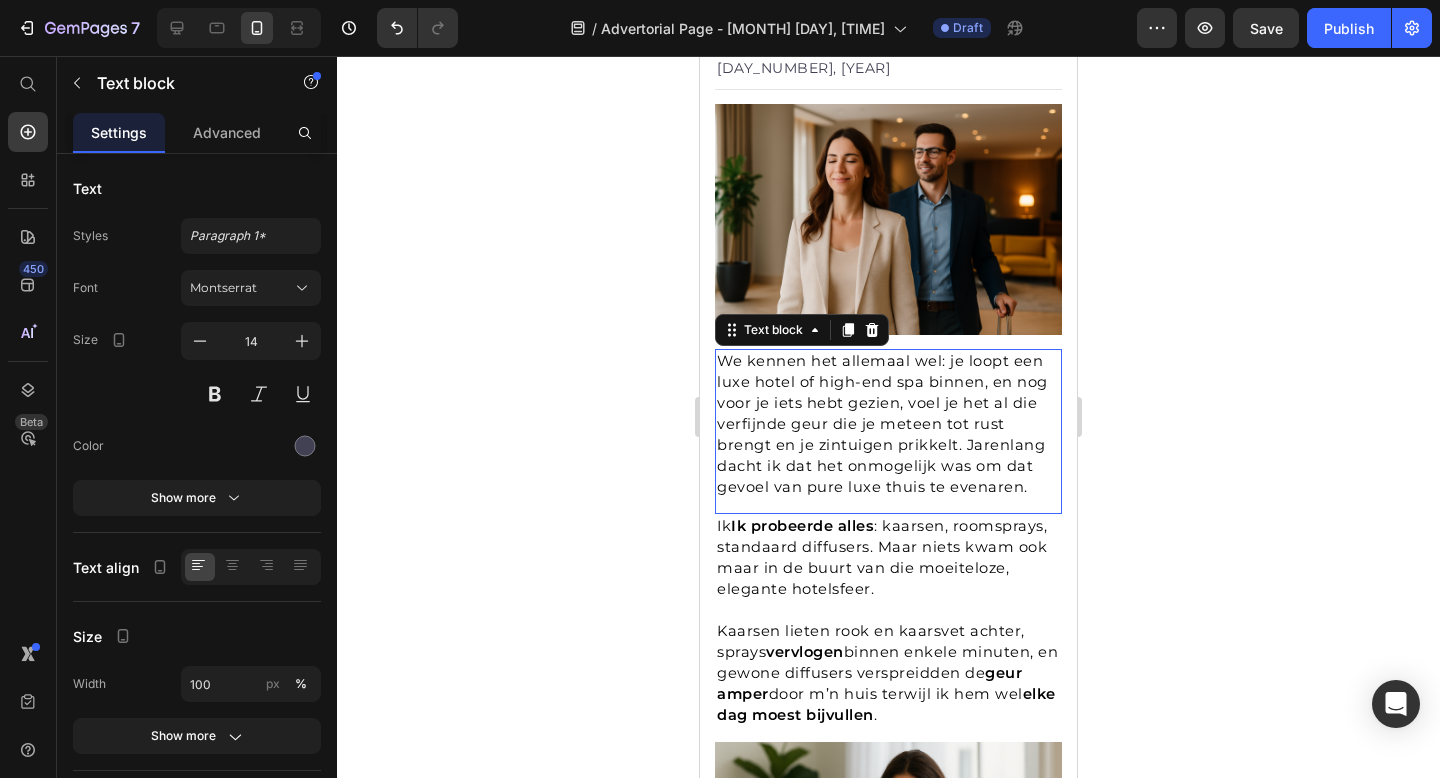 click on "We kennen het allemaal wel: je loopt een luxe hotel of high-end spa binnen, en nog voor je iets hebt gezien, voel je het al die verfijnde geur die je meteen tot rust brengt en je zintuigen prikkelt. Jarenlang dacht ik dat het onmogelijk was om dat gevoel van pure luxe thuis te evenaren." at bounding box center [882, 424] 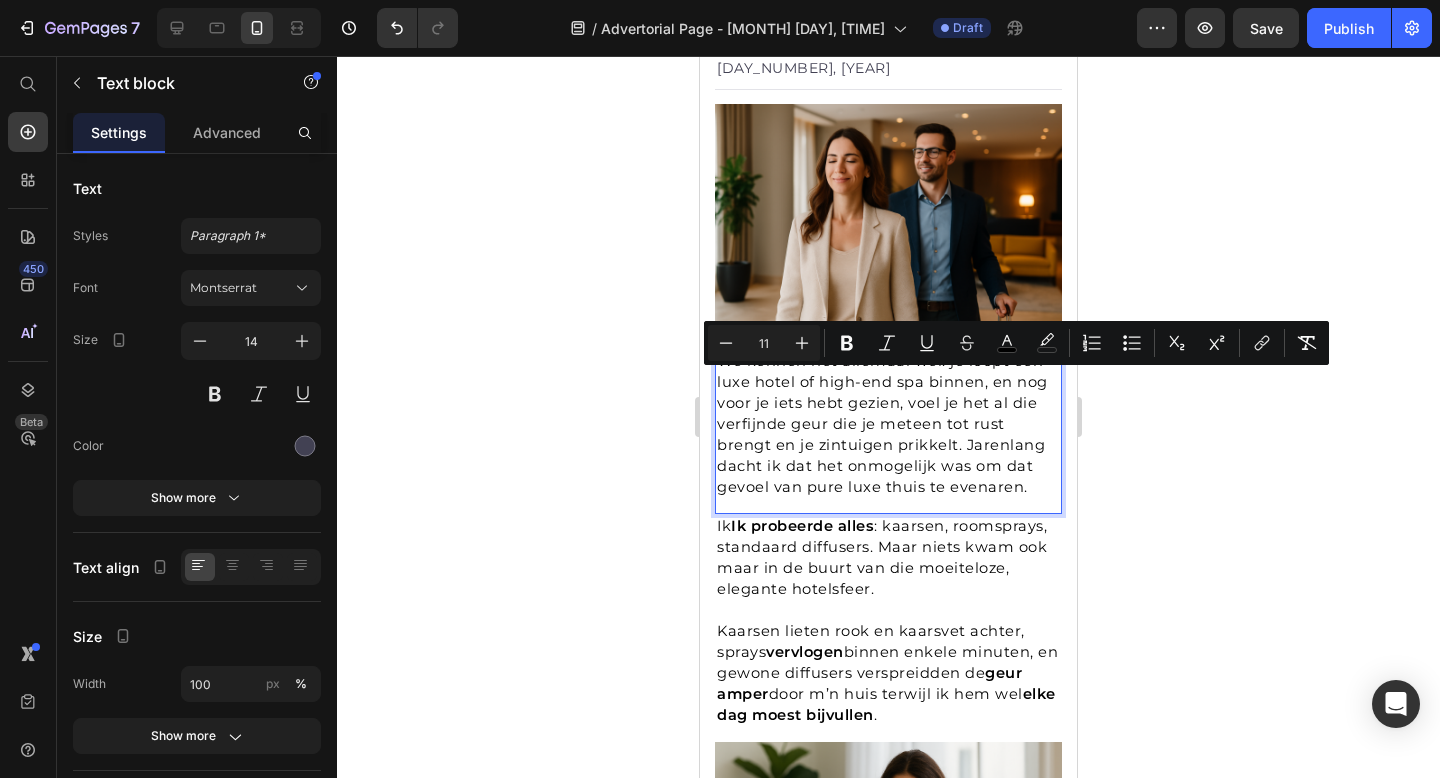 click on "We kennen het allemaal wel: je loopt een luxe hotel of high-end spa binnen, en nog voor je iets hebt gezien, voel je het al die verfijnde geur die je meteen tot rust brengt en je zintuigen prikkelt. Jarenlang dacht ik dat het onmogelijk was om dat gevoel van pure luxe thuis te evenaren." at bounding box center (882, 424) 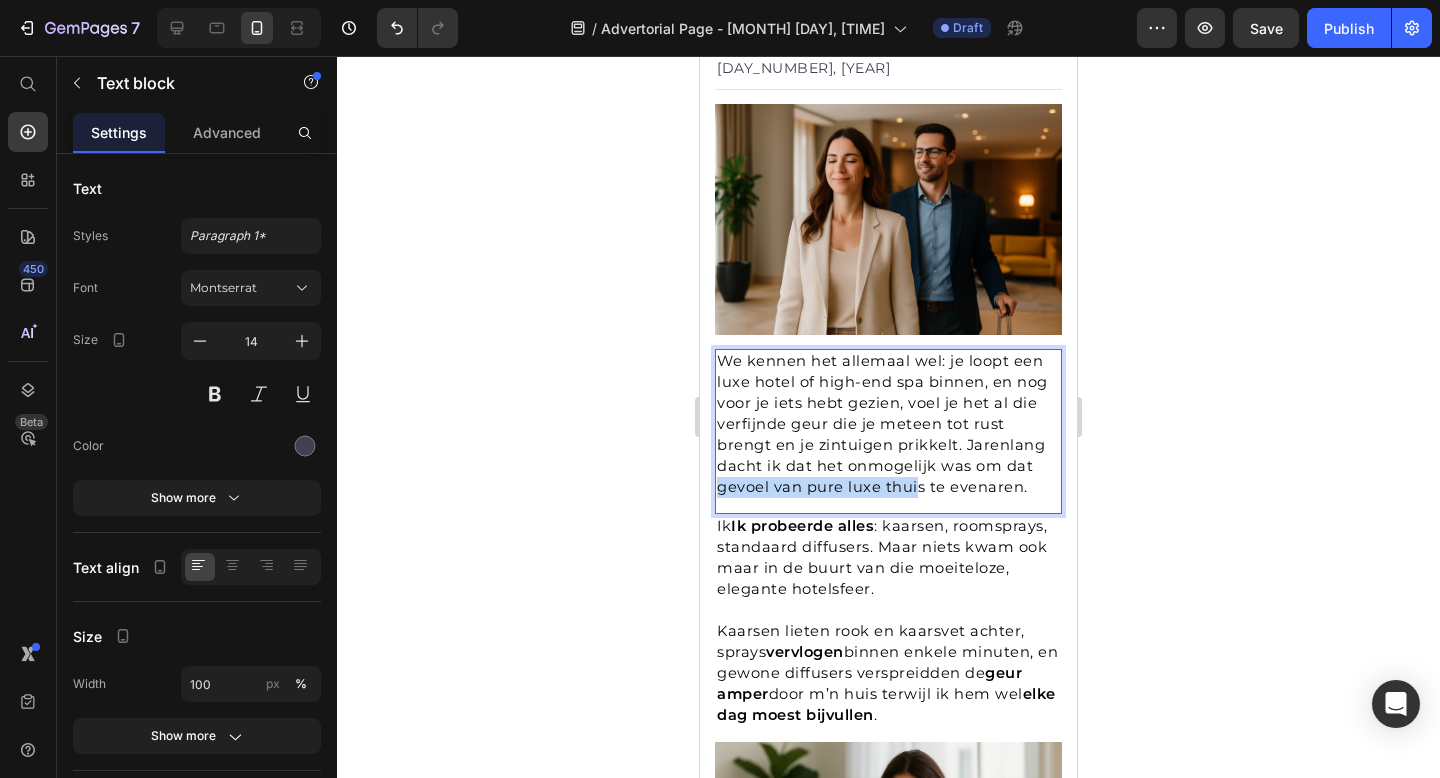 drag, startPoint x: 963, startPoint y: 445, endPoint x: 828, endPoint y: 471, distance: 137.48091 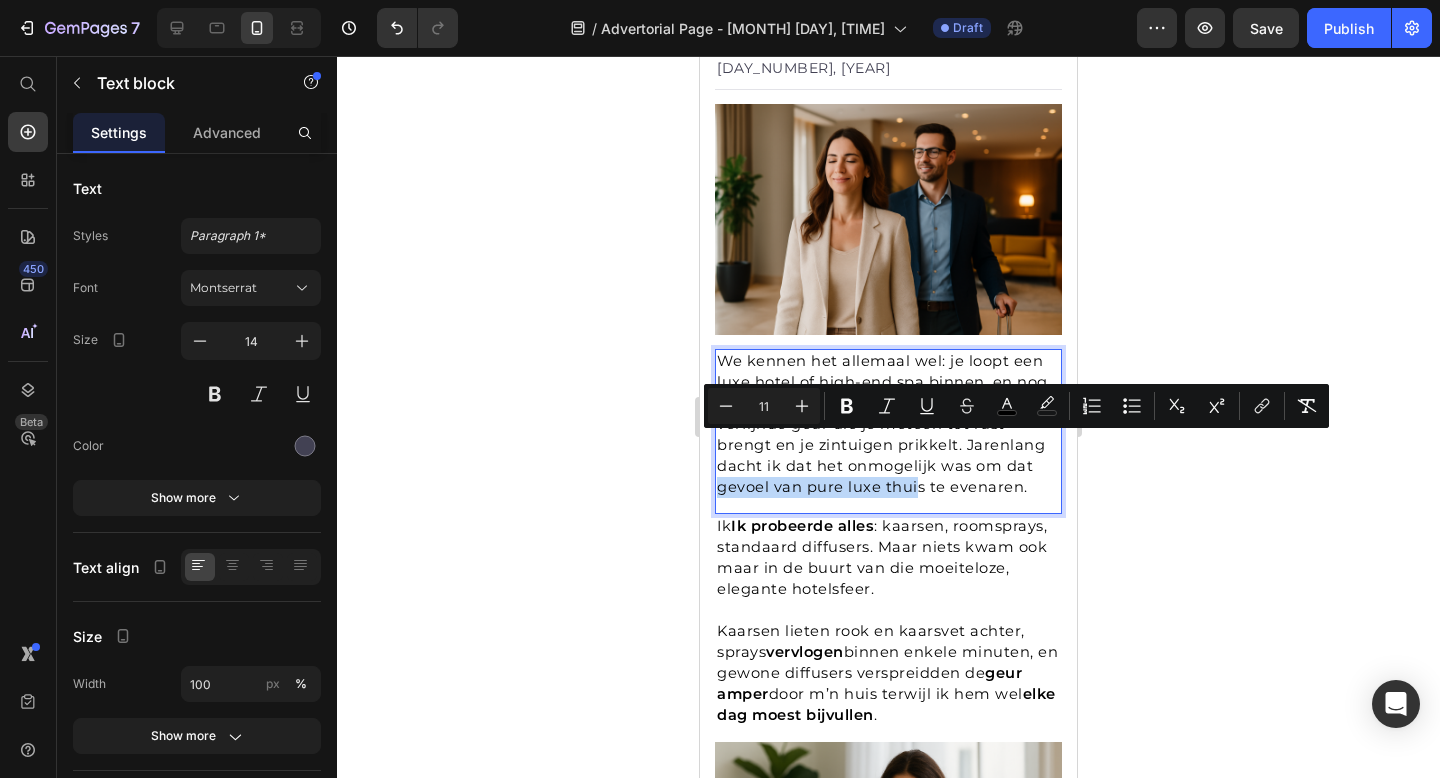 click on "We kennen het allemaal wel: je loopt een luxe hotel of high-end spa binnen, en nog voor je iets hebt gezien, voel je het al die verfijnde geur die je meteen tot rust brengt en je zintuigen prikkelt. Jarenlang dacht ik dat het onmogelijk was om dat gevoel van pure luxe thuis te evenaren." at bounding box center [882, 424] 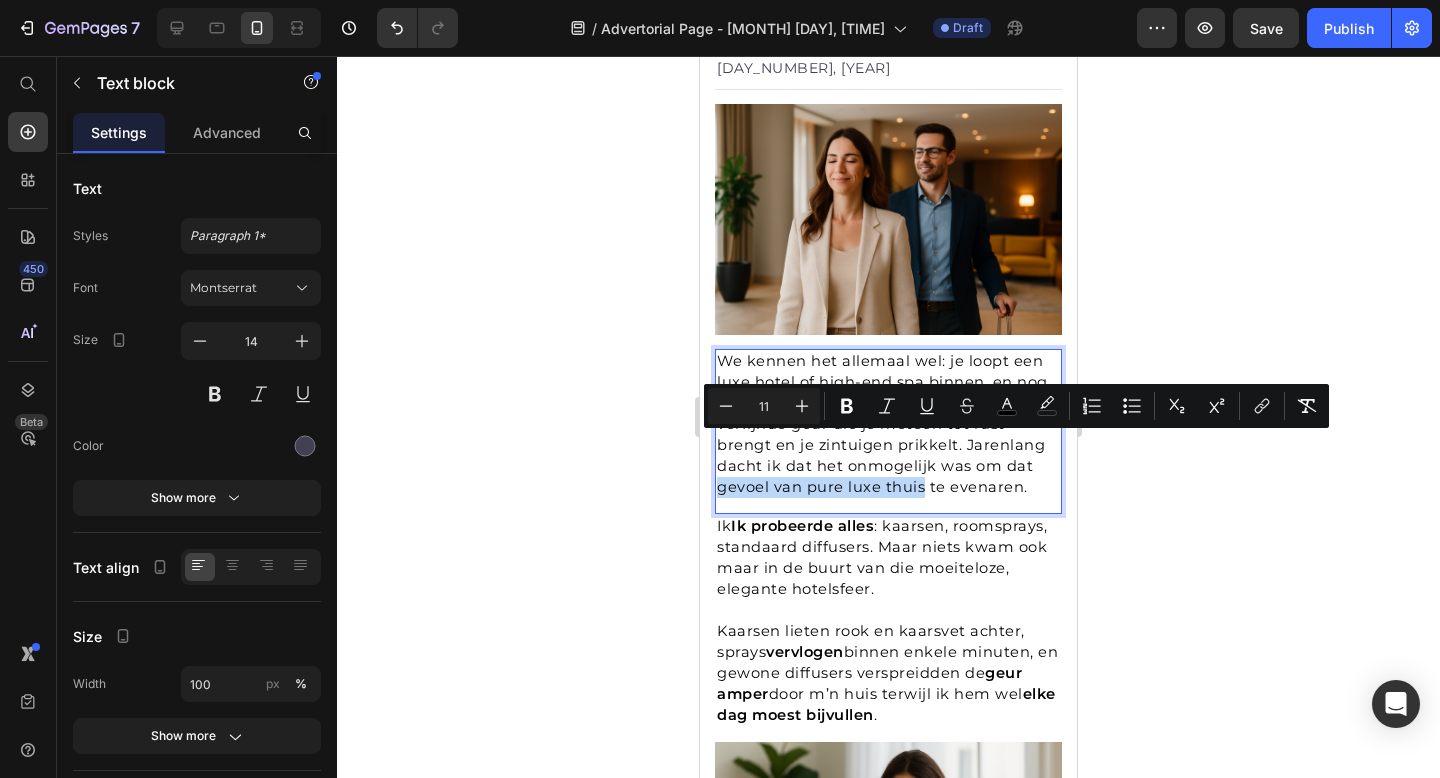drag, startPoint x: 832, startPoint y: 470, endPoint x: 969, endPoint y: 446, distance: 139.0863 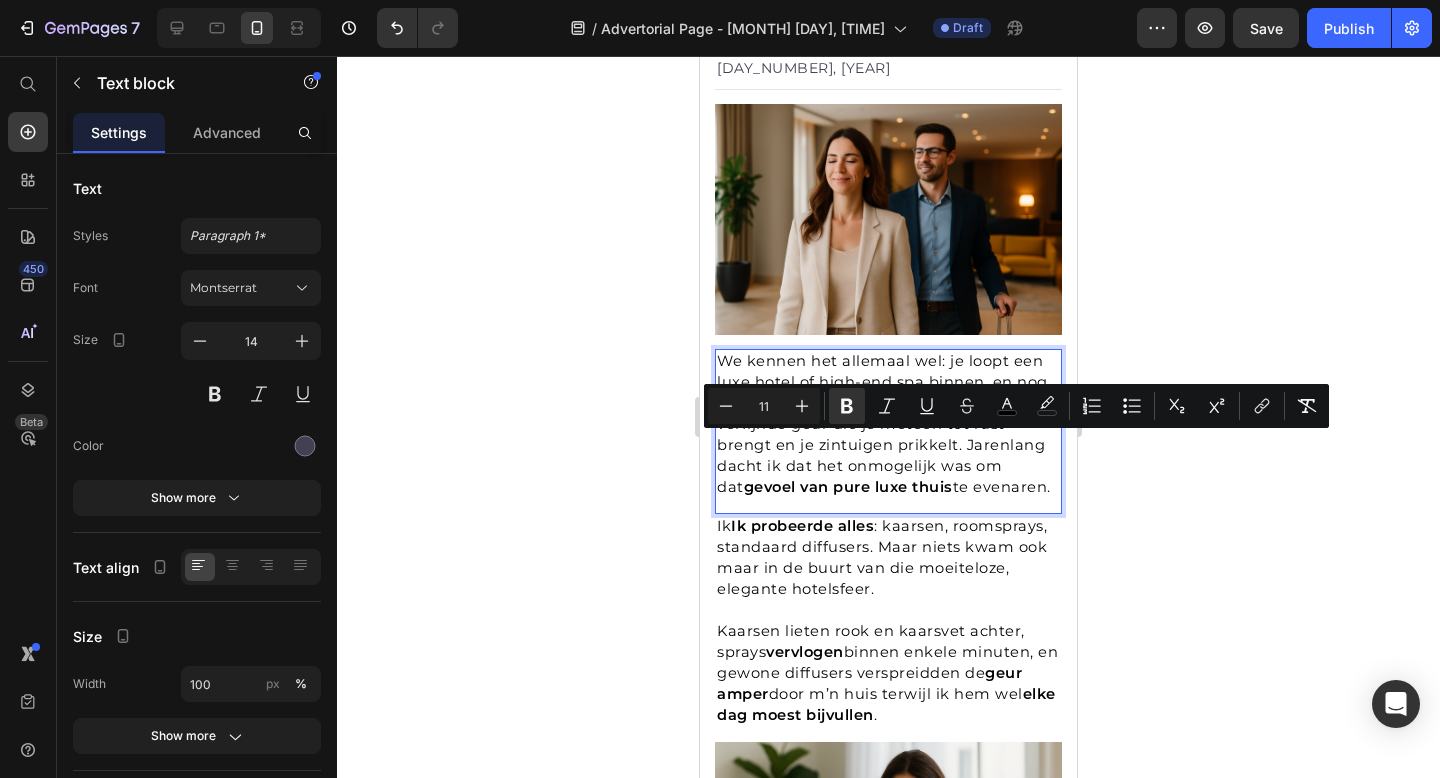click on "We kennen het allemaal wel: je loopt een luxe hotel of high-end spa binnen, en nog voor je iets hebt gezien, voel je het al die verfijnde geur die je meteen tot rust brengt en je zintuigen prikkelt. Jarenlang dacht ik dat het onmogelijk was om dat  gevoel van pure luxe thuis  te evenaren." at bounding box center [884, 424] 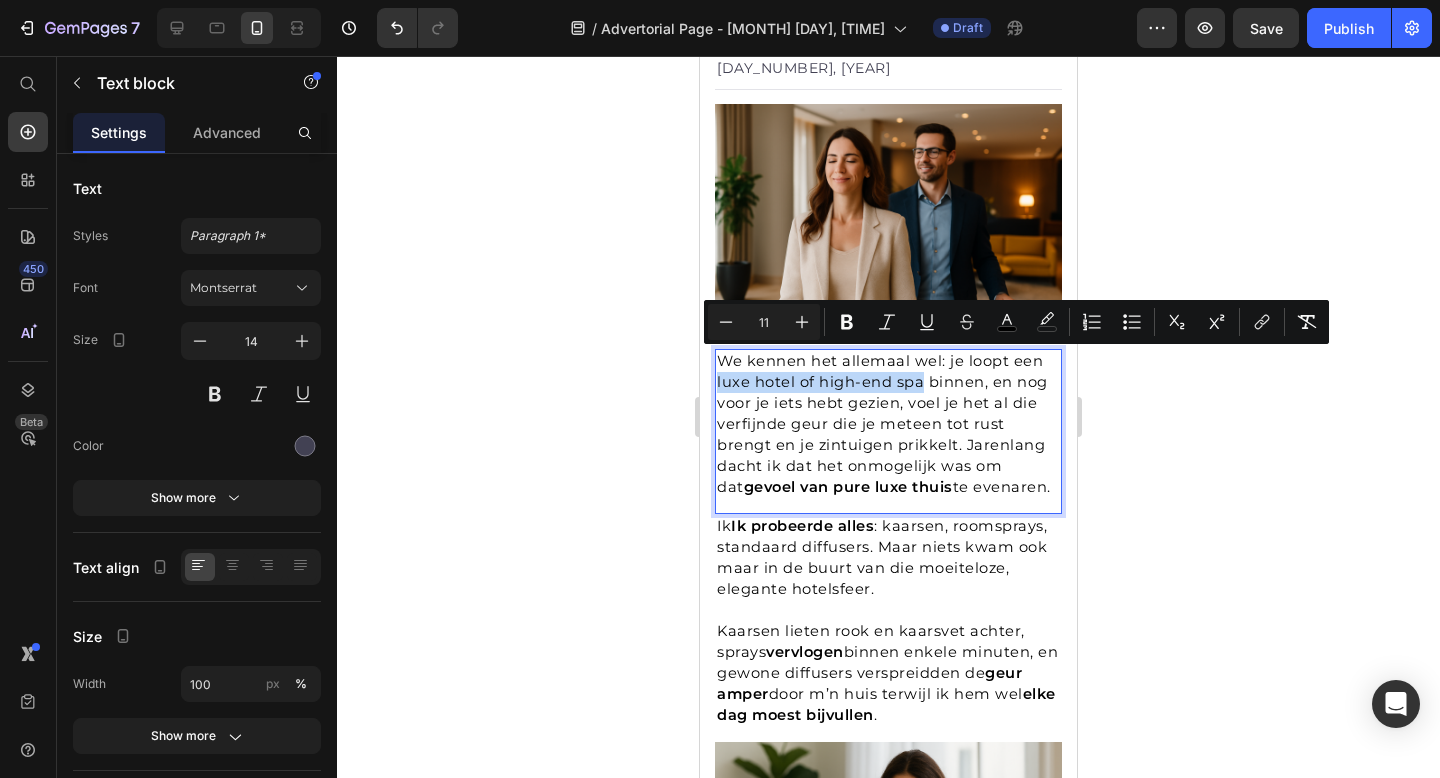 drag, startPoint x: 717, startPoint y: 365, endPoint x: 920, endPoint y: 370, distance: 203.06157 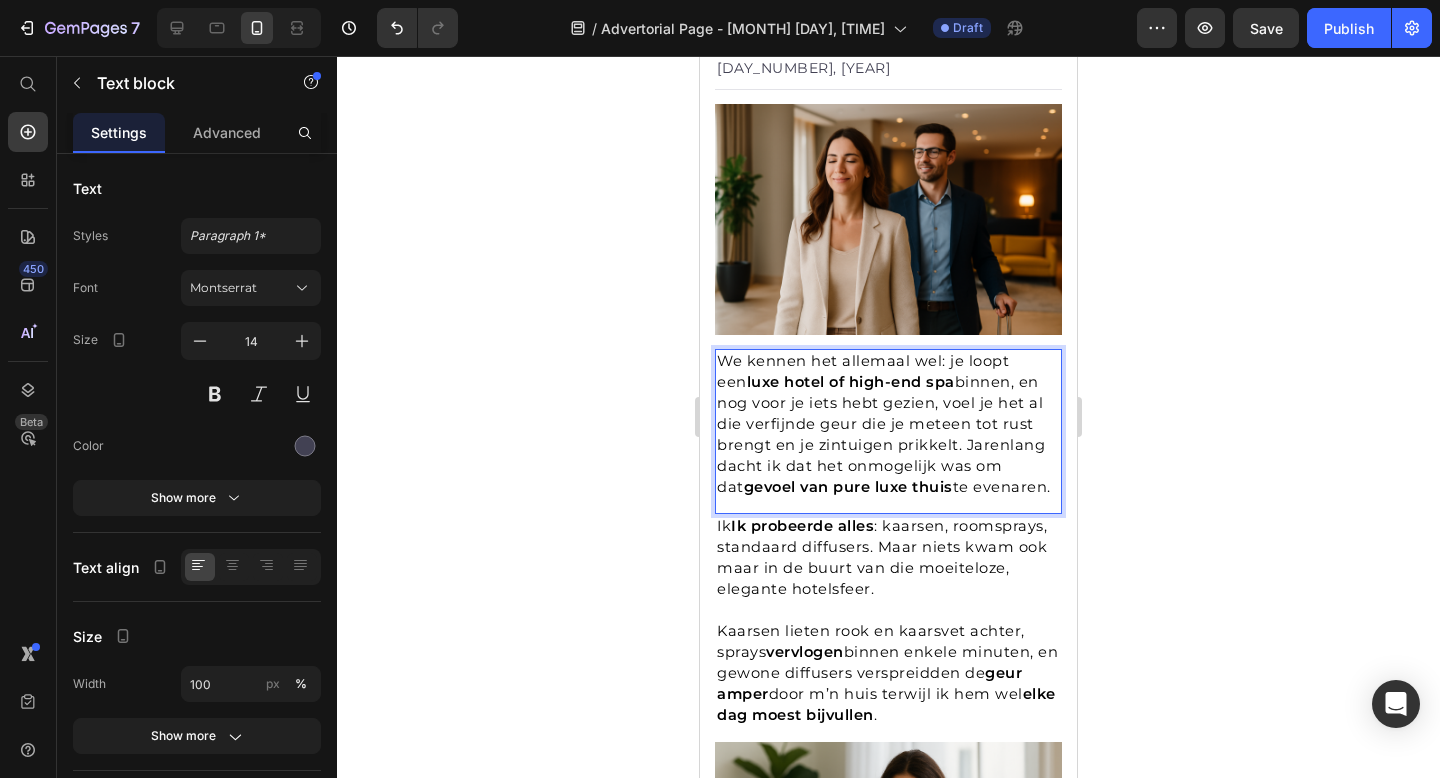 click on "We kennen het allemaal wel: je loopt een  luxe hotel of high-end spa  binnen, en nog voor je iets hebt gezien, voel je het al die verfijnde geur die je meteen tot rust brengt en je zintuigen prikkelt. Jarenlang dacht ik dat het onmogelijk was om dat  gevoel van pure luxe thuis  te evenaren." at bounding box center [888, 424] 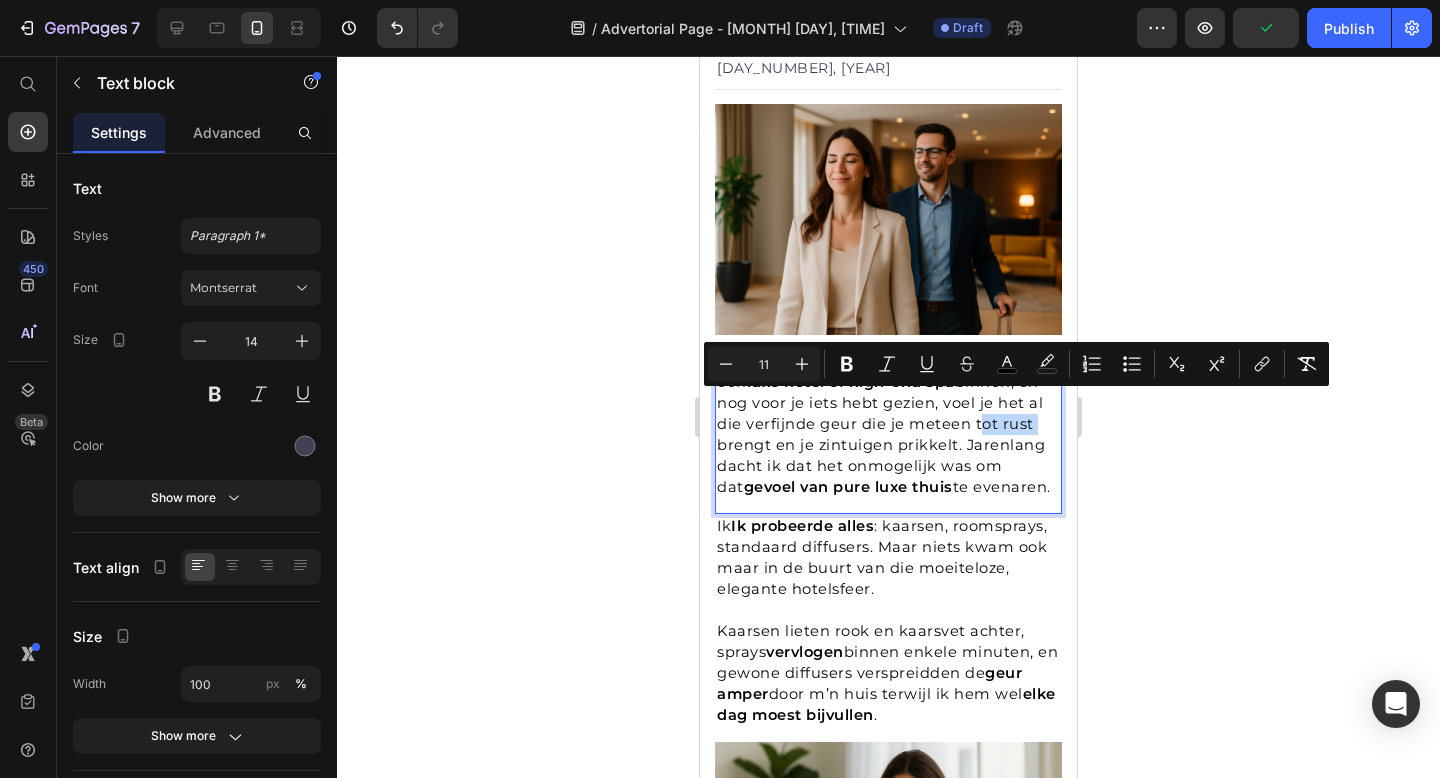 drag, startPoint x: 943, startPoint y: 406, endPoint x: 997, endPoint y: 407, distance: 54.00926 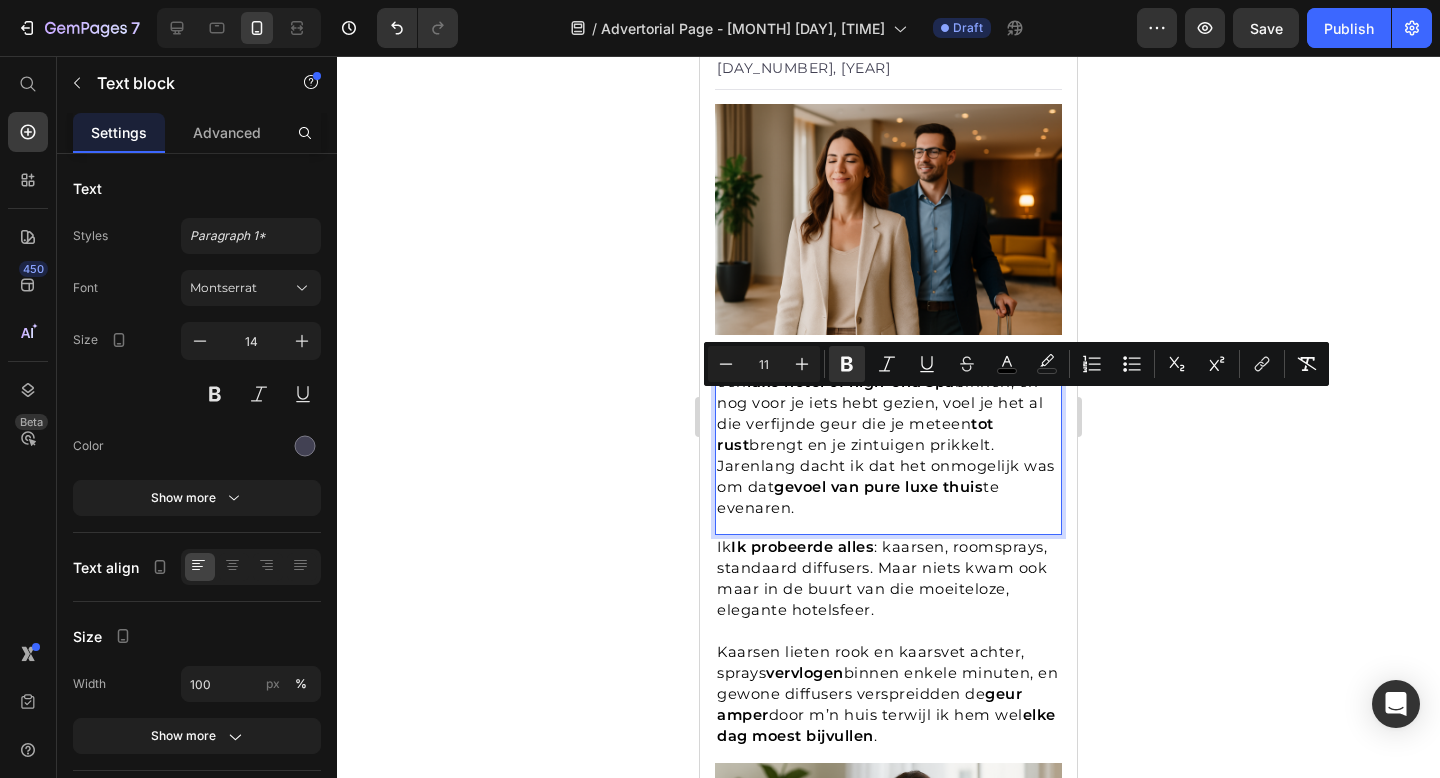 click on "We kennen het allemaal wel: je loopt een luxe hotel of high-end spa binnen, en nog voor je iets hebt gezien, voel je het al die verfijnde geur die je meteen tot rust brengt en je zintuigen prikkelt. Jarenlang dacht ik dat het onmogelijk was om dat gevoel van pure luxe thuis te evenaren." at bounding box center [886, 434] 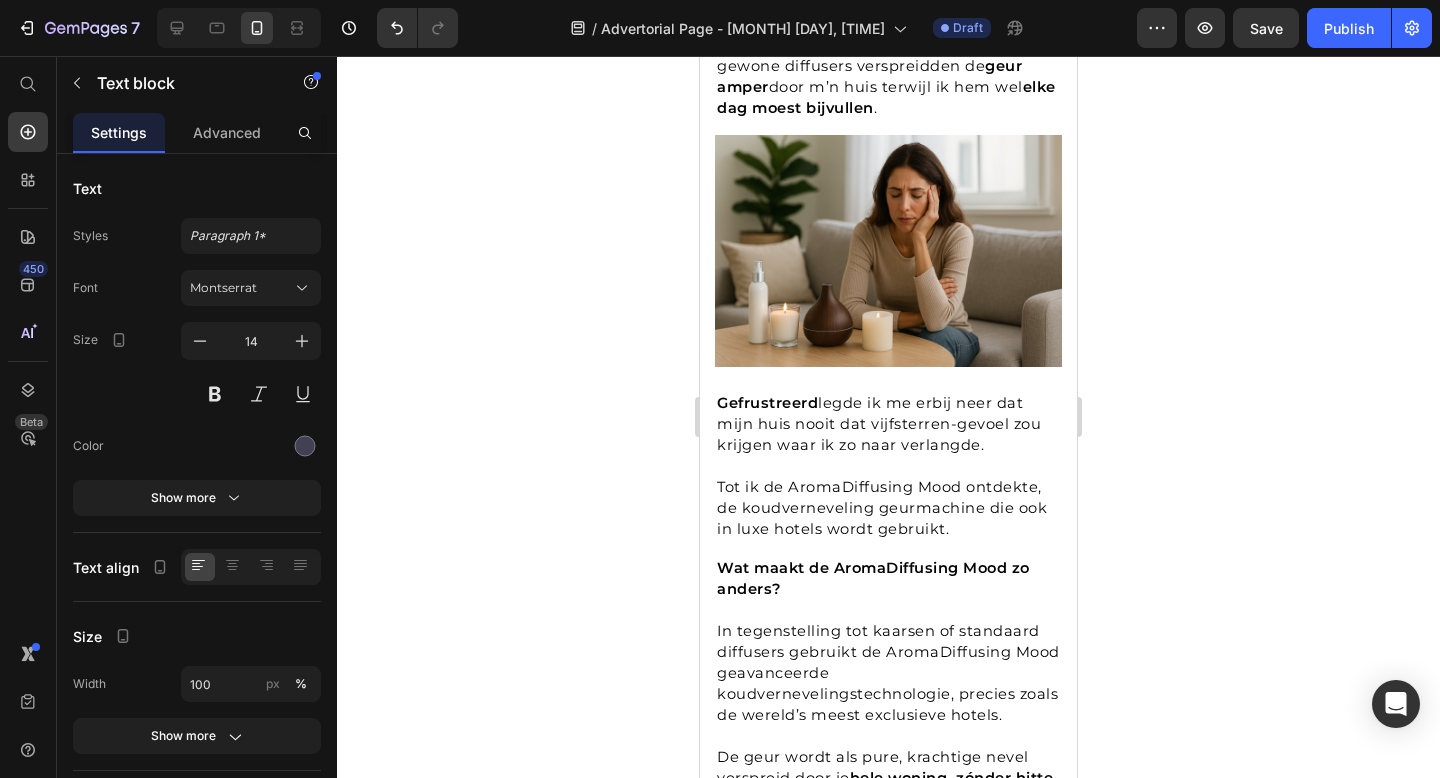 scroll, scrollTop: 1147, scrollLeft: 0, axis: vertical 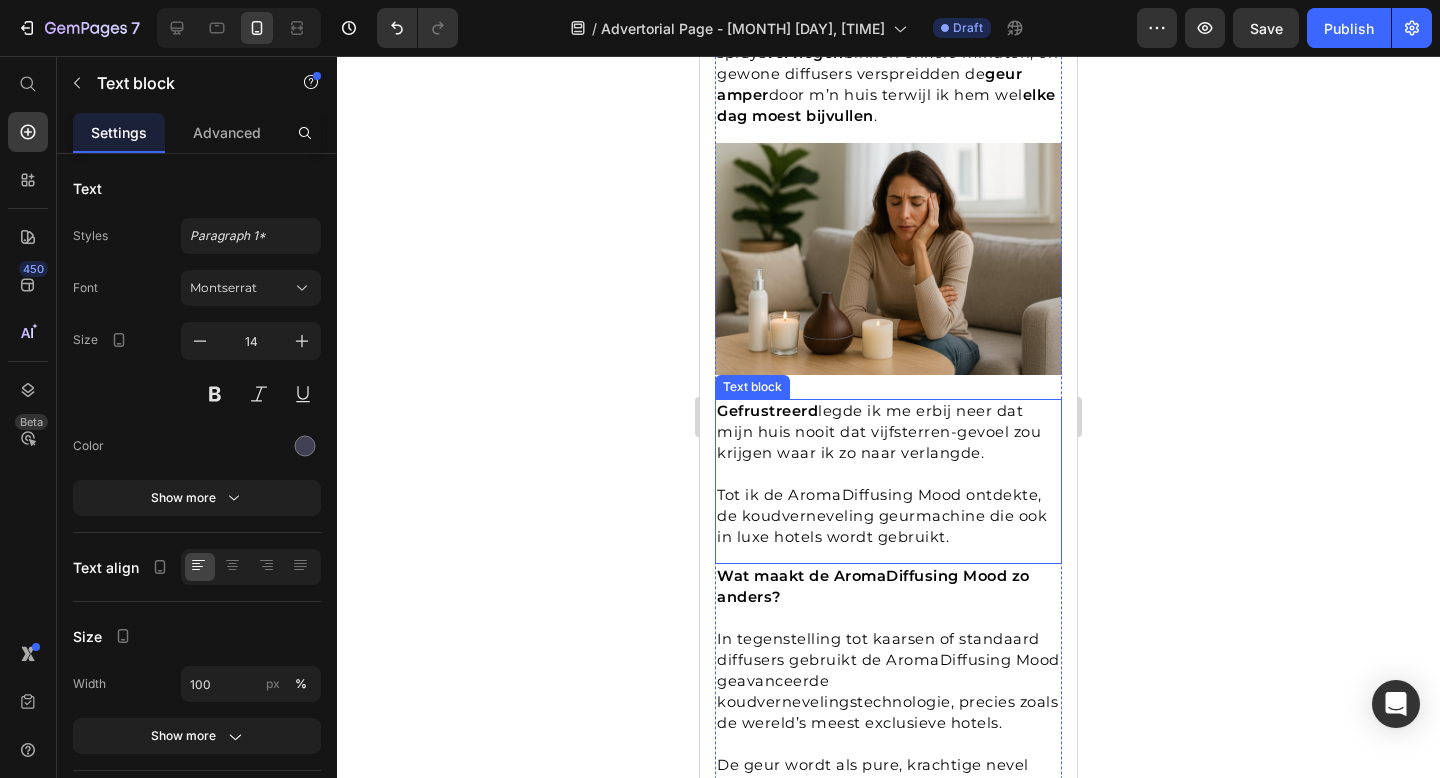 click on "Tot ik de AromaDiffusing Mood ontdekte, de koudverneveling geurmachine die ook in luxe hotels wordt gebruikt." at bounding box center [882, 516] 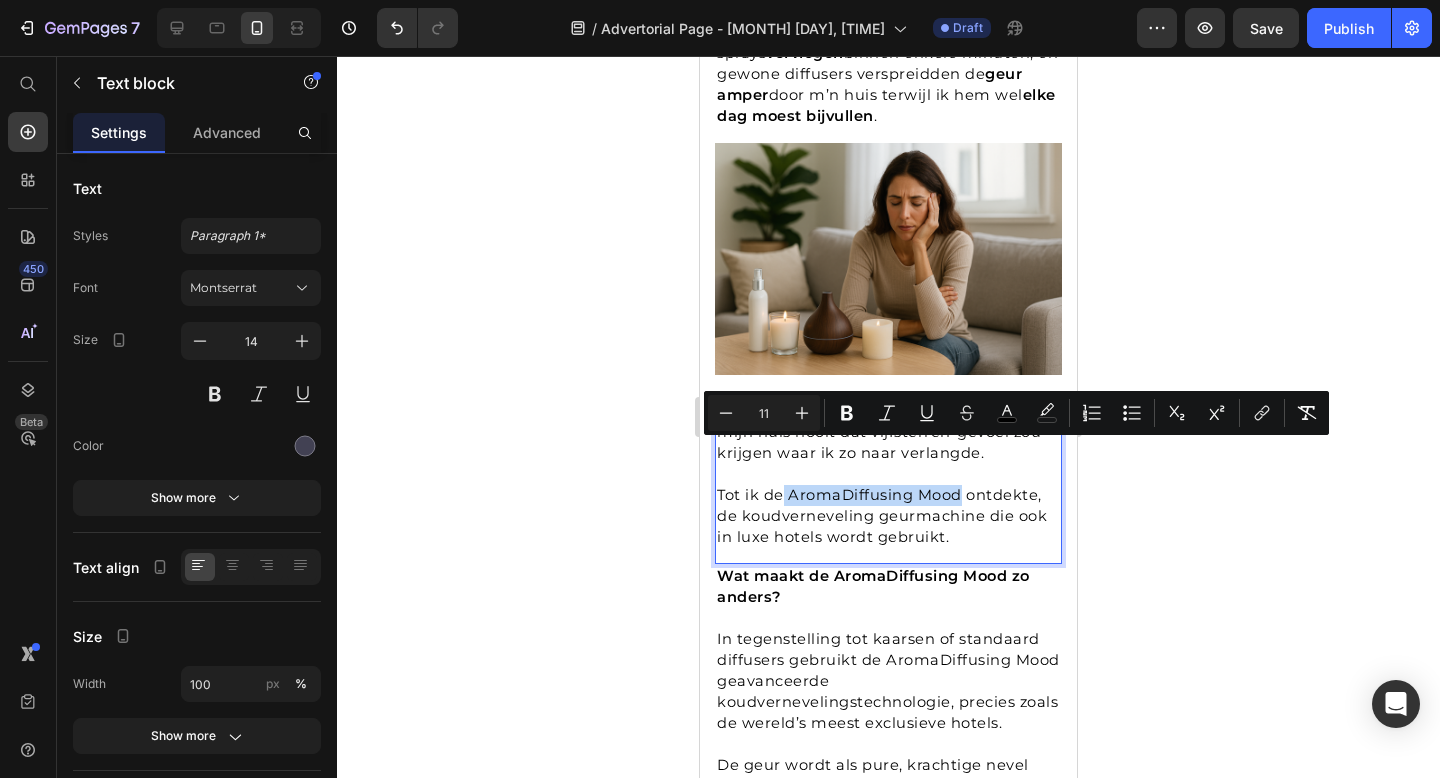 drag, startPoint x: 784, startPoint y: 453, endPoint x: 962, endPoint y: 459, distance: 178.10109 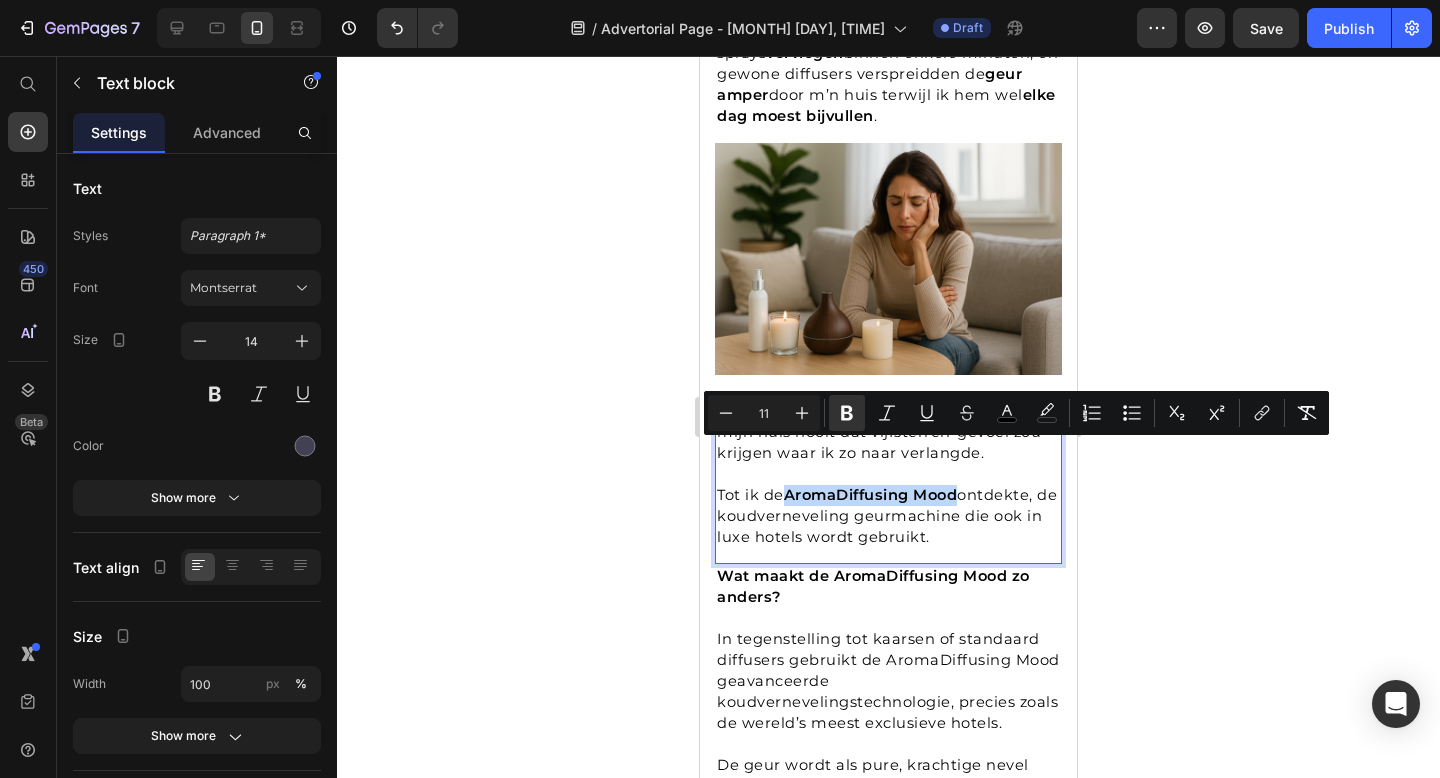 click on "AromaDiffusing Mood" at bounding box center (871, 495) 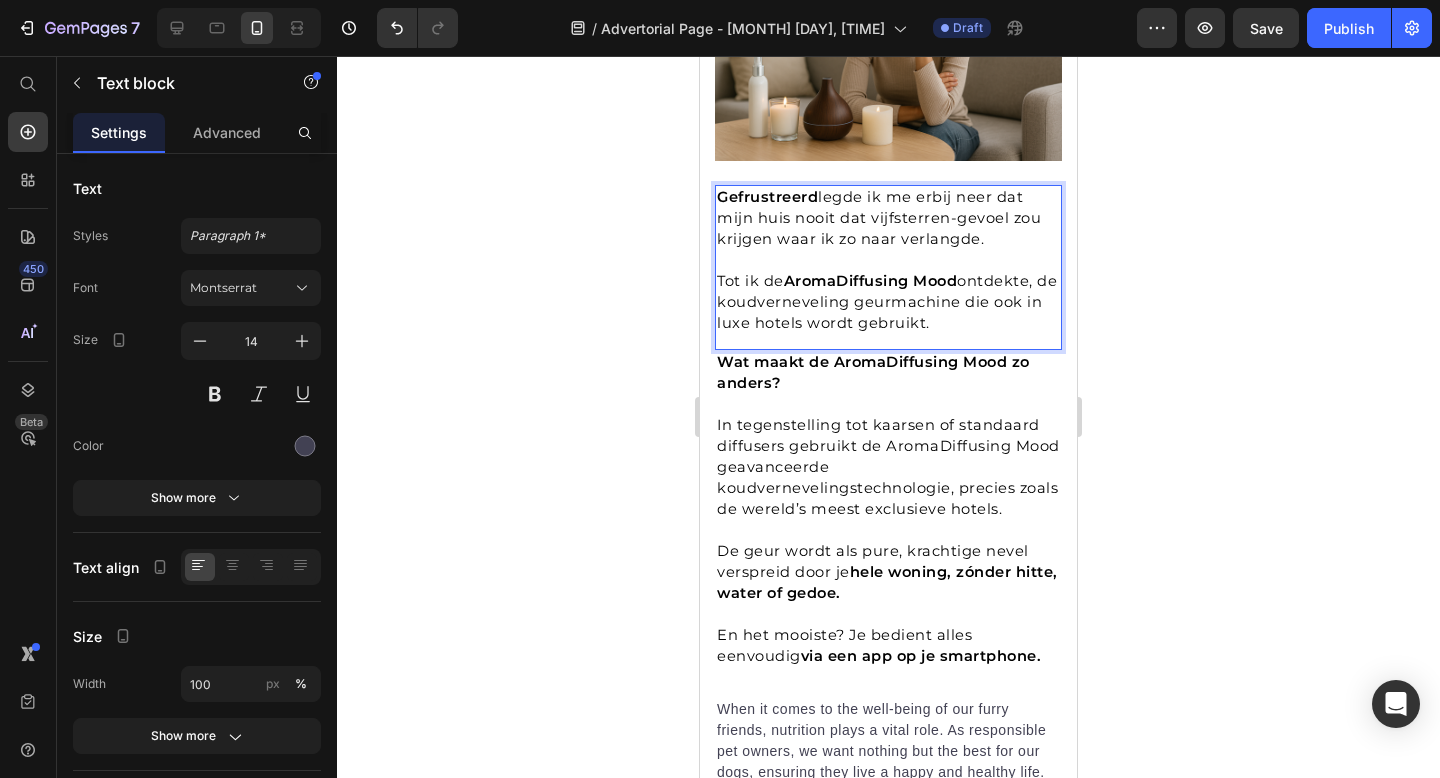 scroll, scrollTop: 1363, scrollLeft: 0, axis: vertical 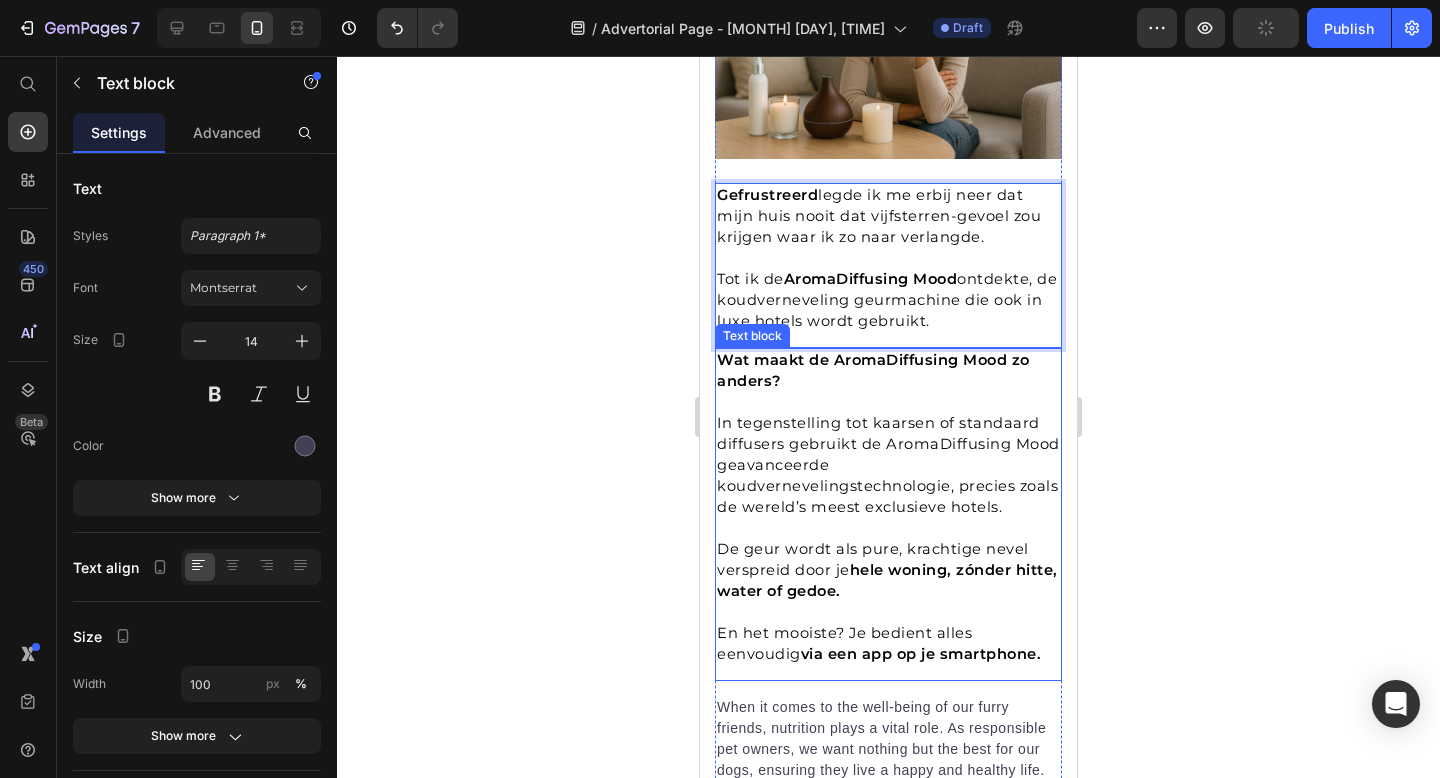 click on "In tegenstelling tot kaarsen of standaard diffusers gebruikt de AromaDiffusing Mood geavanceerde koudvernevelingstechnologie, precies zoals de wereld’s meest exclusieve hotels." at bounding box center (888, 465) 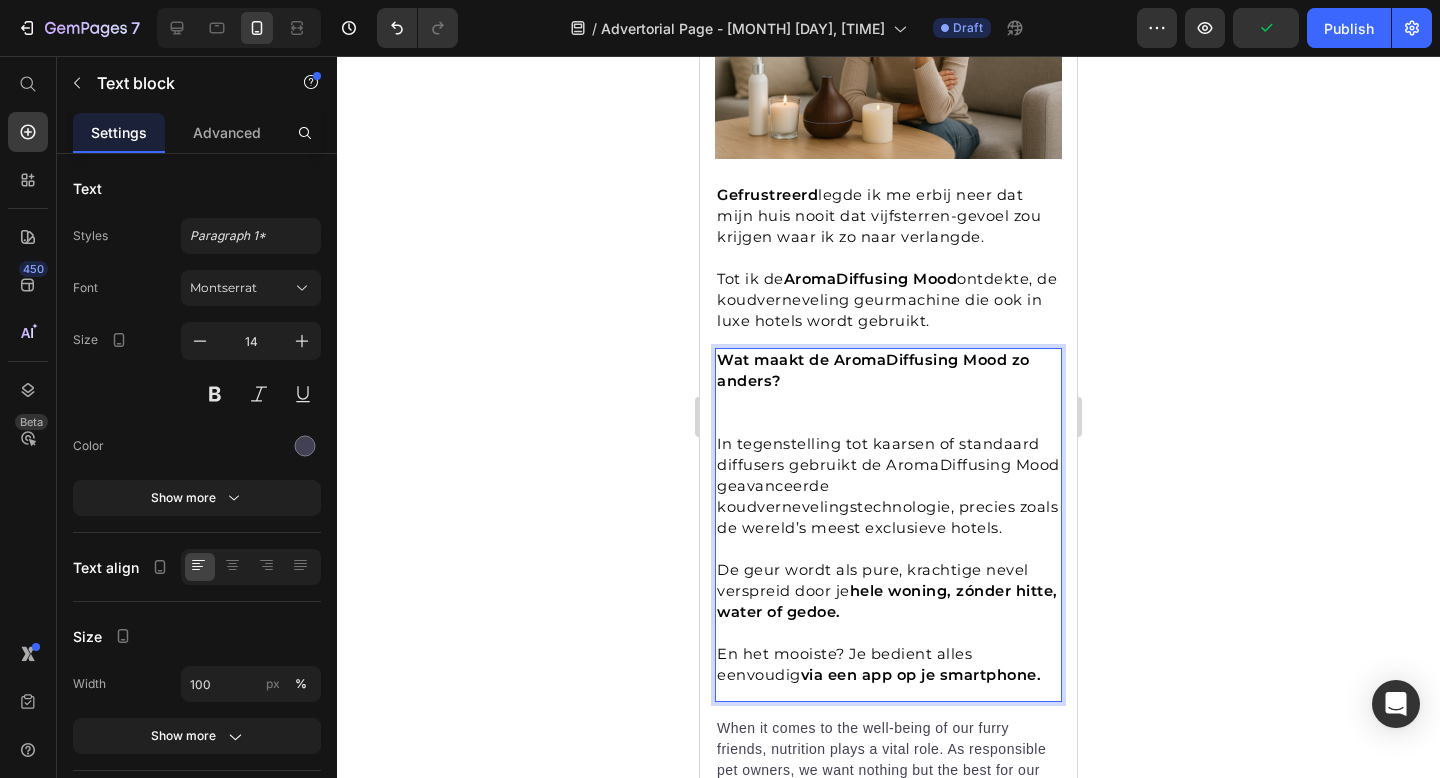 click on "Wat maakt de AromaDiffusing Mood zo anders?" at bounding box center (888, 392) 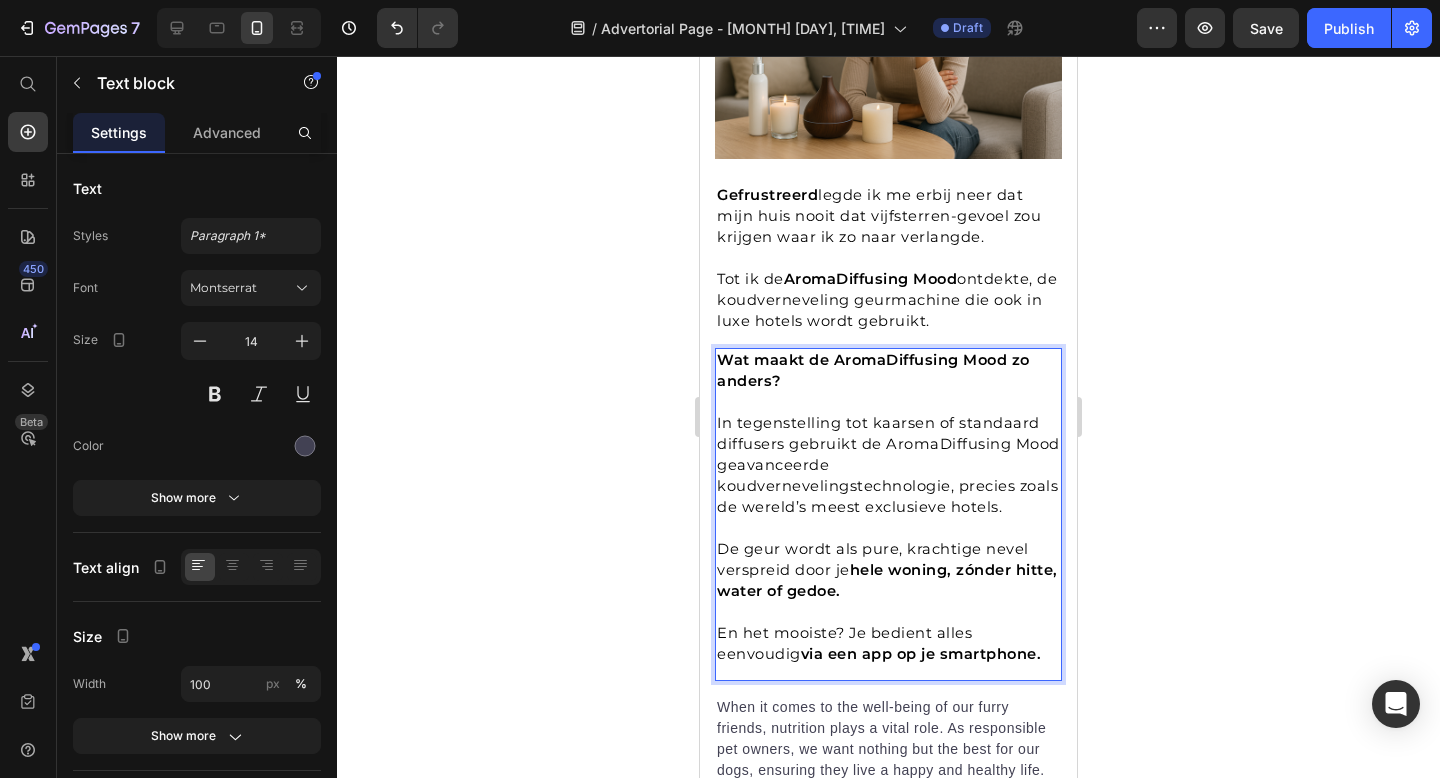 click on "In tegenstelling tot kaarsen of standaard diffusers gebruikt de AromaDiffusing Mood geavanceerde koudvernevelingstechnologie, precies zoals de wereld’s meest exclusieve hotels." at bounding box center (888, 465) 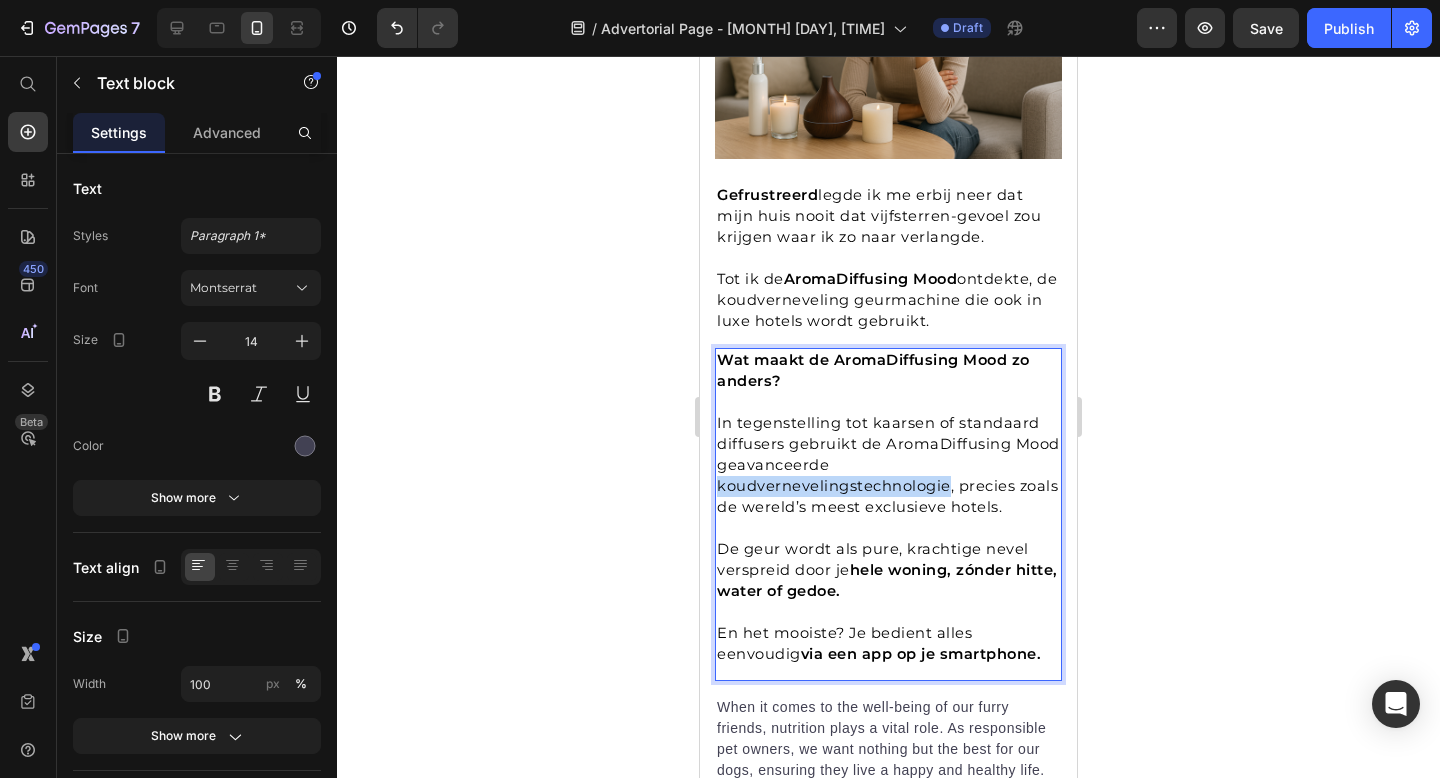 click on "In tegenstelling tot kaarsen of standaard diffusers gebruikt de AromaDiffusing Mood geavanceerde koudvernevelingstechnologie, precies zoals de wereld’s meest exclusieve hotels." at bounding box center [888, 465] 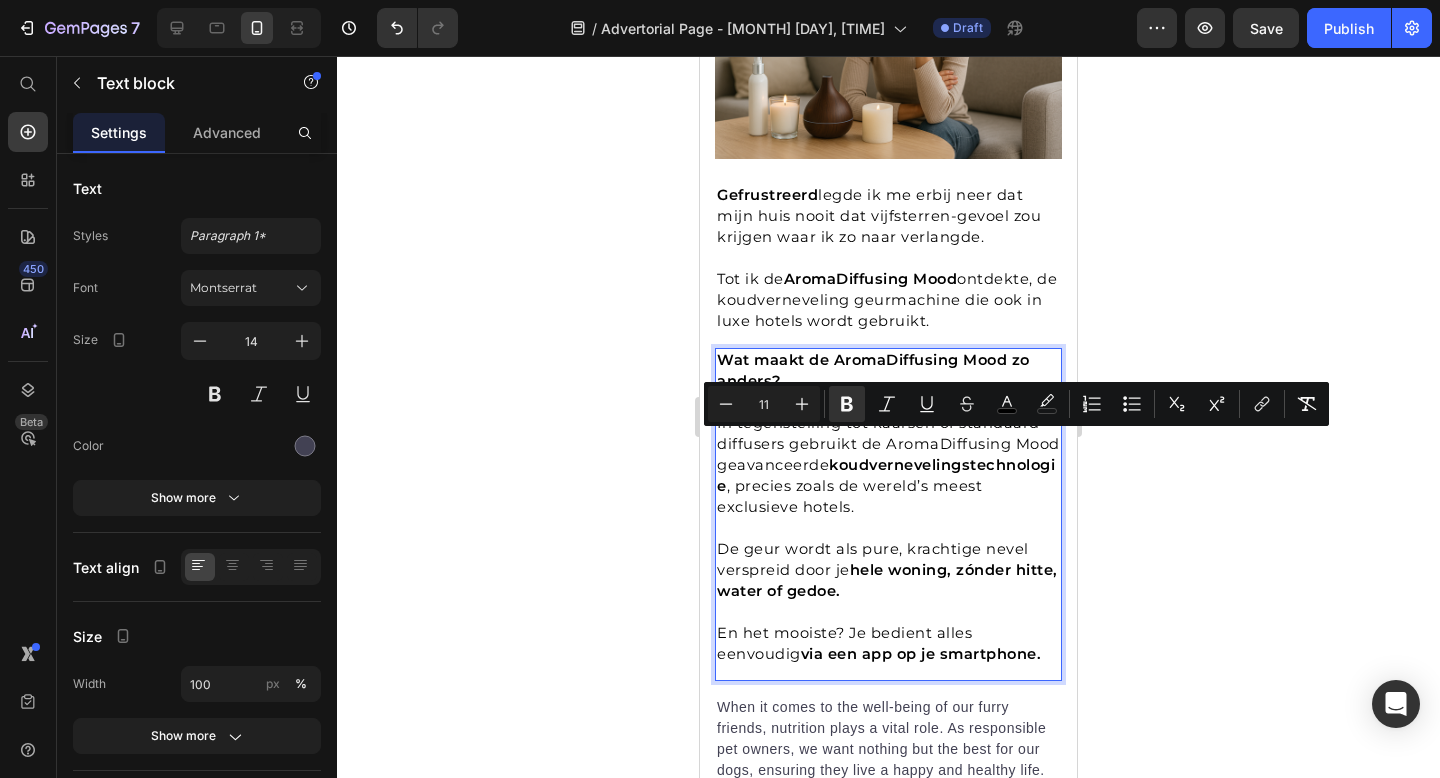 click on "In tegenstelling tot kaarsen of standaard diffusers gebruikt de AromaDiffusing Mood geavanceerde koudvernevelingstechnologie , precies zoals de wereld’s meest exclusieve hotels." at bounding box center (888, 465) 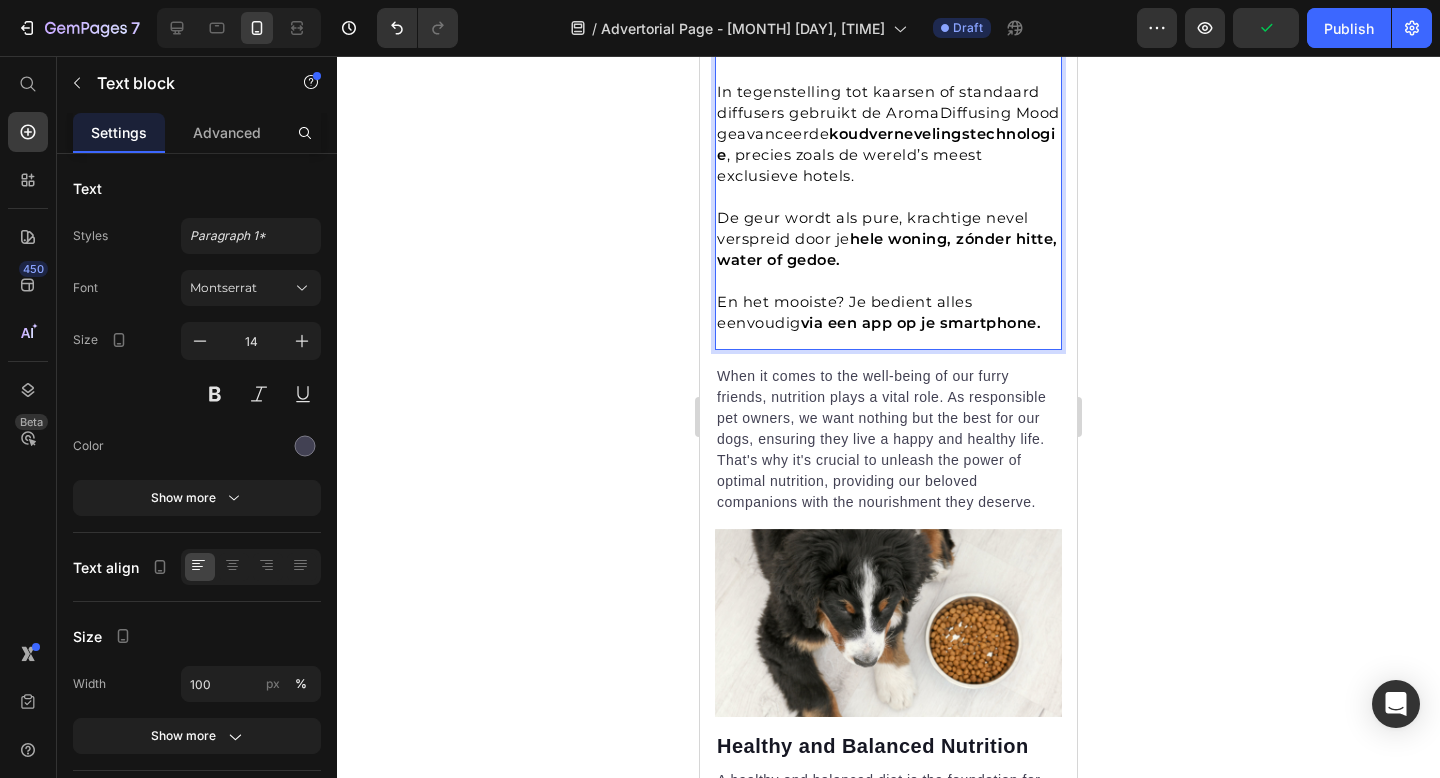 scroll, scrollTop: 1701, scrollLeft: 0, axis: vertical 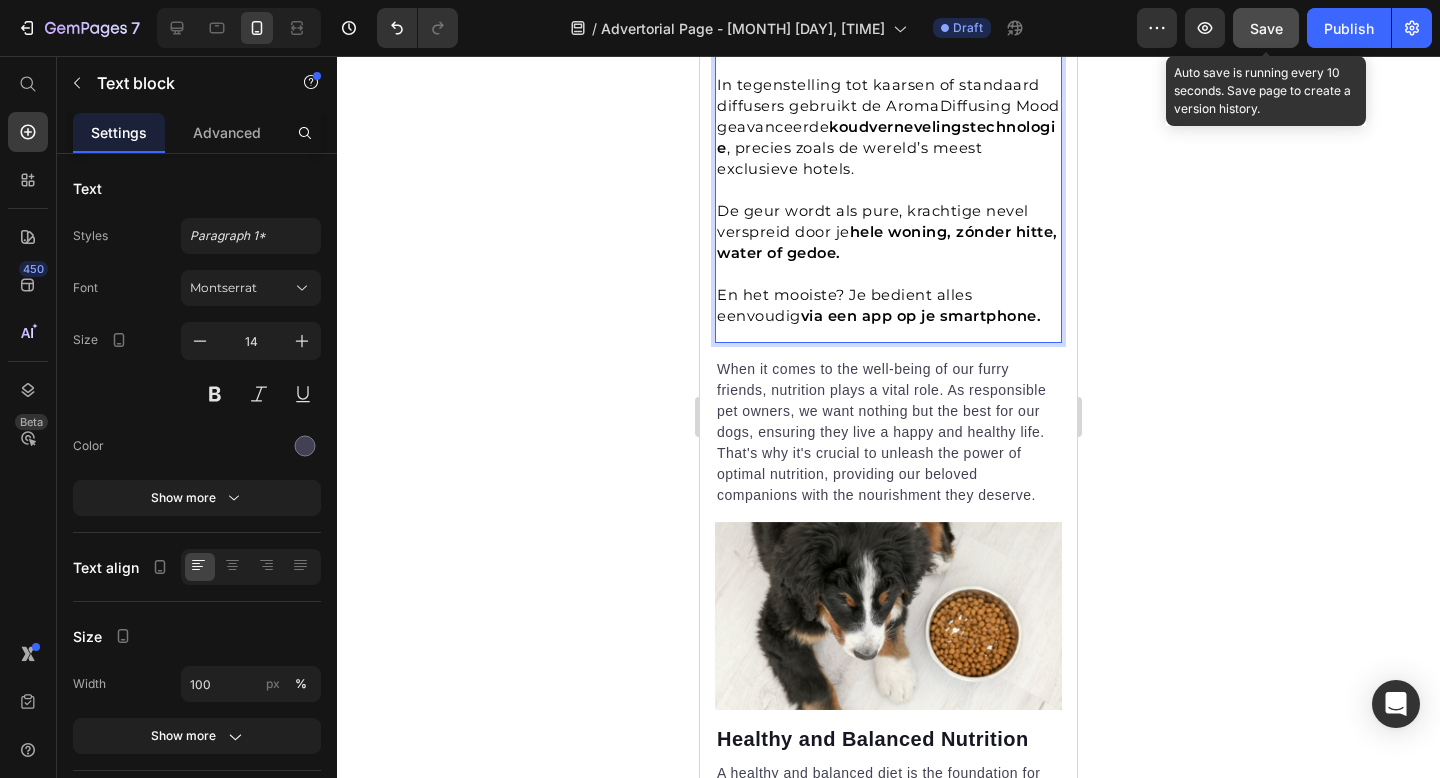 click on "Save" 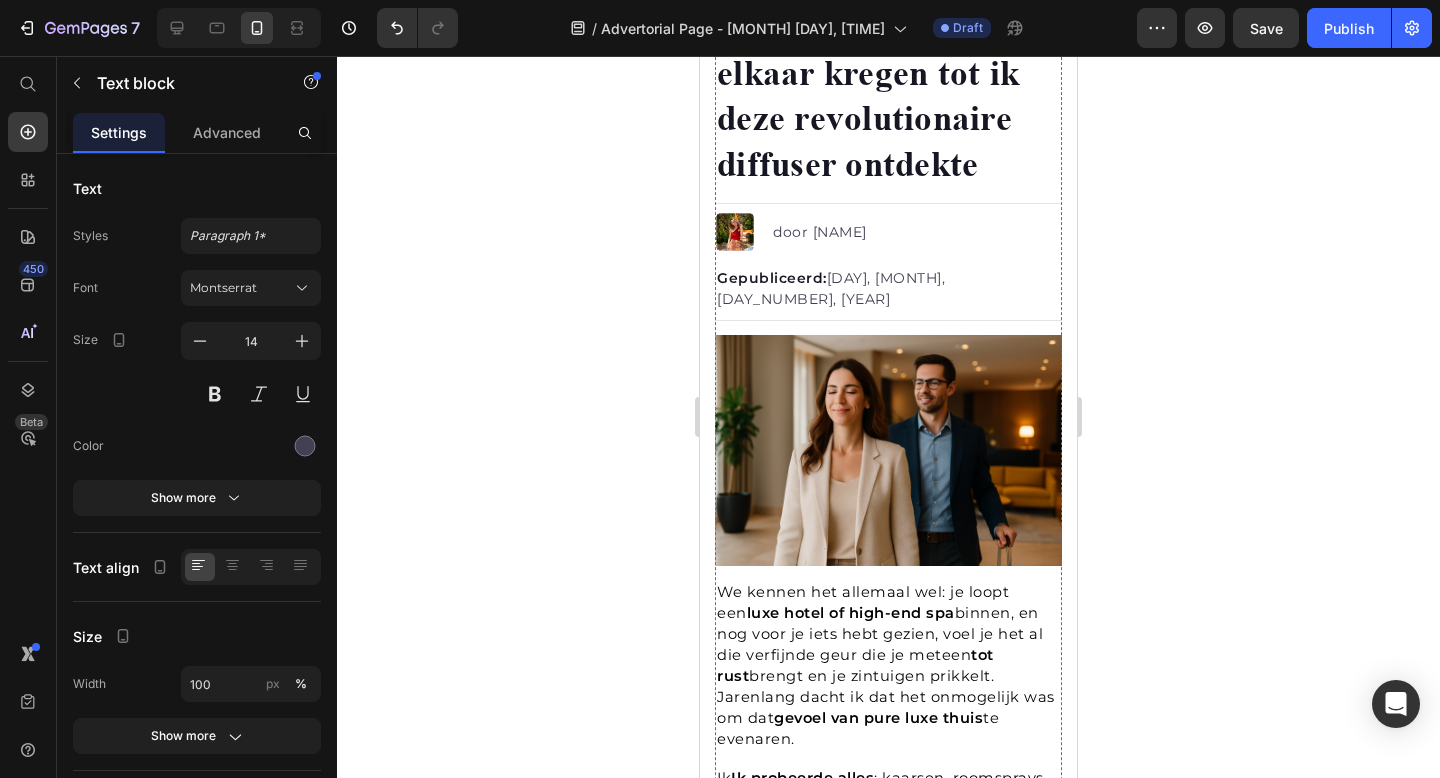 scroll, scrollTop: 231, scrollLeft: 0, axis: vertical 